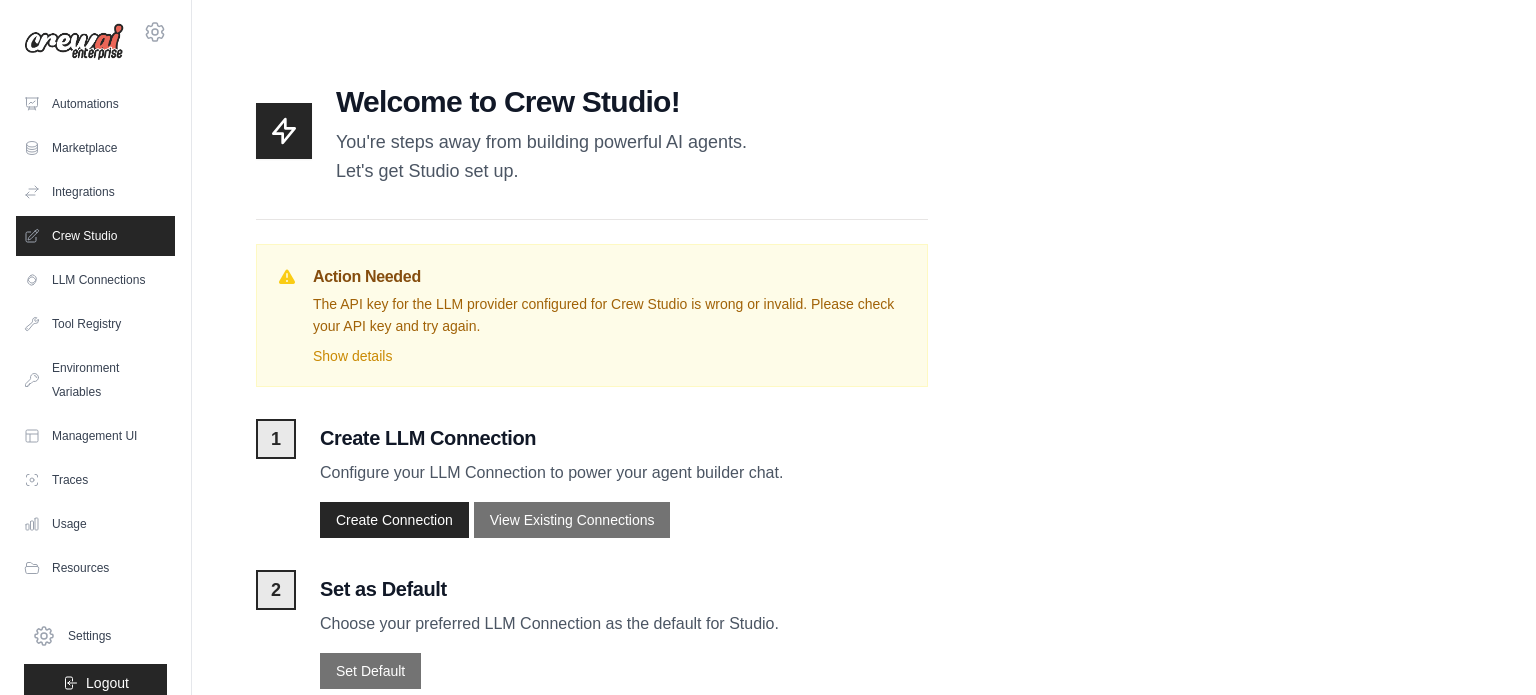 scroll, scrollTop: 0, scrollLeft: 0, axis: both 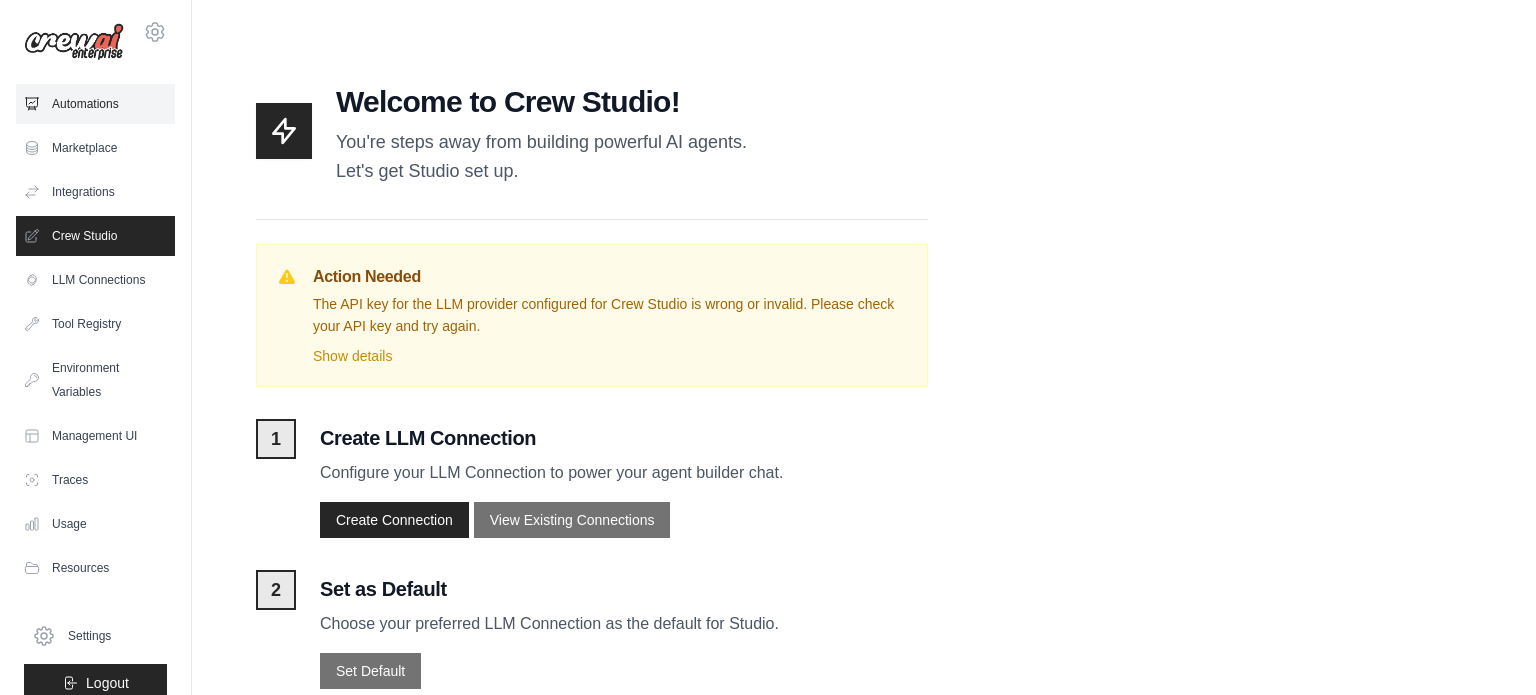 click on "Automations" at bounding box center (95, 104) 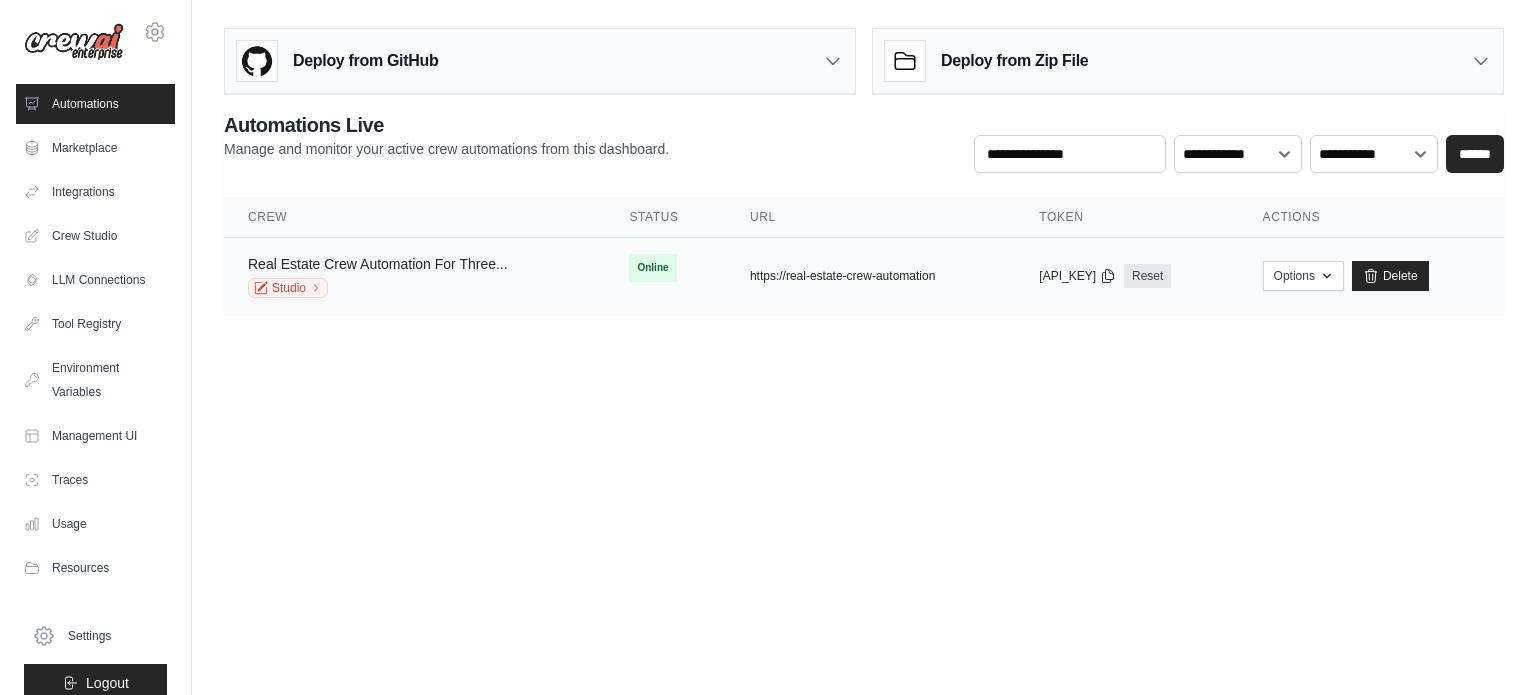 click on "Real Estate Crew Automation For Three..." at bounding box center (378, 264) 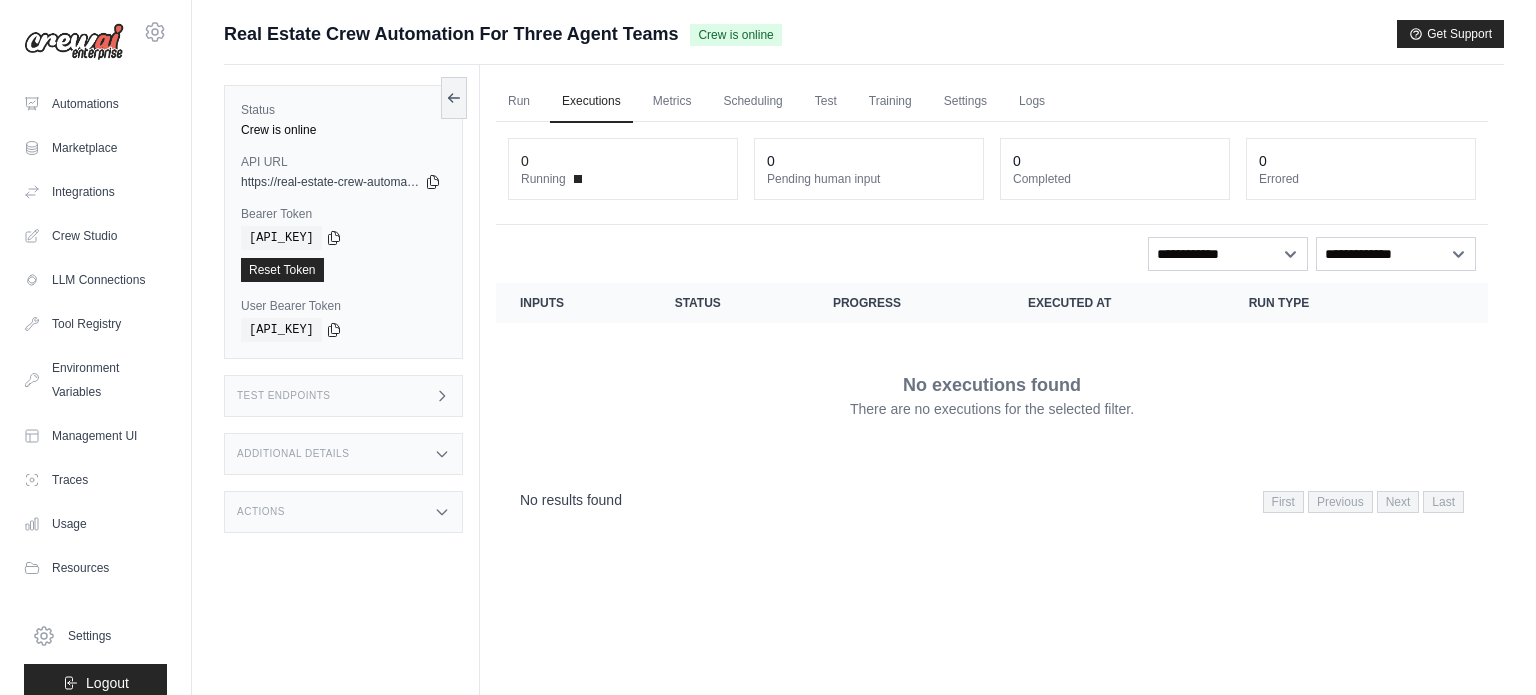 click on "No results found" at bounding box center (571, 500) 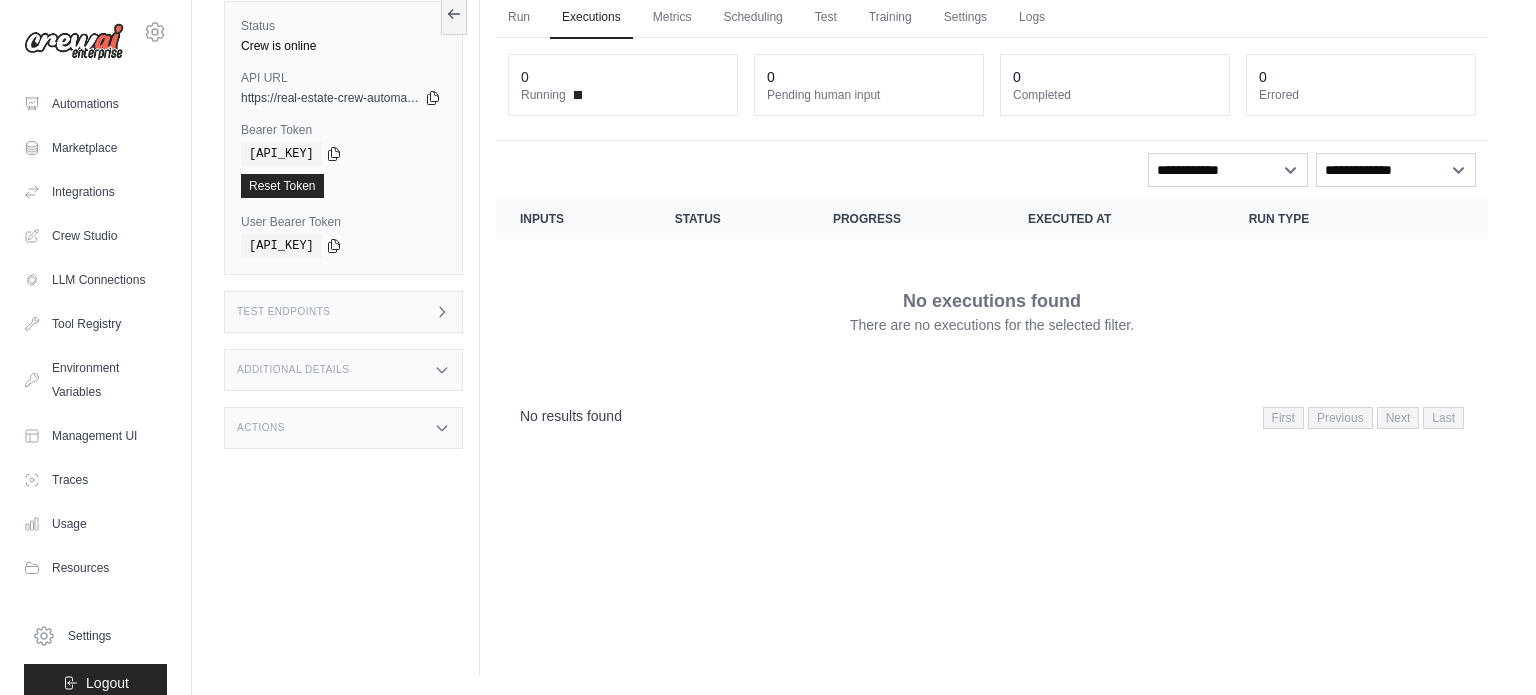click 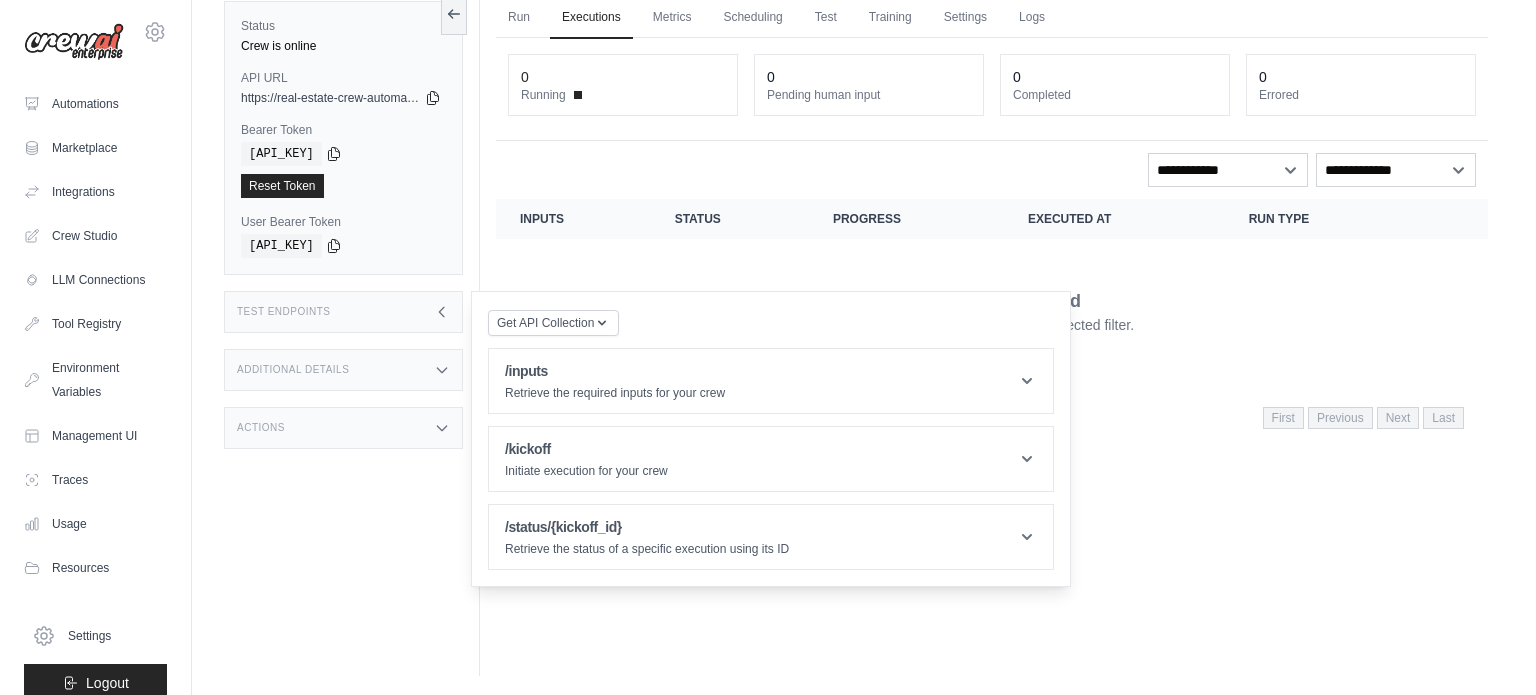 click 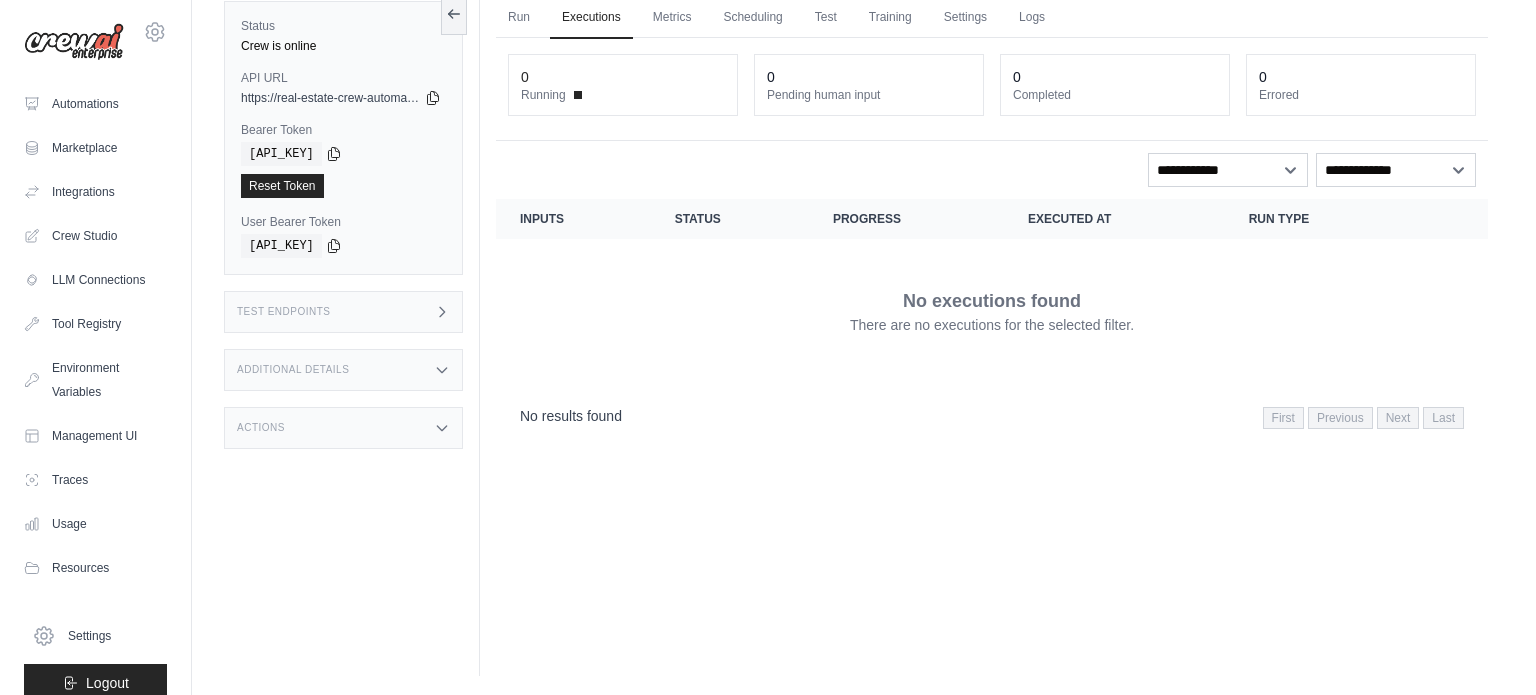 click 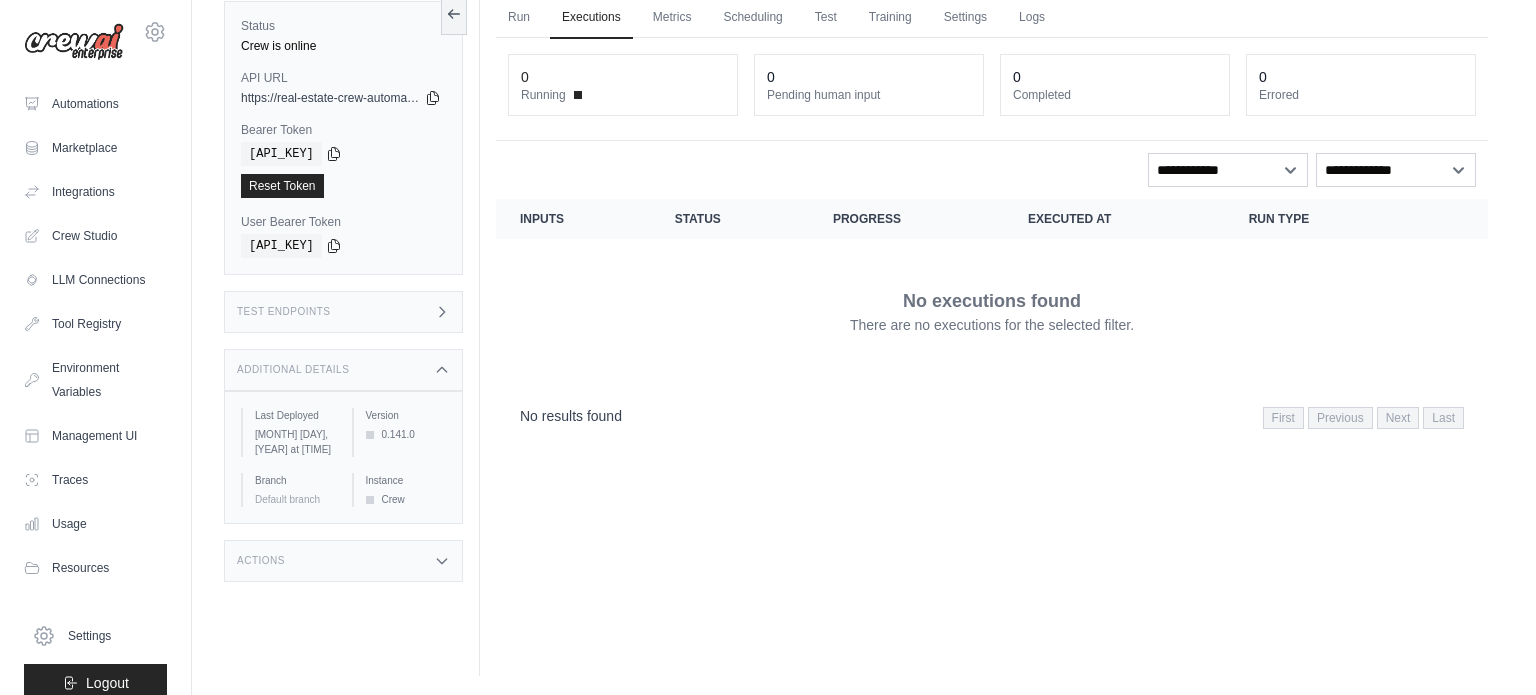 click 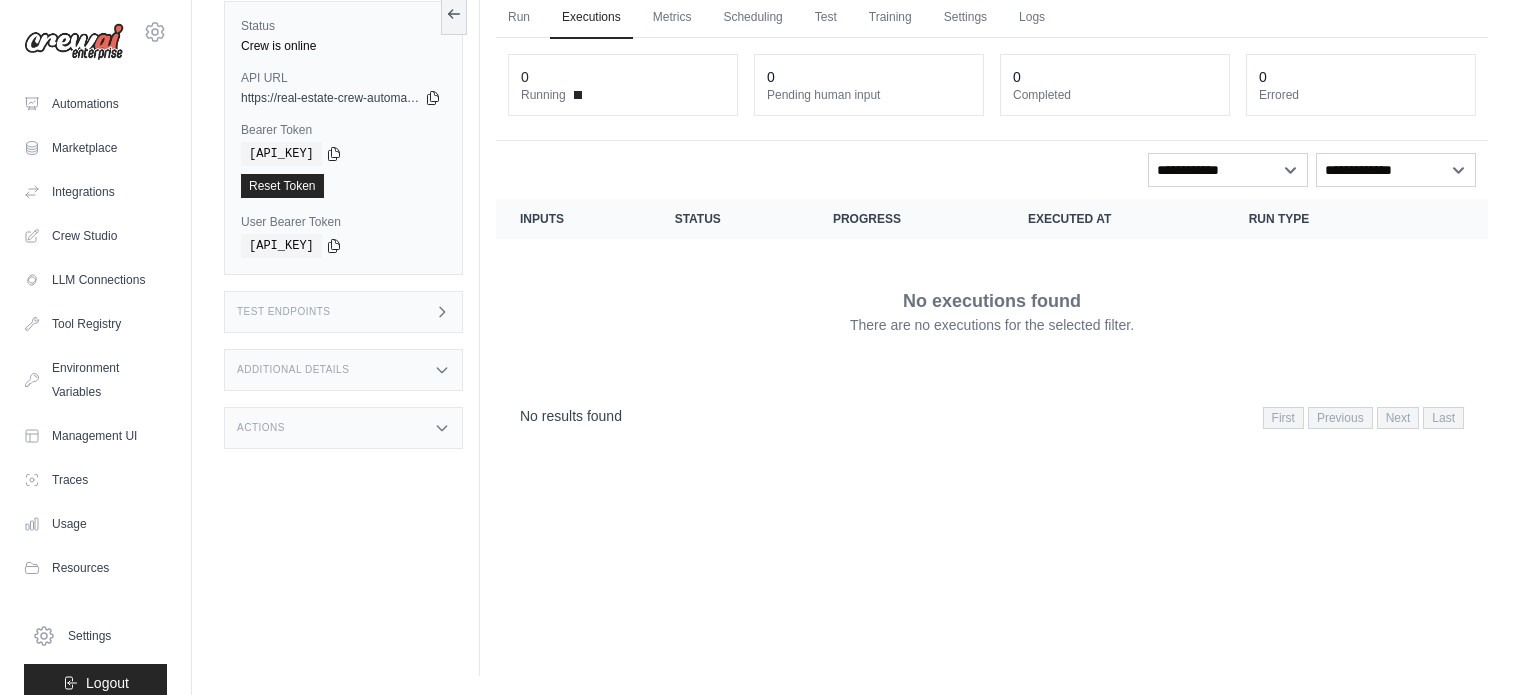click 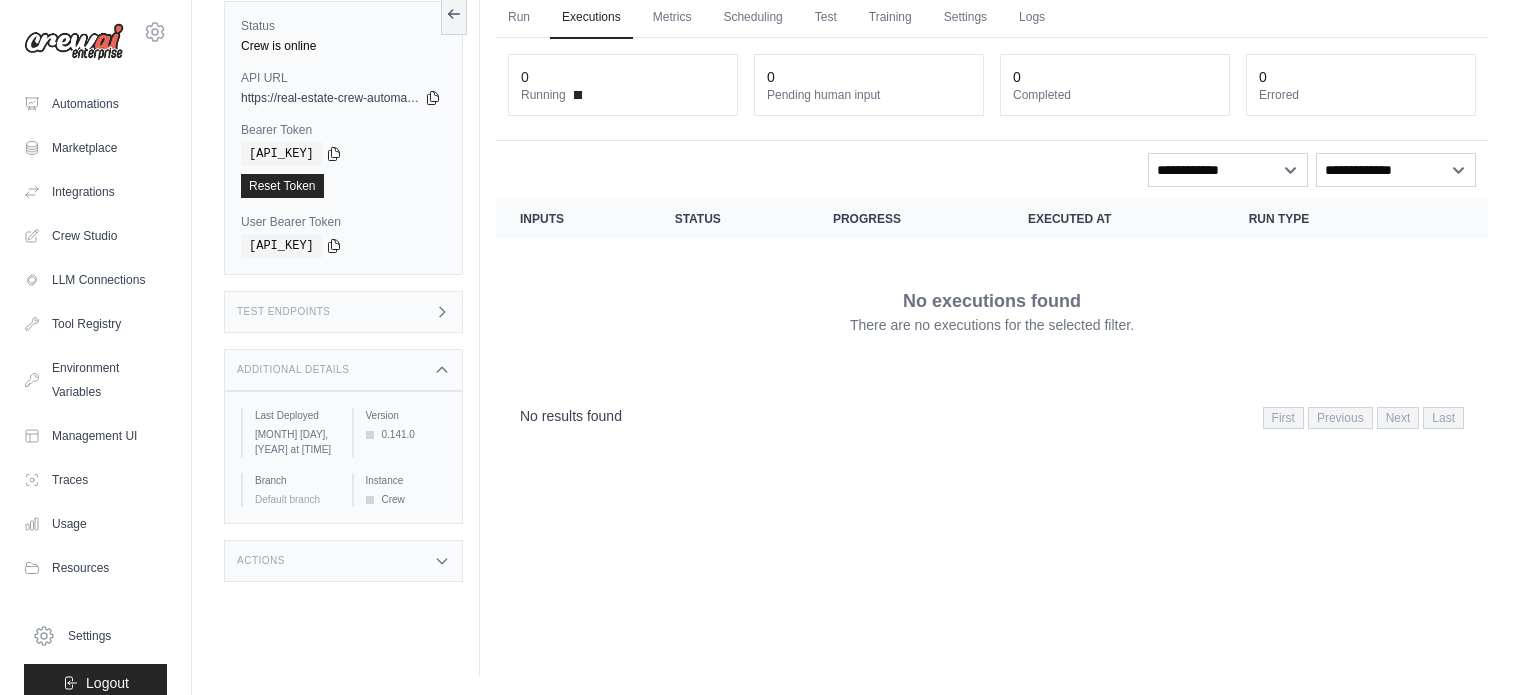 click on "Actions" at bounding box center (343, 561) 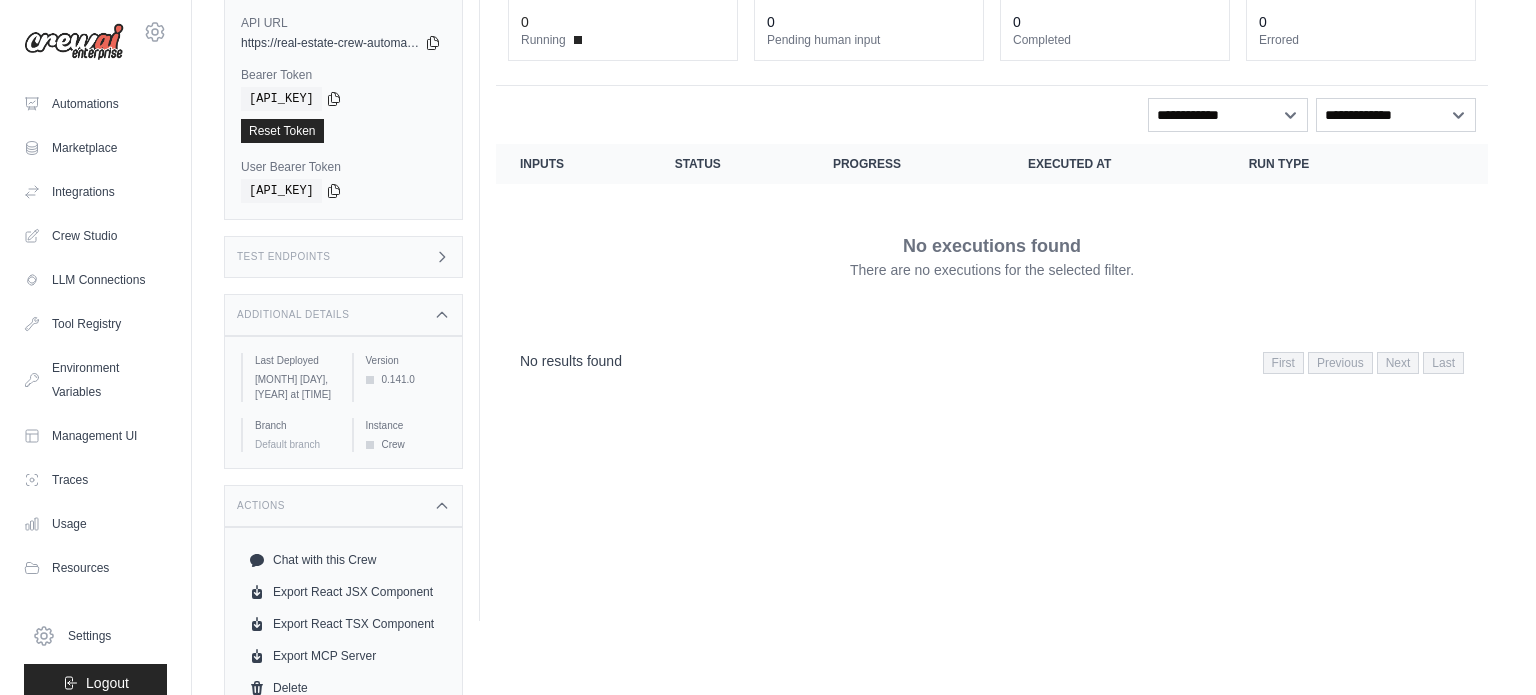 scroll, scrollTop: 162, scrollLeft: 0, axis: vertical 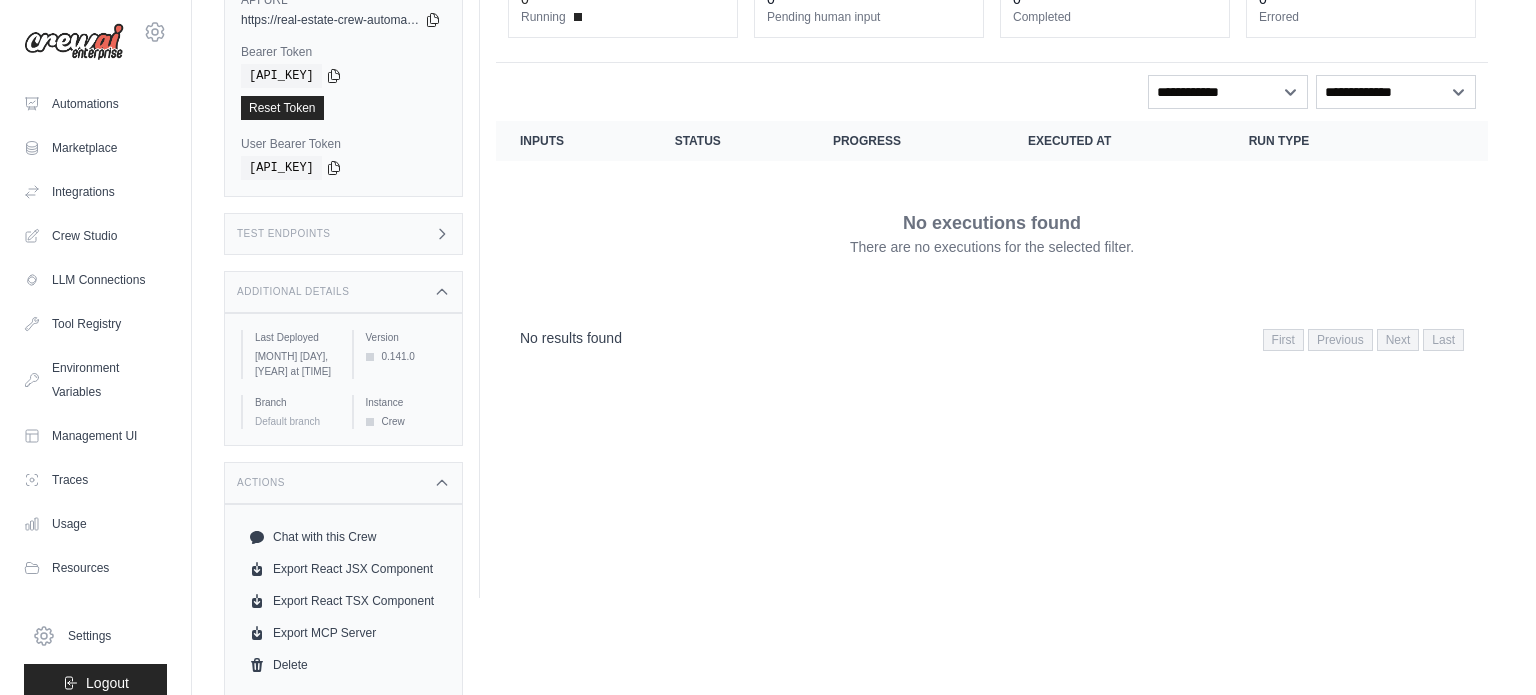 click 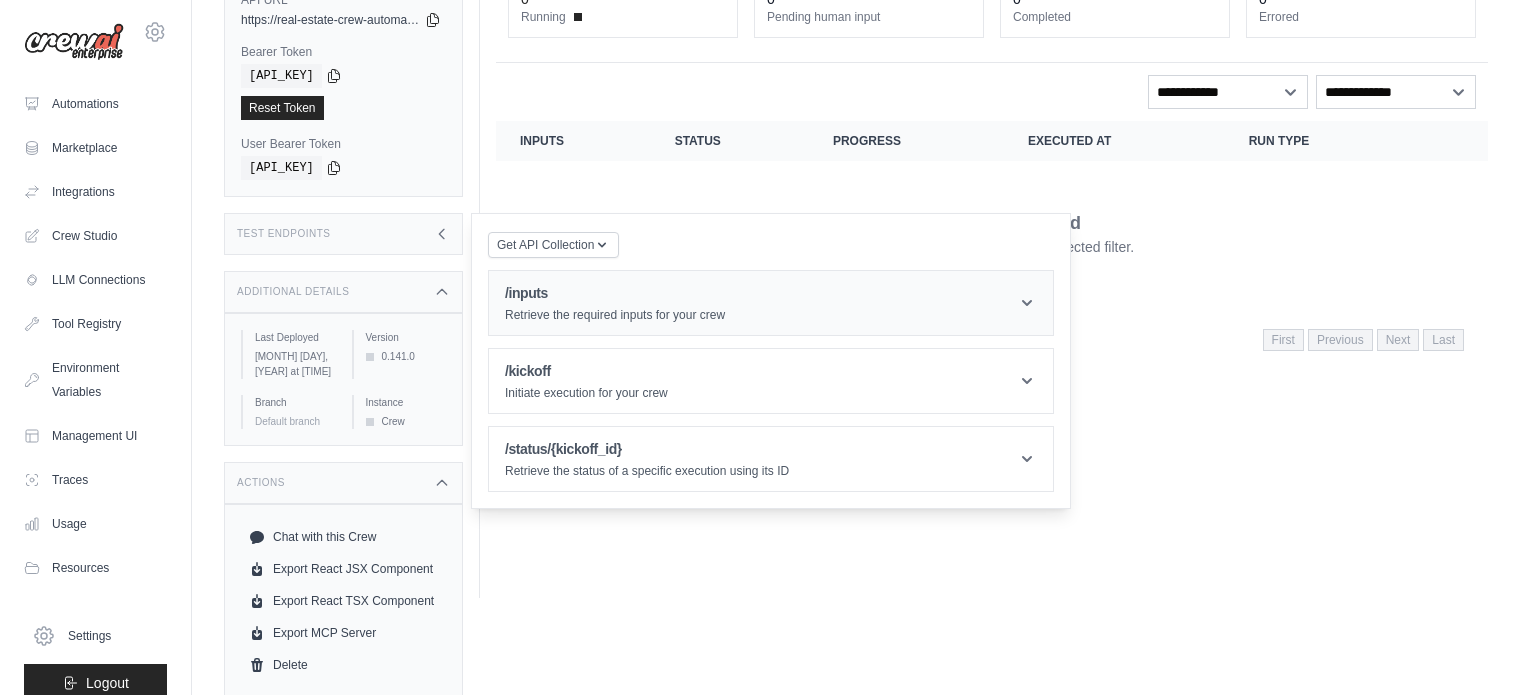 click 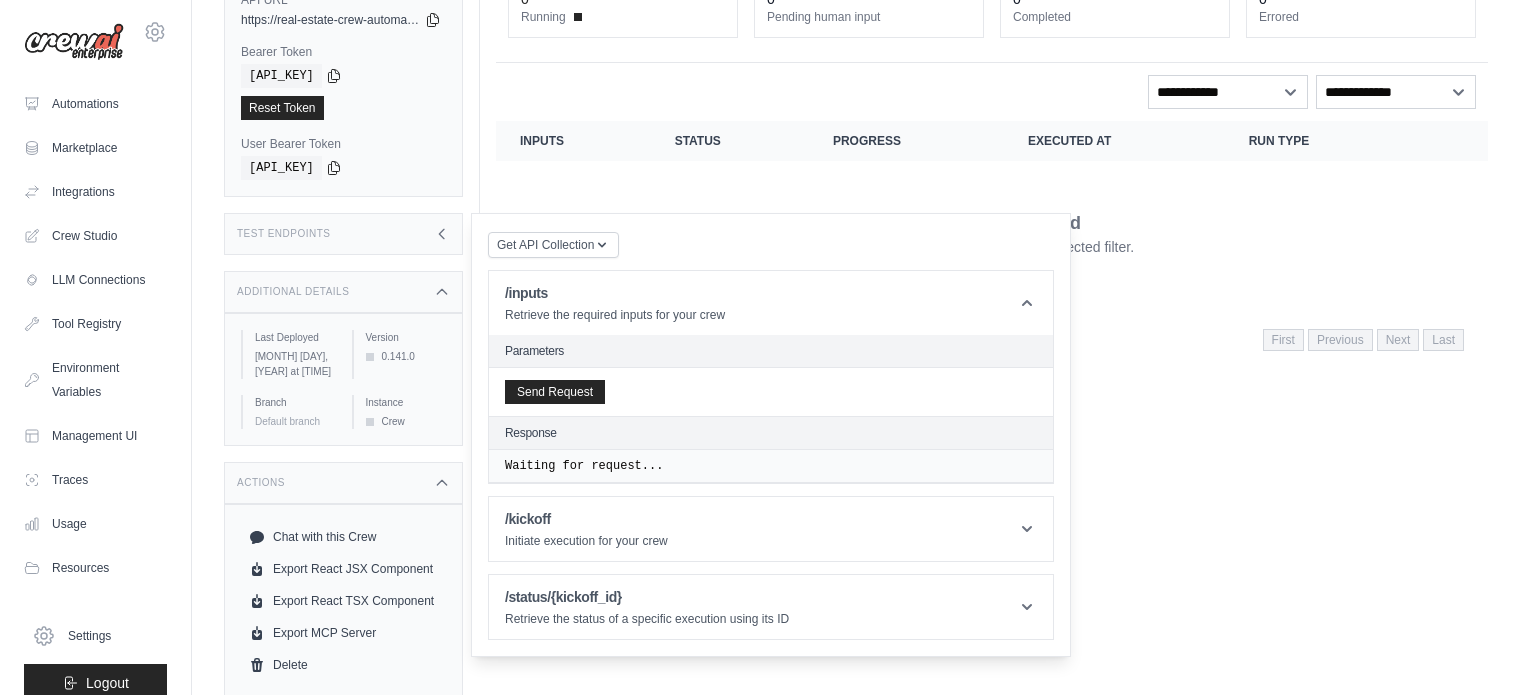 click on "Parameters" at bounding box center [771, 351] 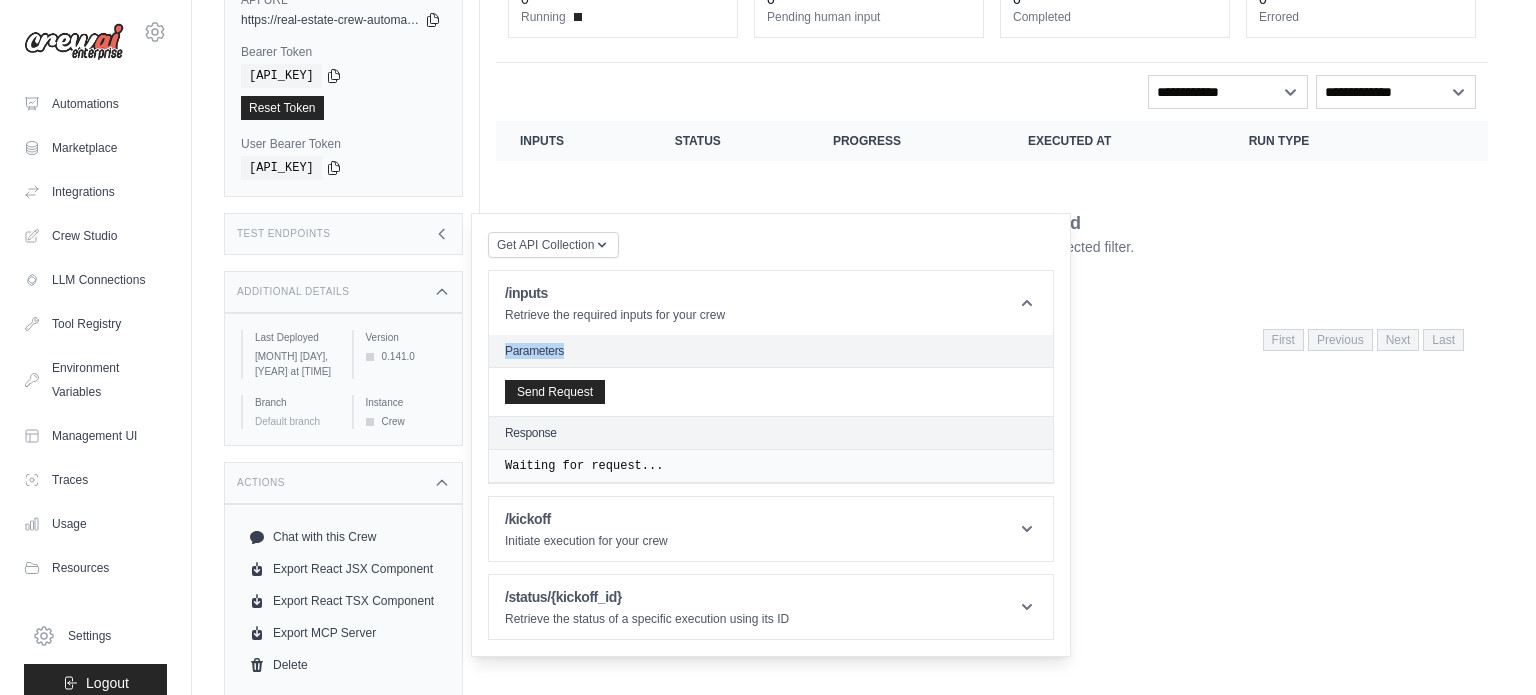click on "Parameters" at bounding box center (771, 351) 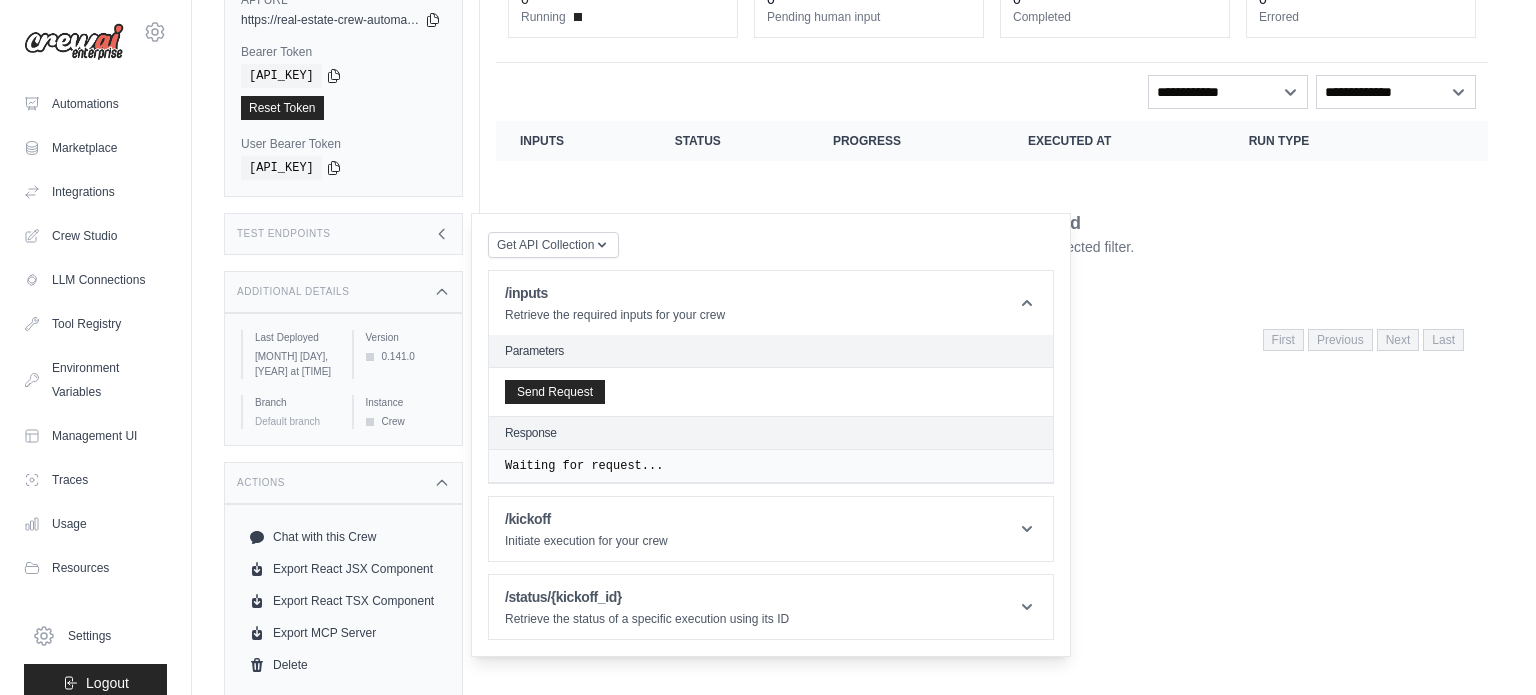 click on "Parameters" at bounding box center [771, 351] 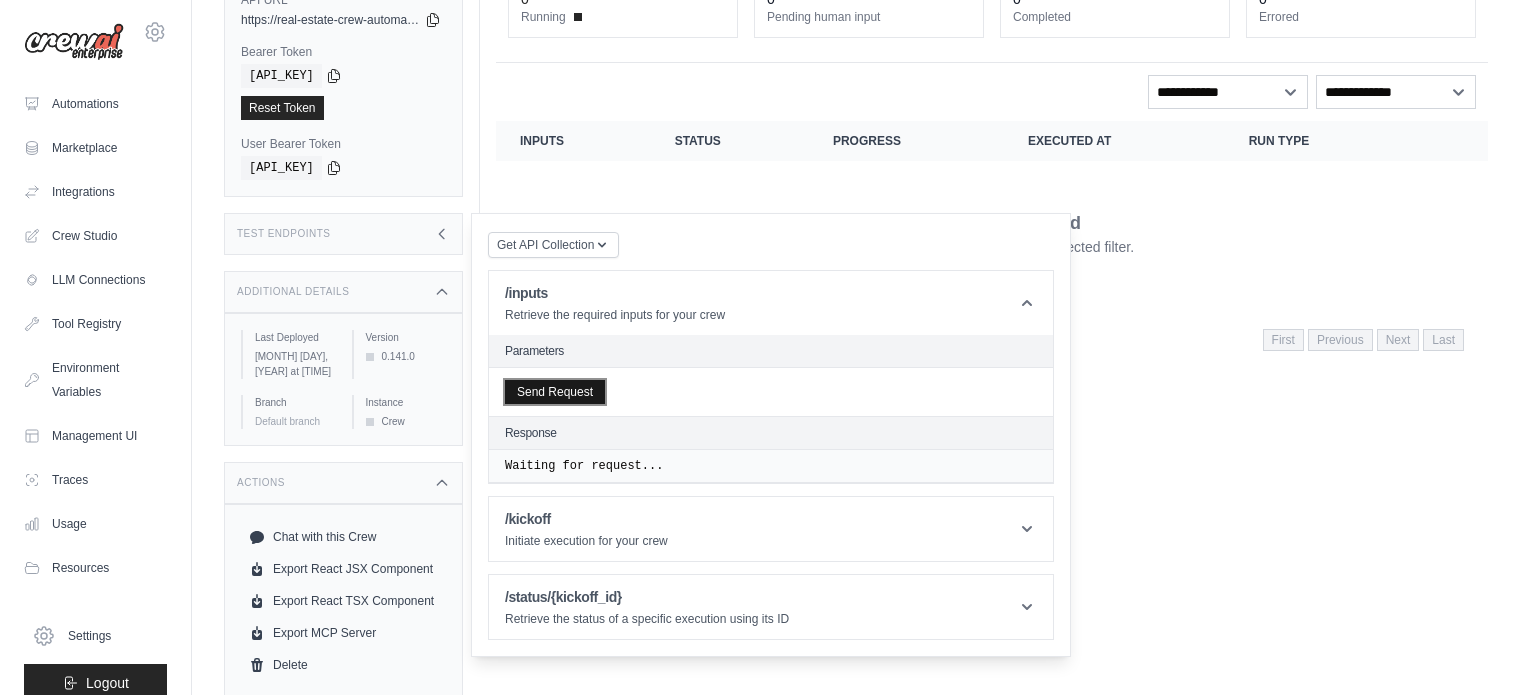 click on "Send Request" at bounding box center (555, 392) 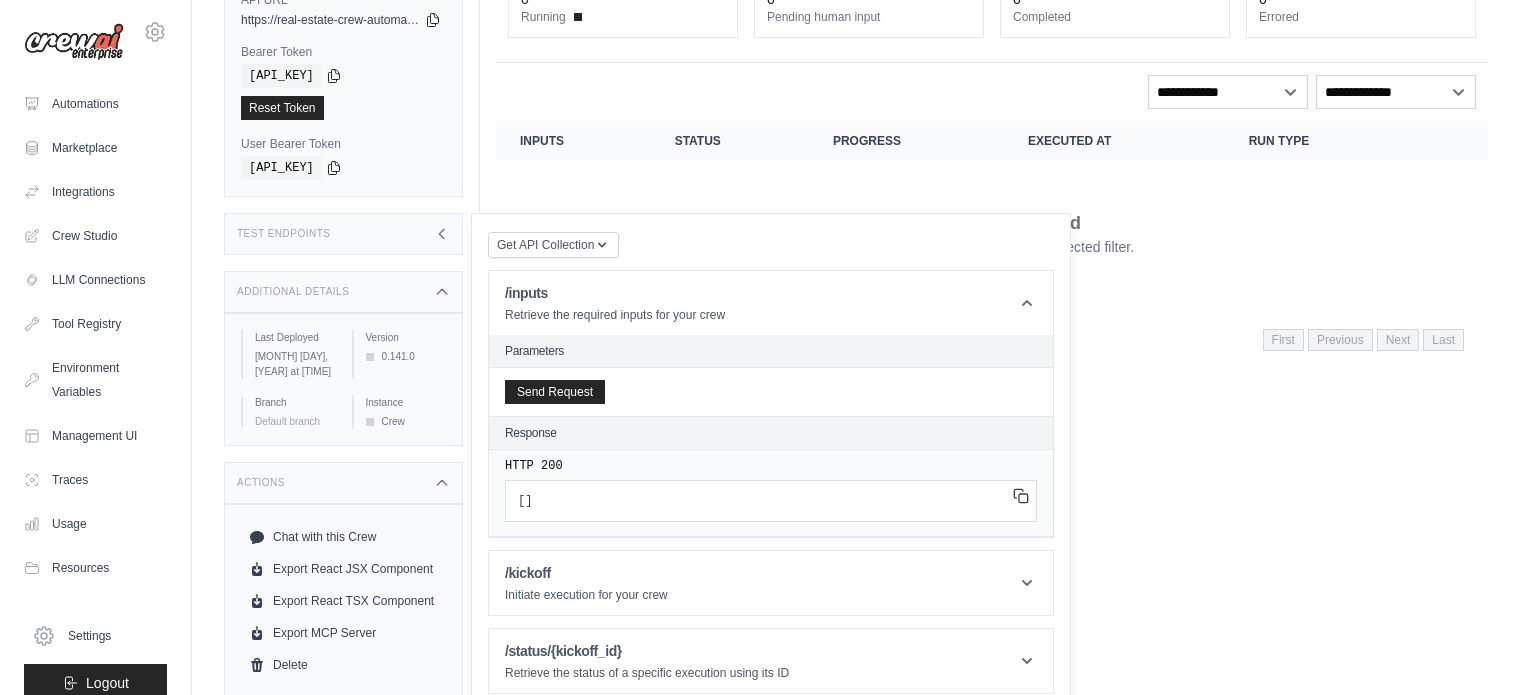 click 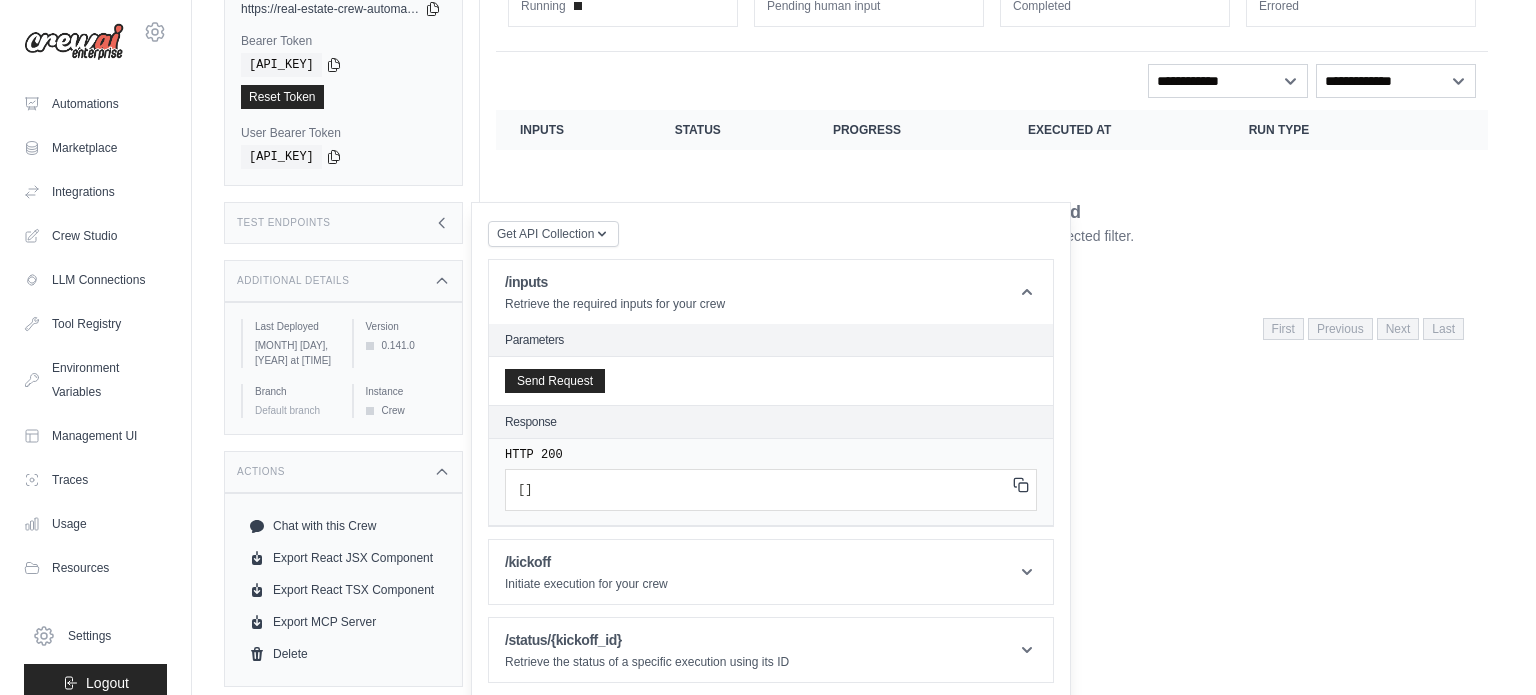 scroll, scrollTop: 175, scrollLeft: 0, axis: vertical 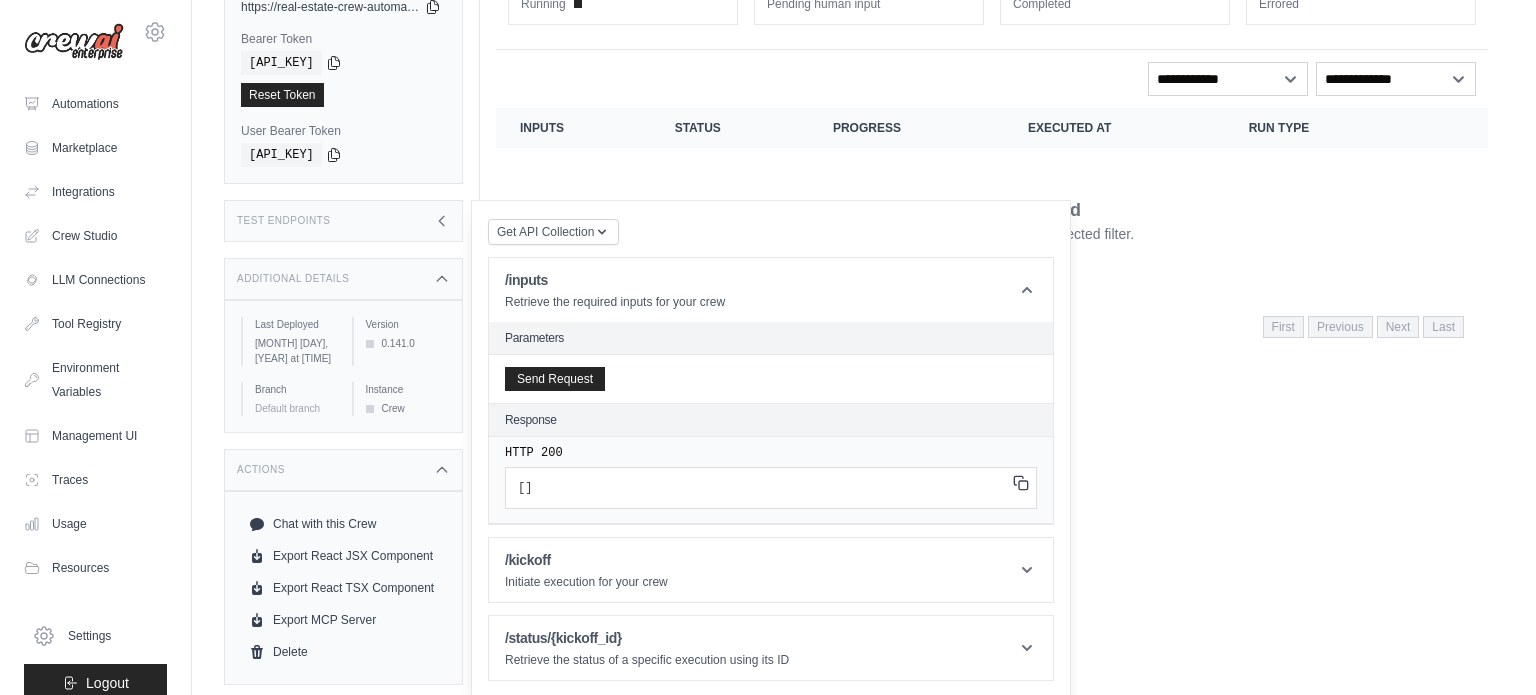 click on "Response" at bounding box center (771, 420) 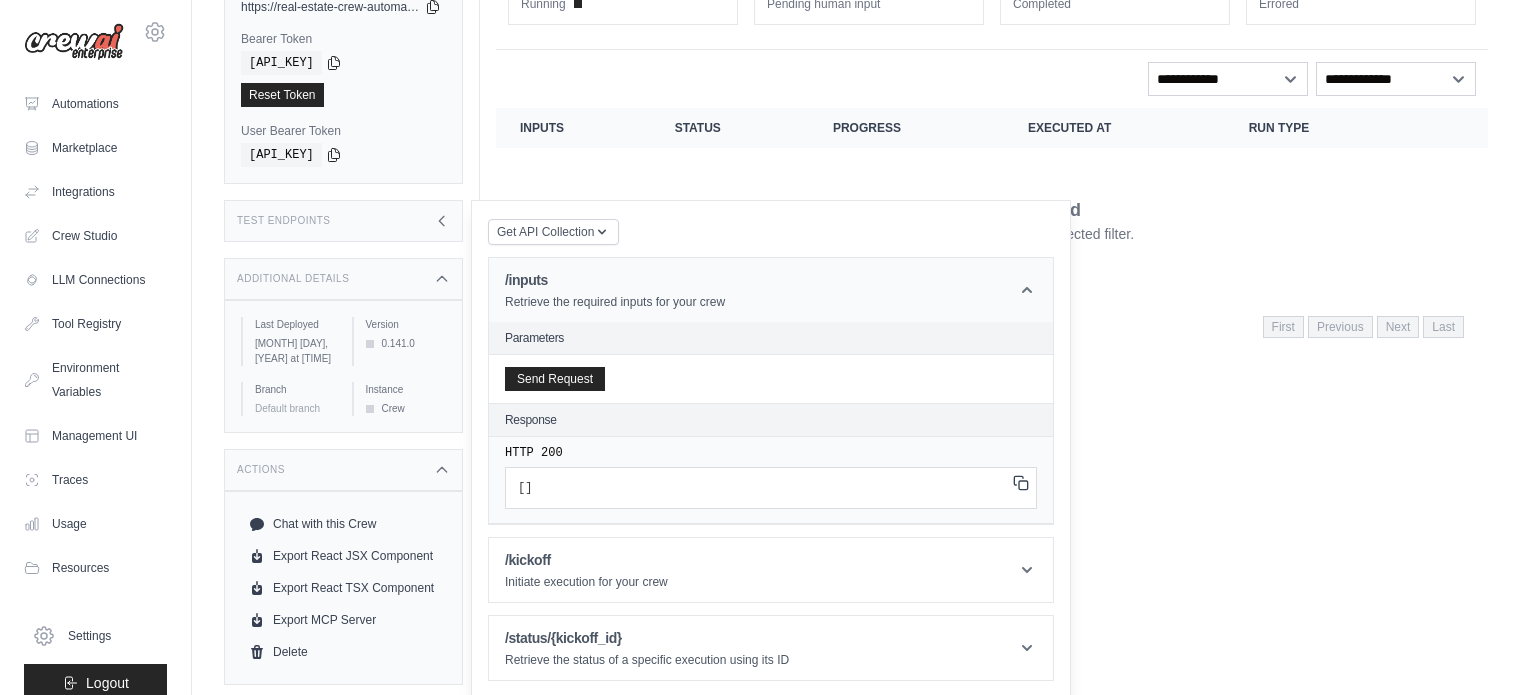 click 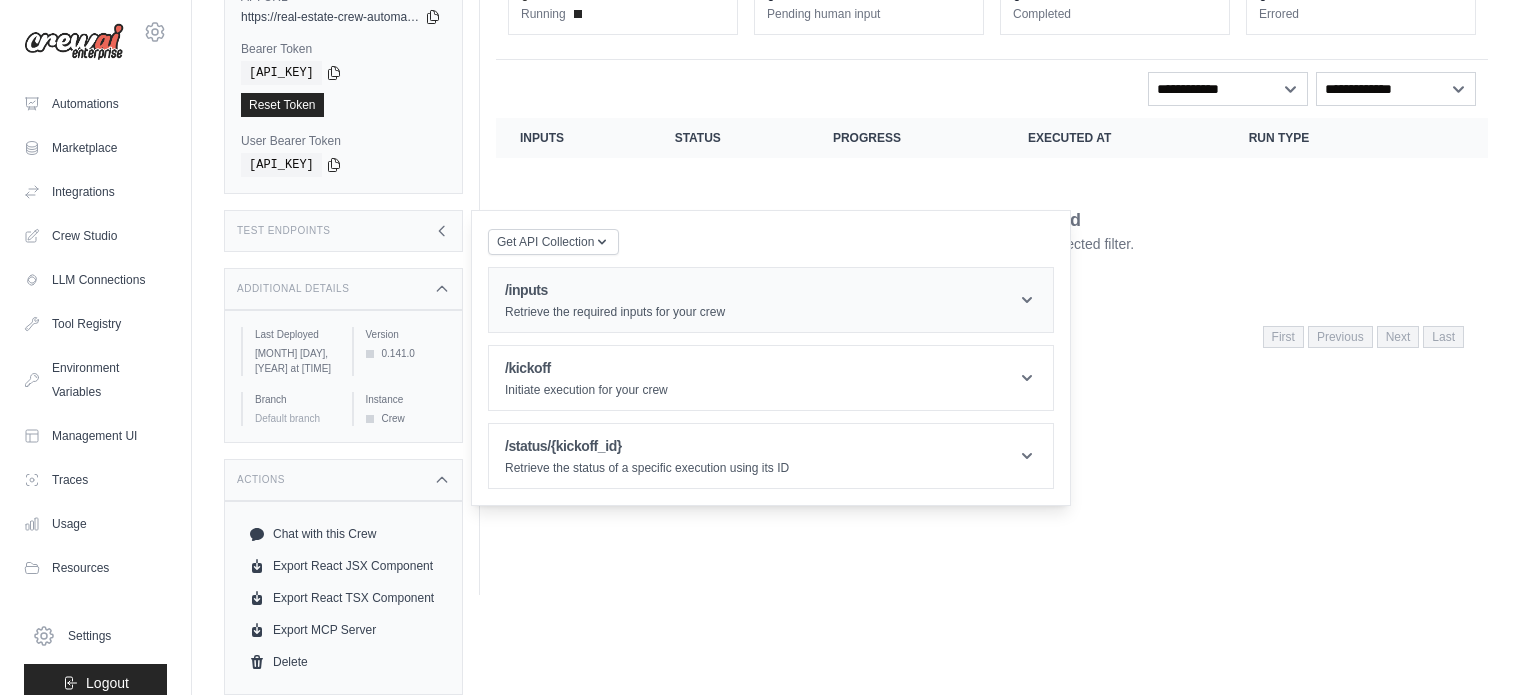 scroll, scrollTop: 162, scrollLeft: 0, axis: vertical 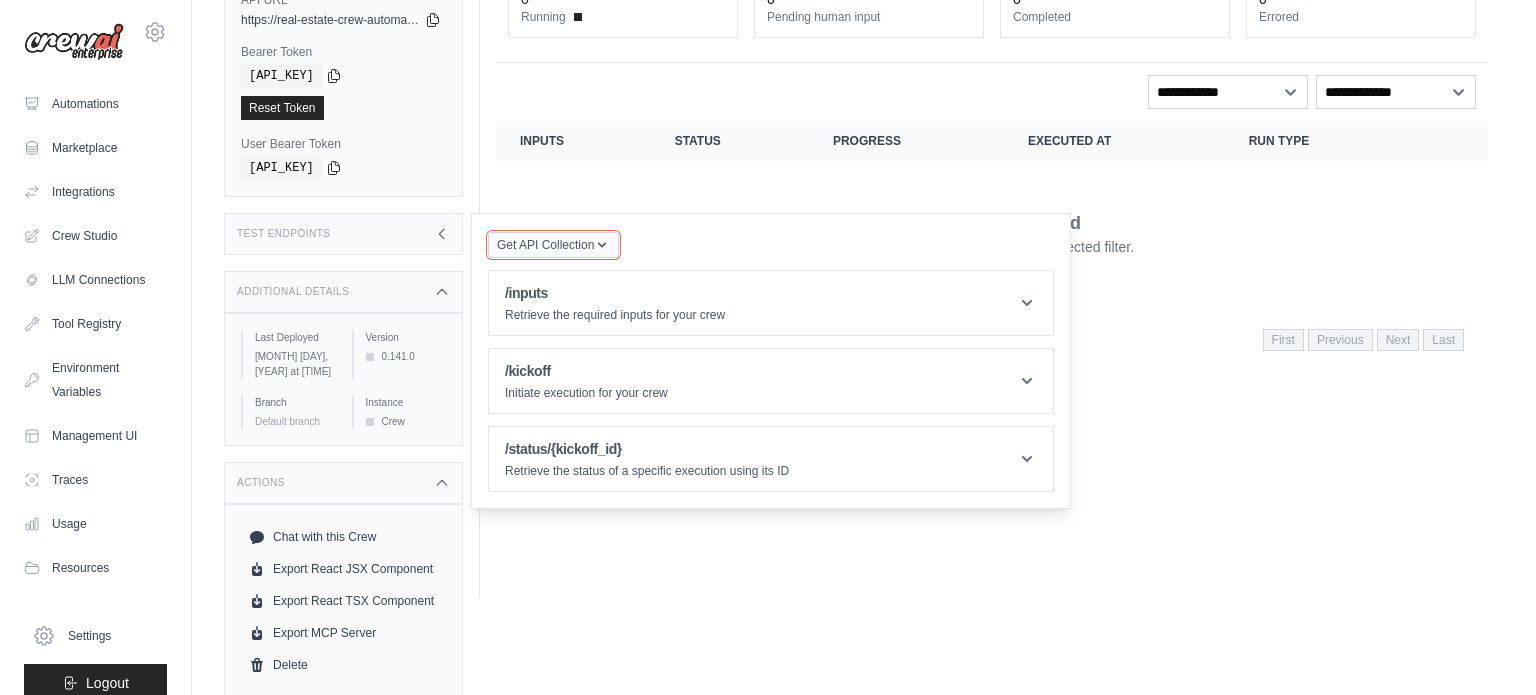 click on "Get API Collection" at bounding box center [545, 245] 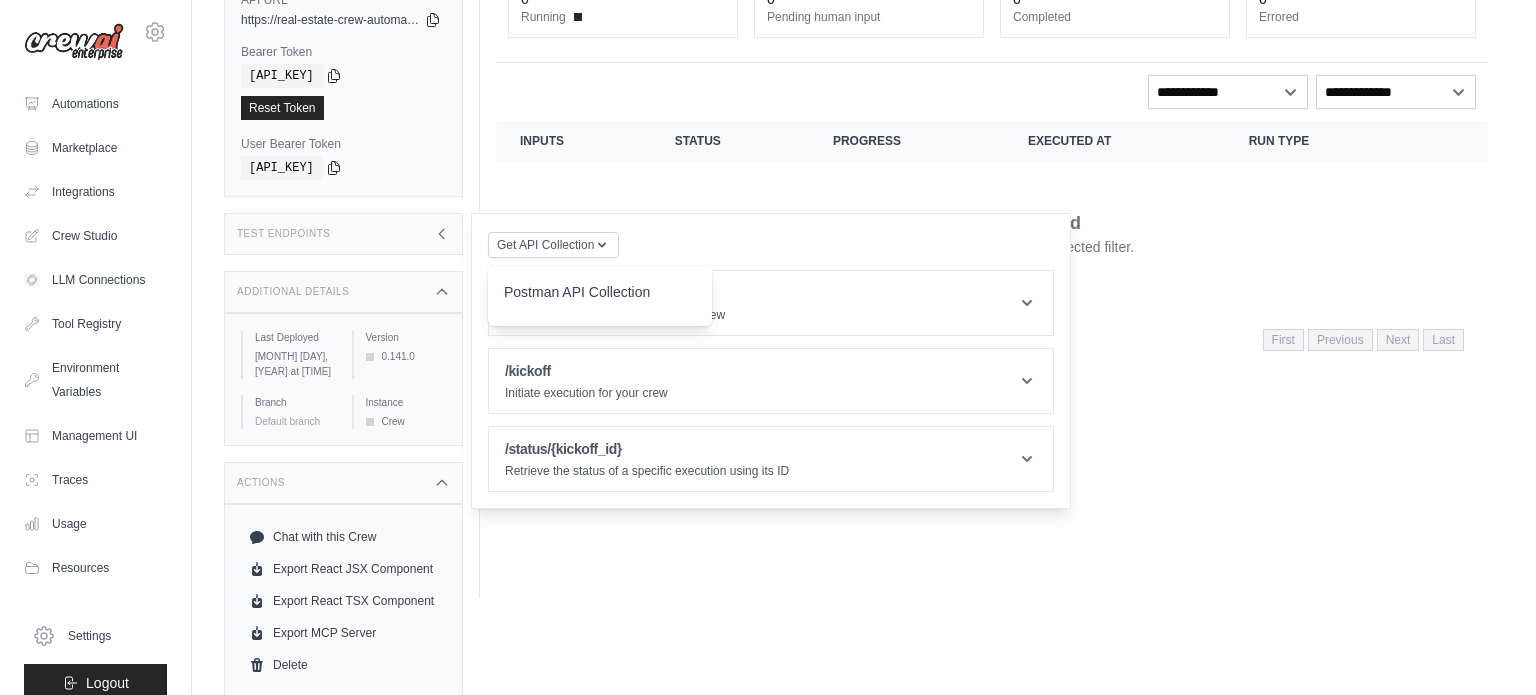 click on "Postman API Collection" at bounding box center [600, 298] 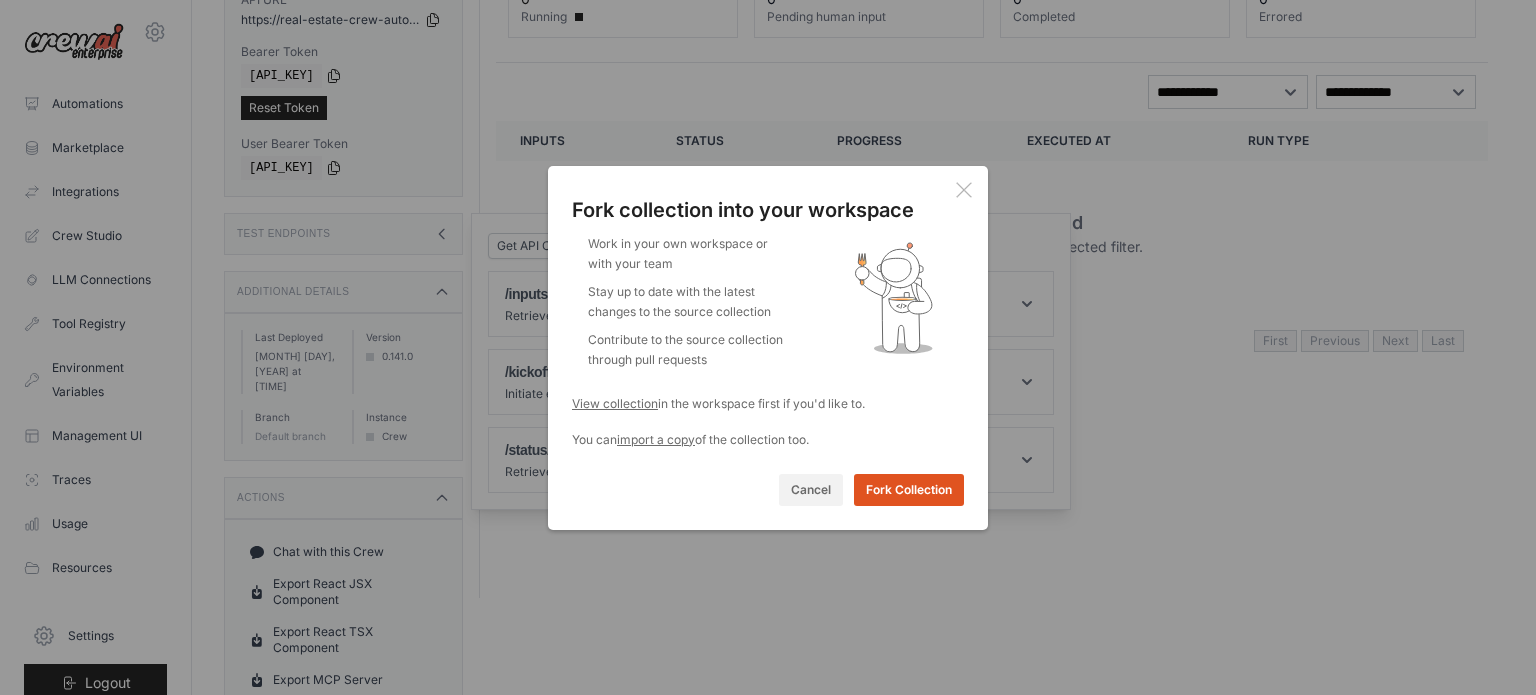click on "Fork Collection" at bounding box center [909, 490] 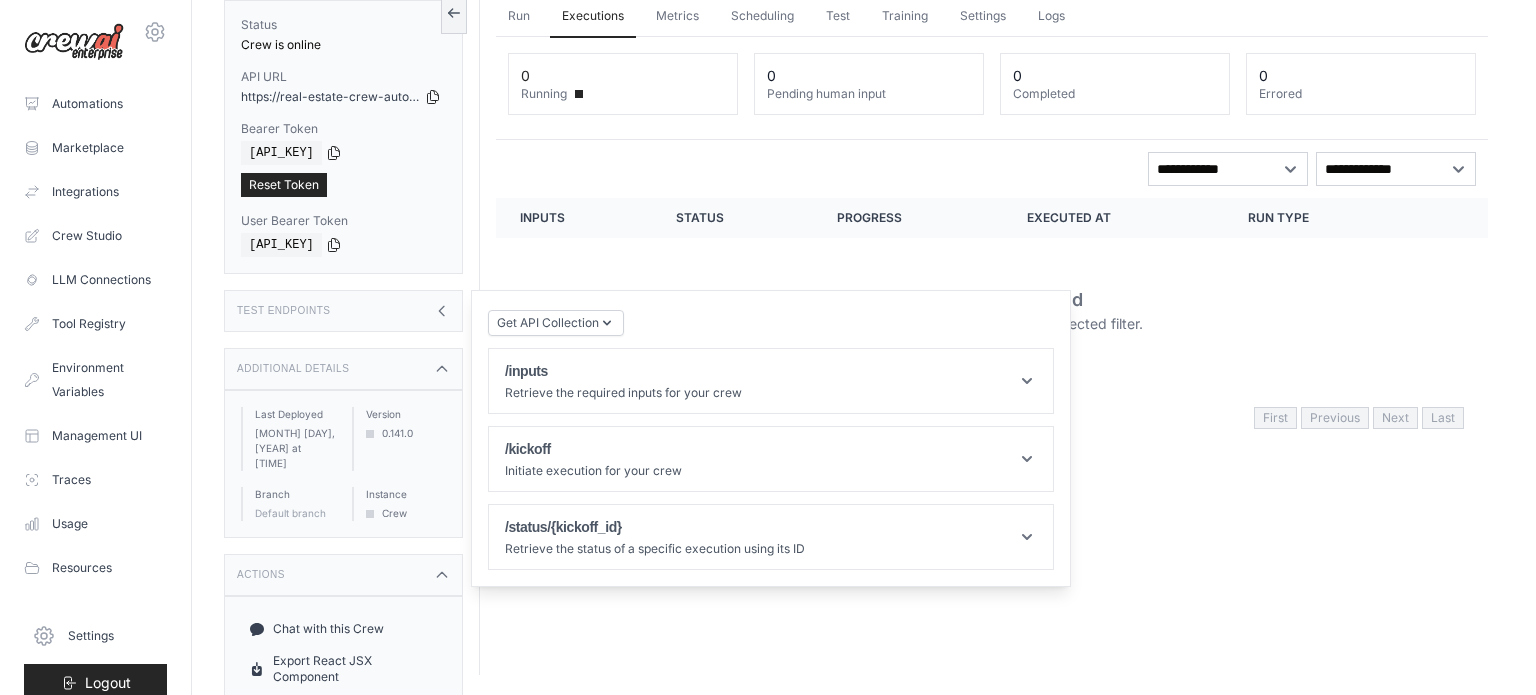 scroll, scrollTop: 0, scrollLeft: 0, axis: both 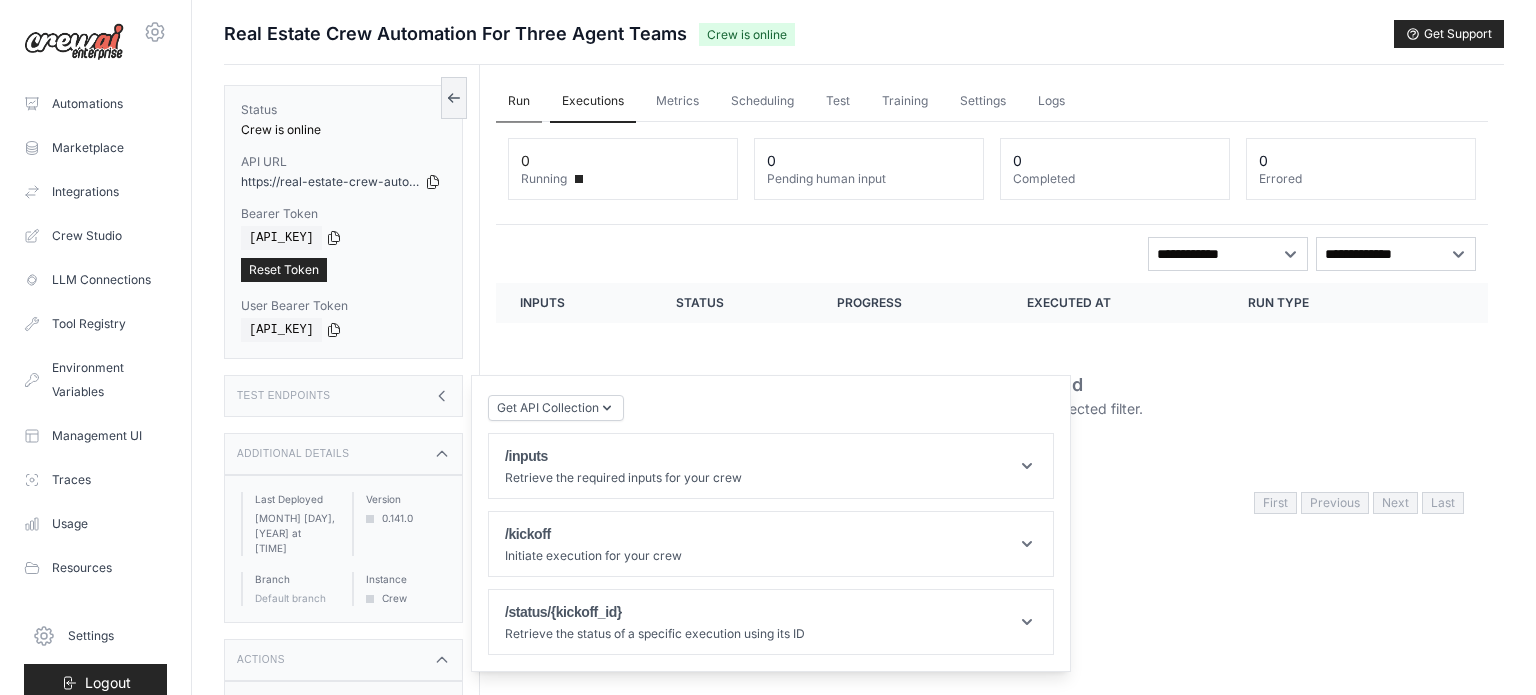 click on "Run" at bounding box center (519, 102) 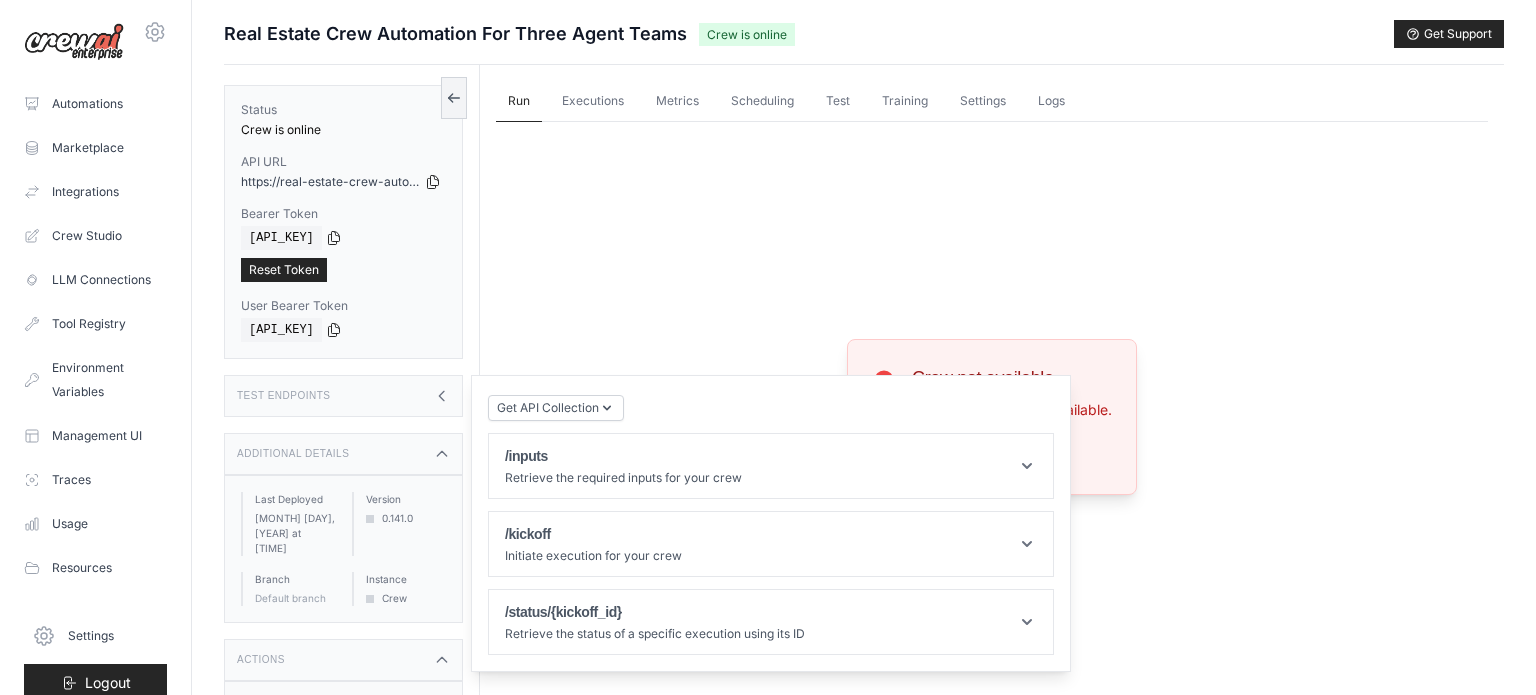 click on "Crew not available Crew not found or unavailable. Try Again" at bounding box center (992, 417) 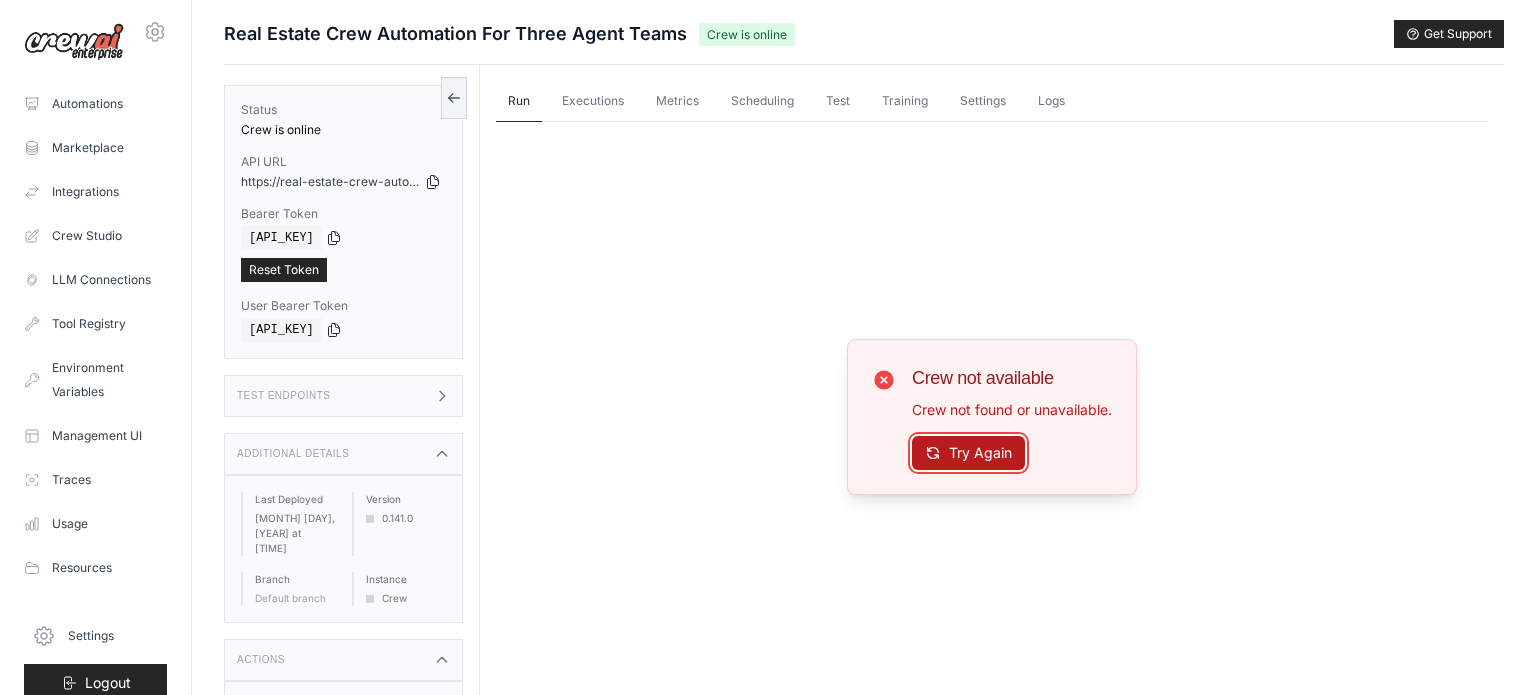 click on "Try Again" at bounding box center (968, 453) 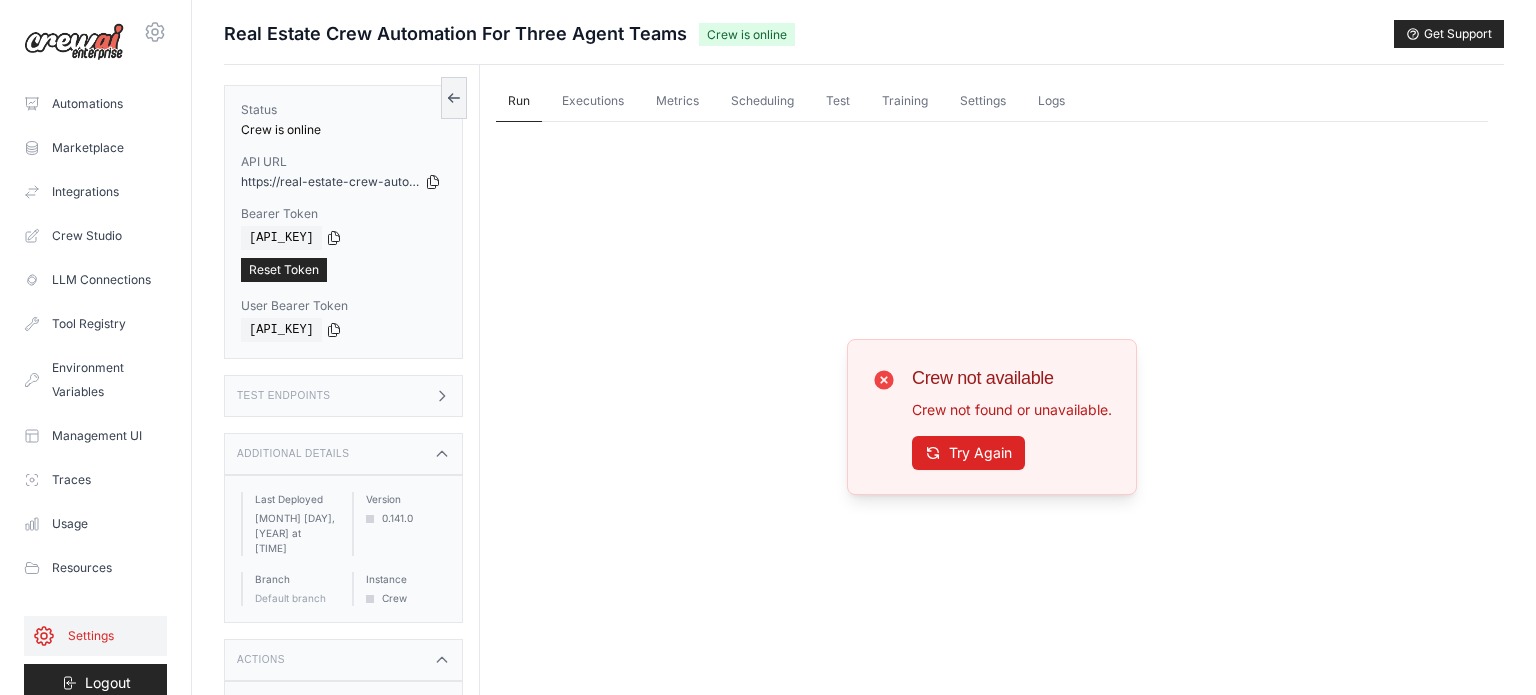 click on "Settings" at bounding box center (95, 636) 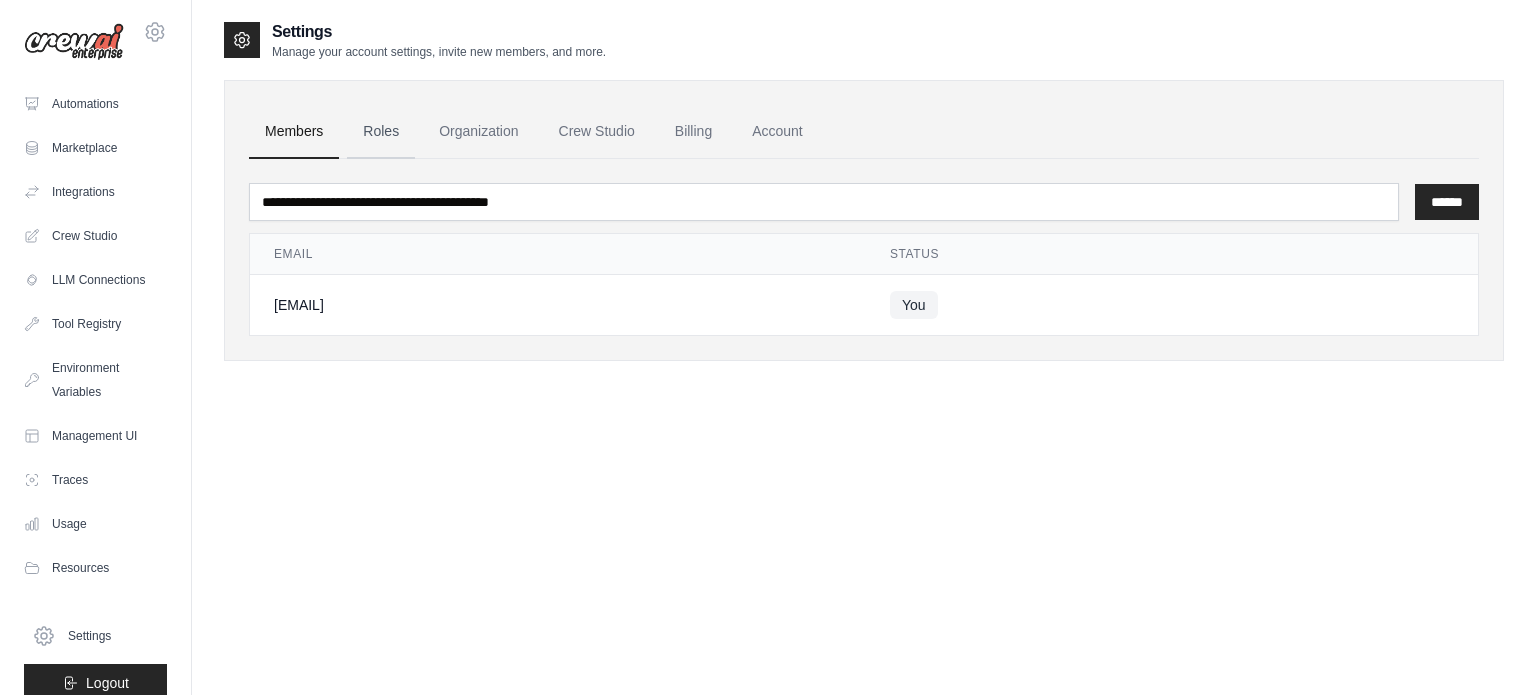click on "Roles" at bounding box center [381, 132] 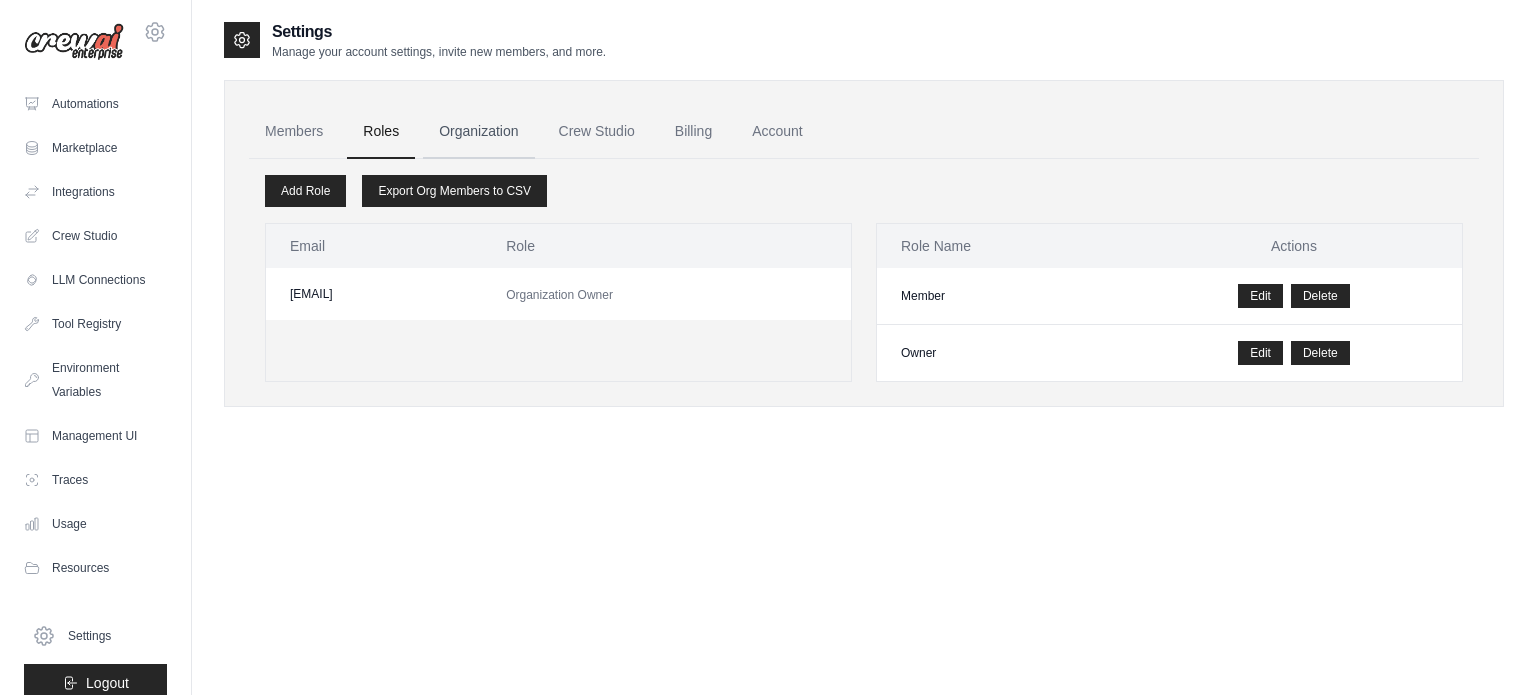 click on "Organization" at bounding box center (478, 132) 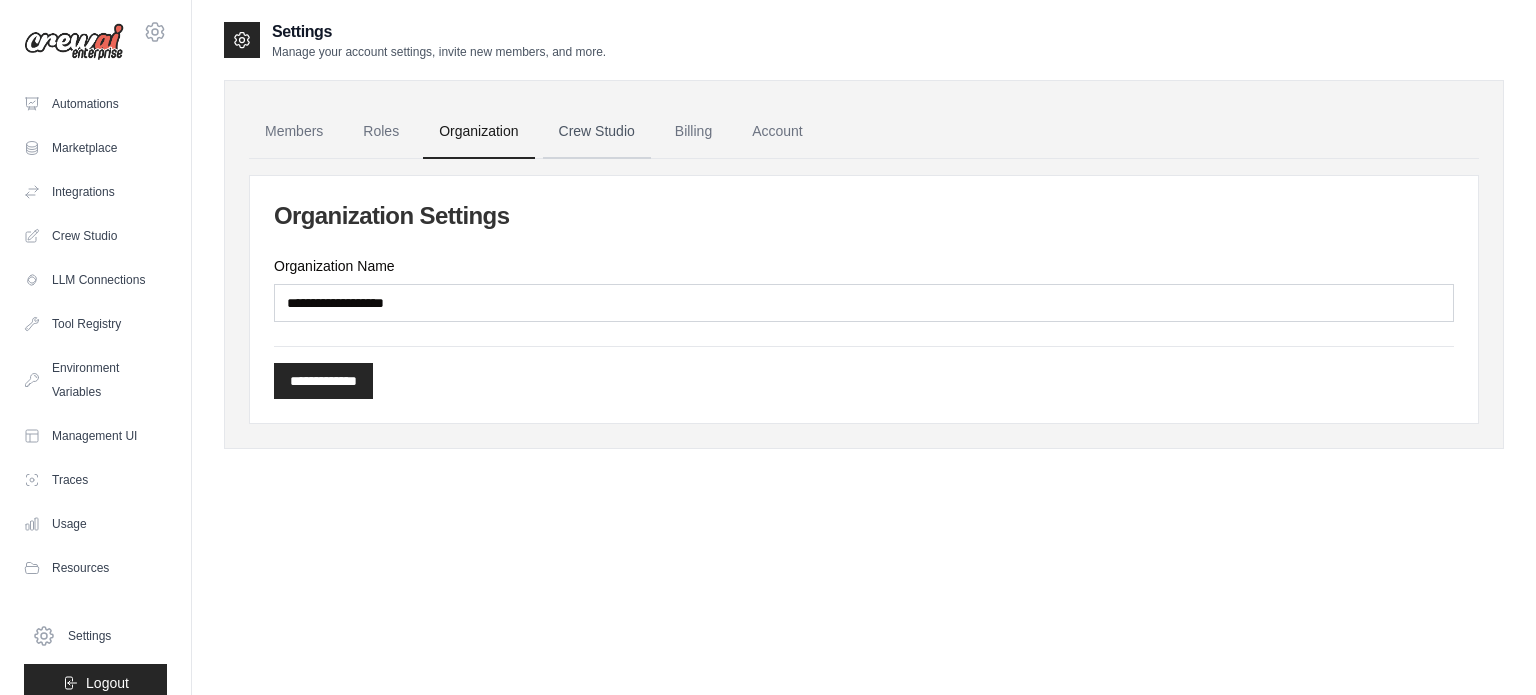 click on "Crew Studio" at bounding box center [597, 132] 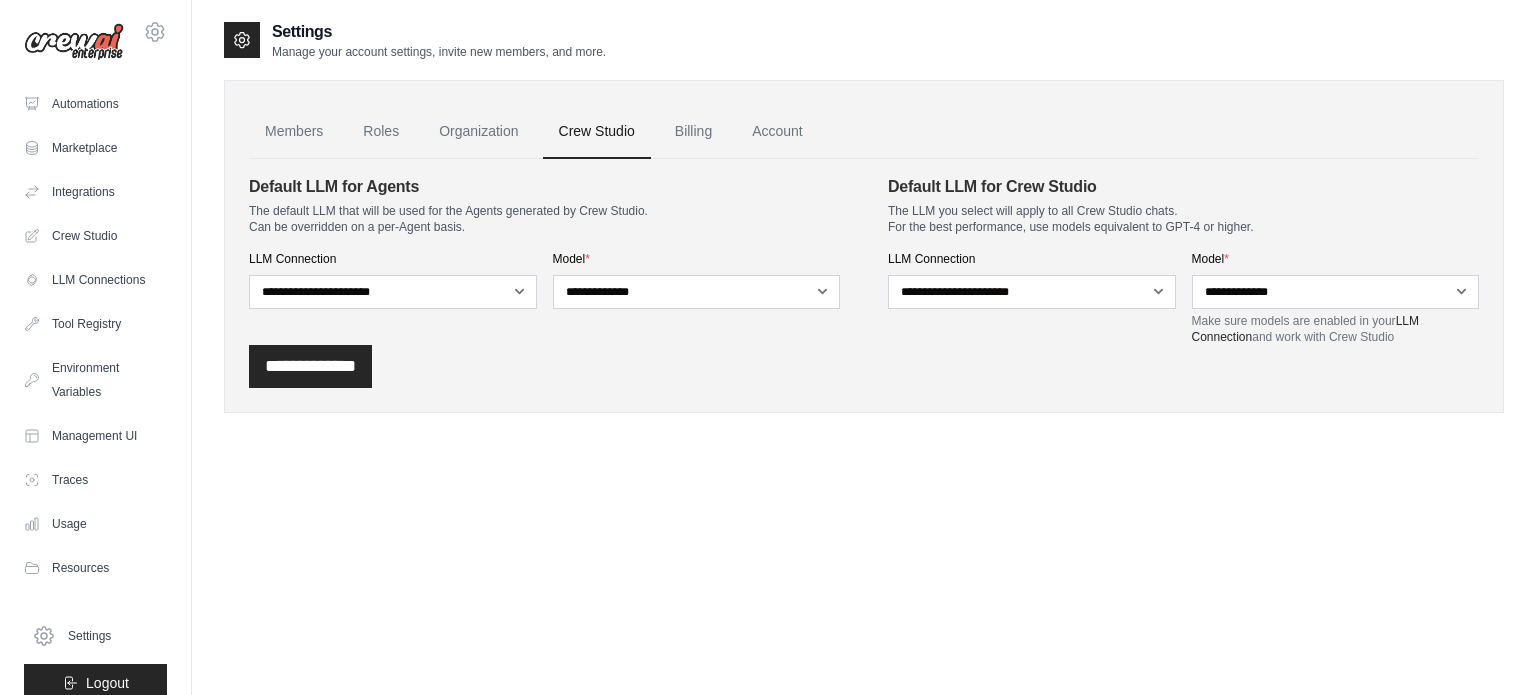 scroll, scrollTop: 0, scrollLeft: 0, axis: both 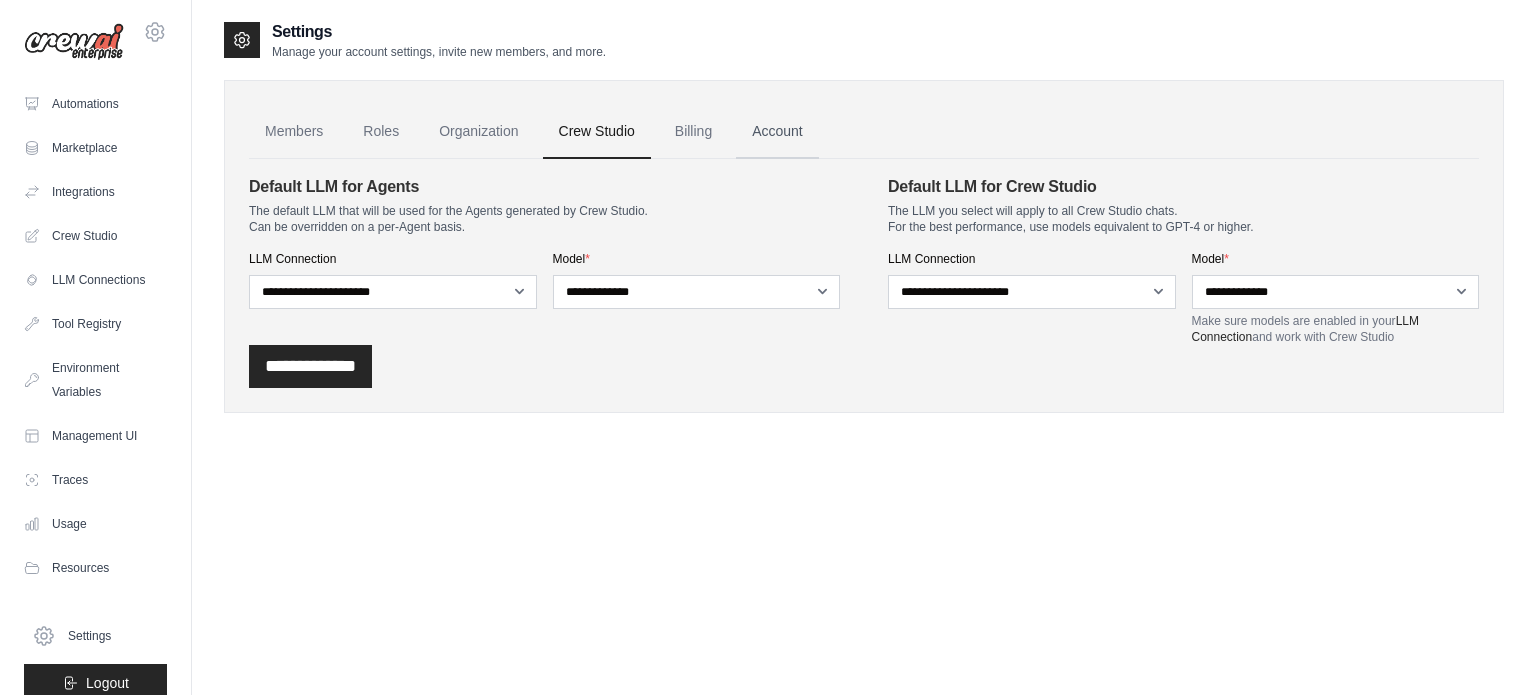 click on "Account" at bounding box center [777, 132] 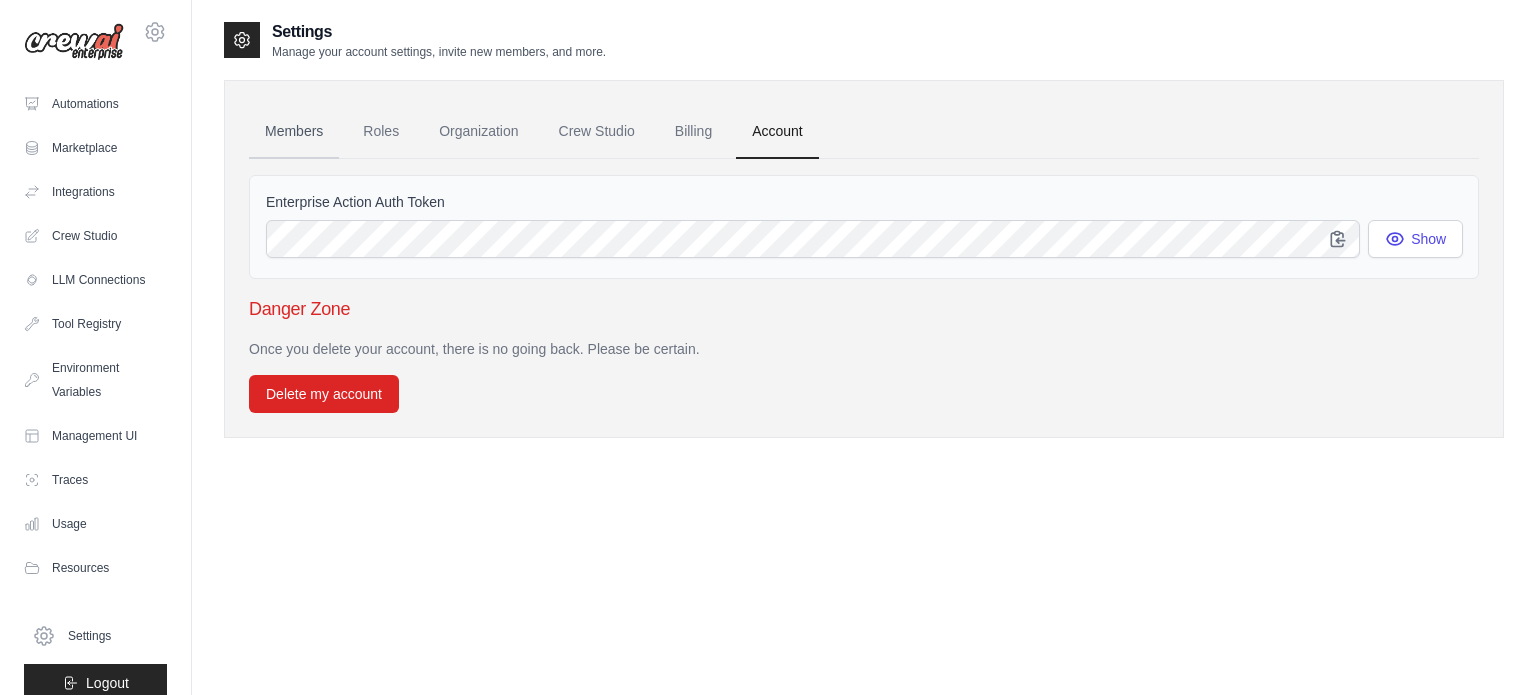 click on "Members" at bounding box center [294, 132] 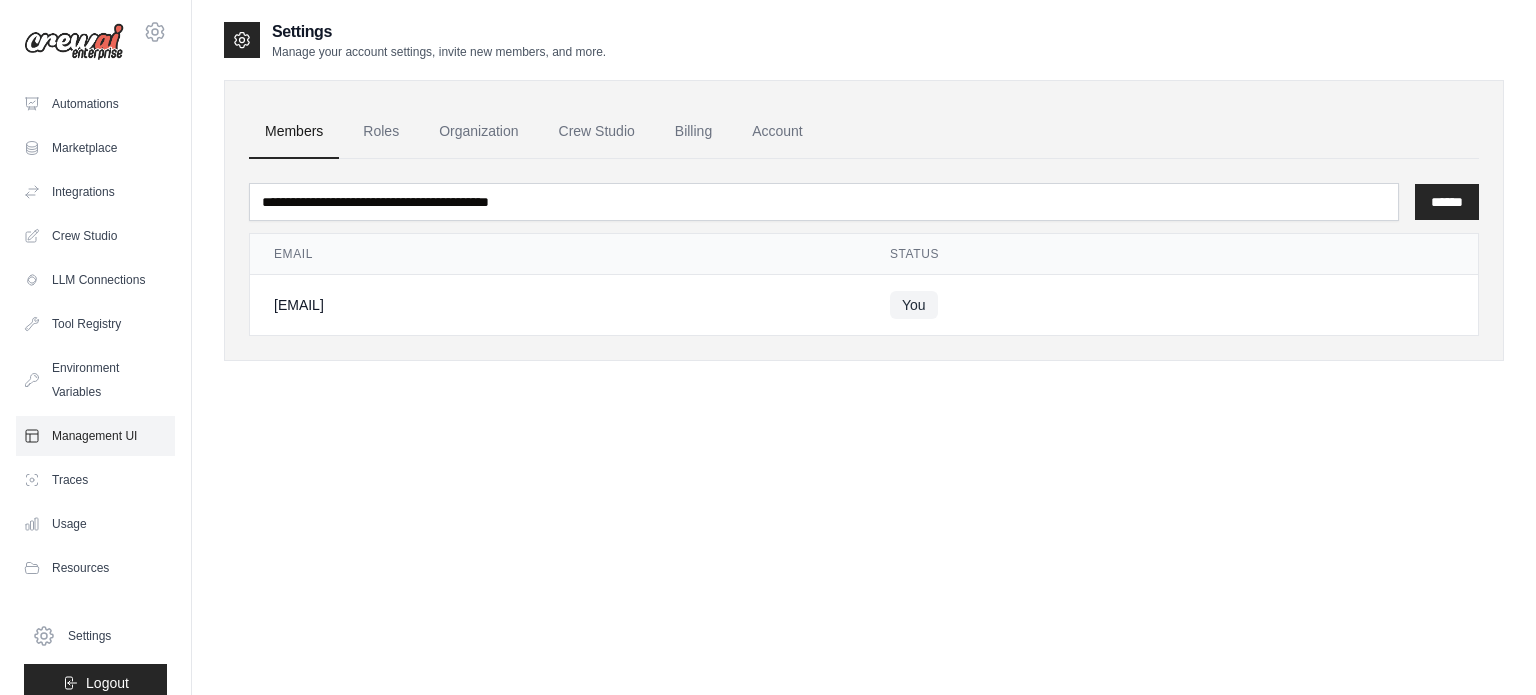 click on "Management UI" at bounding box center (95, 436) 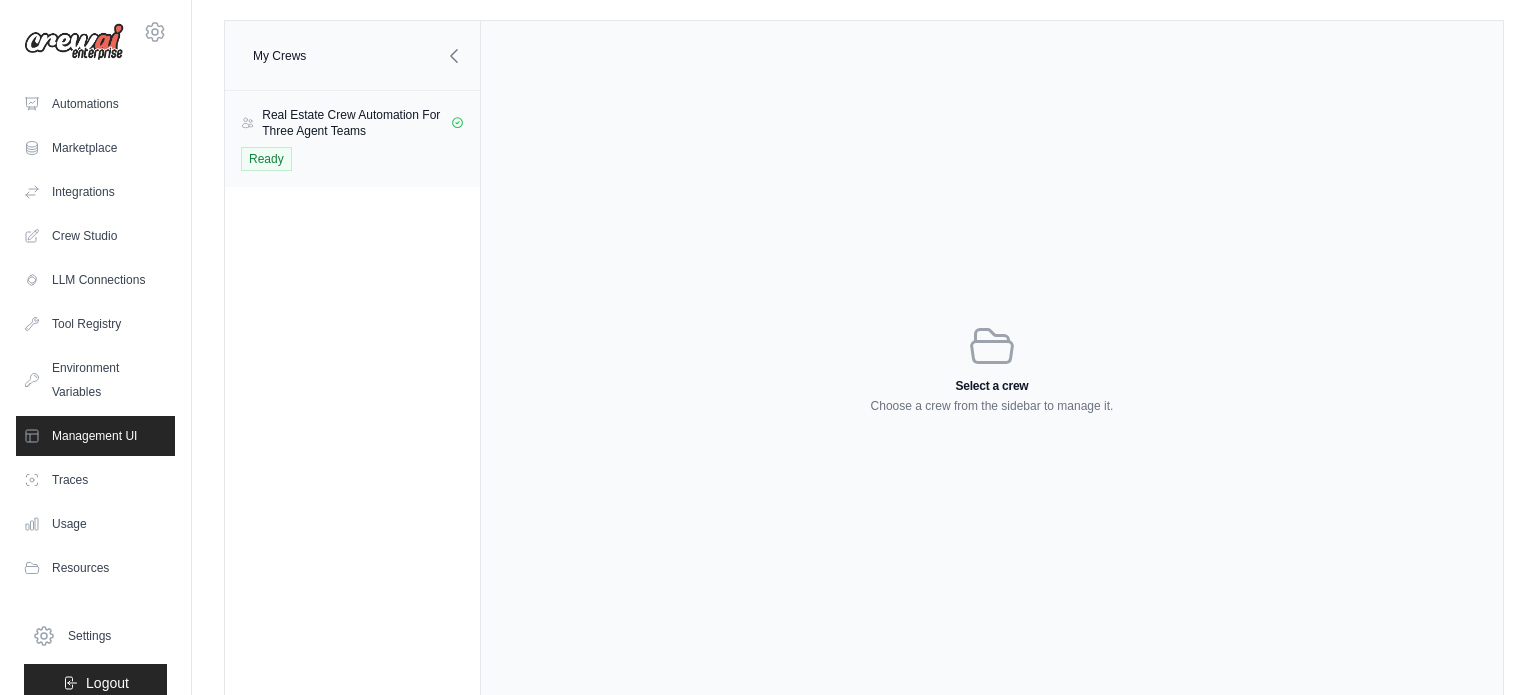 click on "Real Estate Crew Automation For Three Agent Teams
Ready" at bounding box center (352, 139) 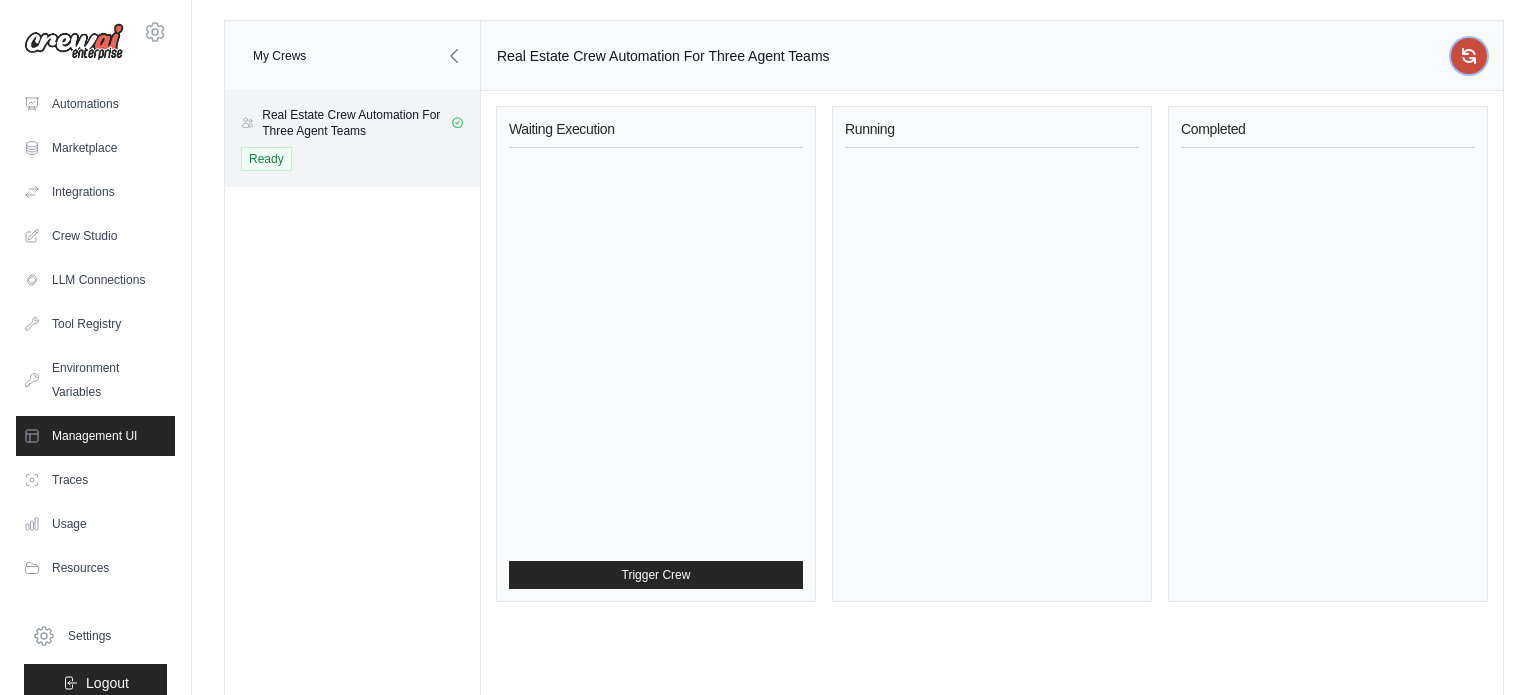 click 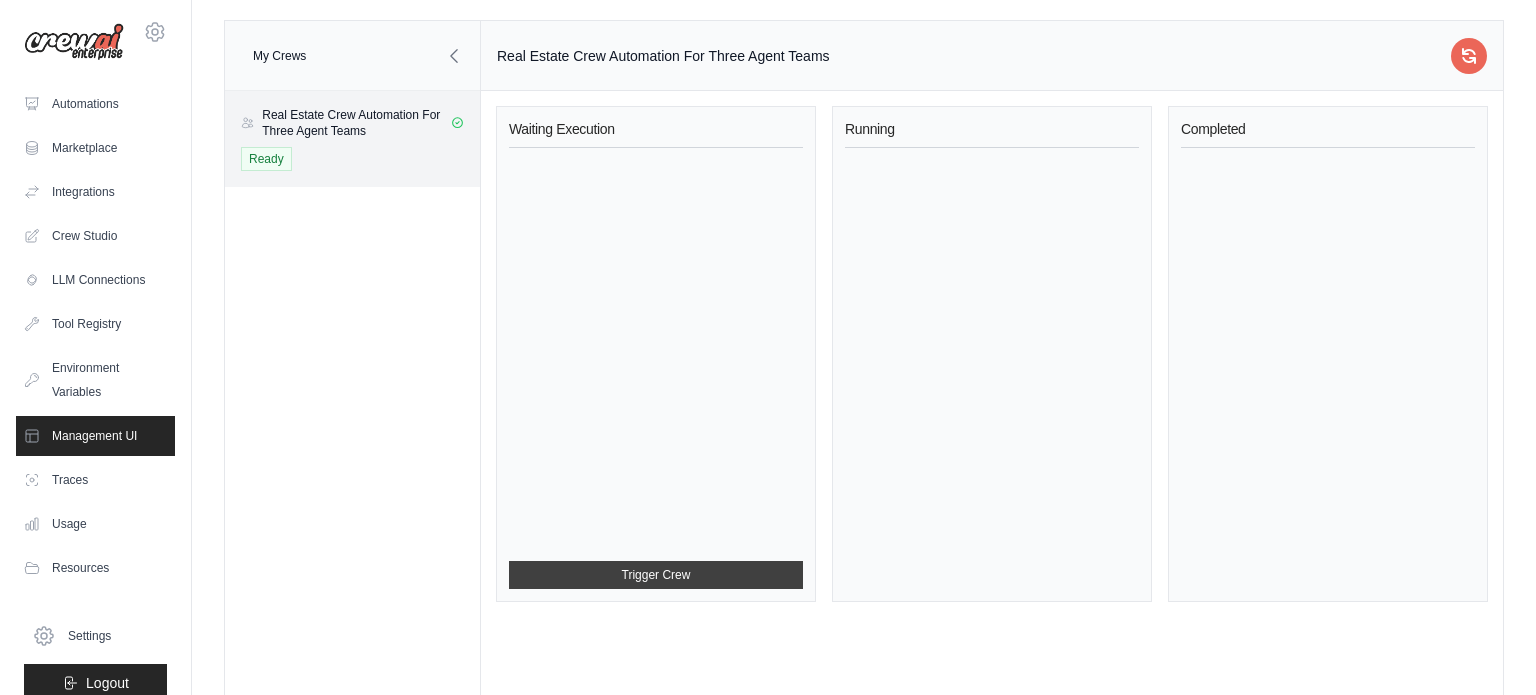 click on "Trigger Crew" at bounding box center [656, 575] 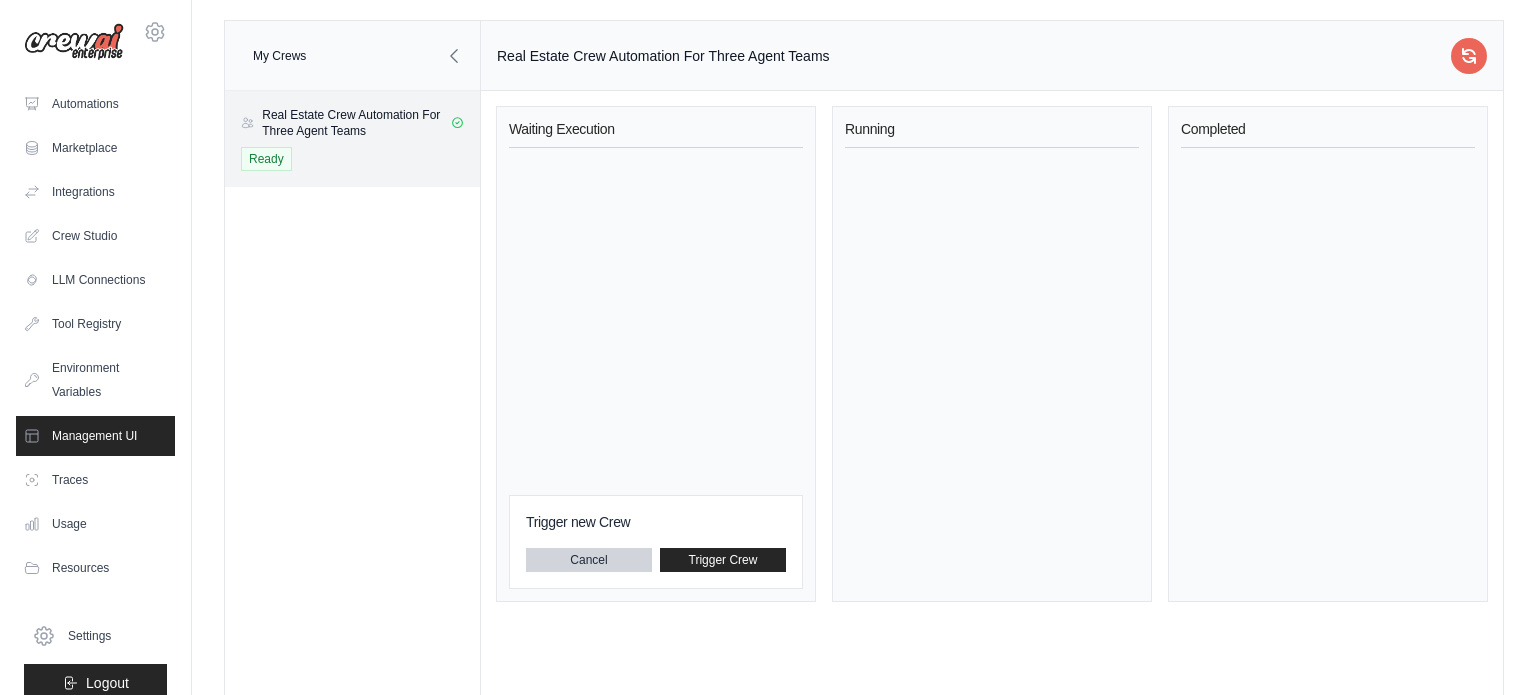 click on "Trigger new Crew" at bounding box center (656, 522) 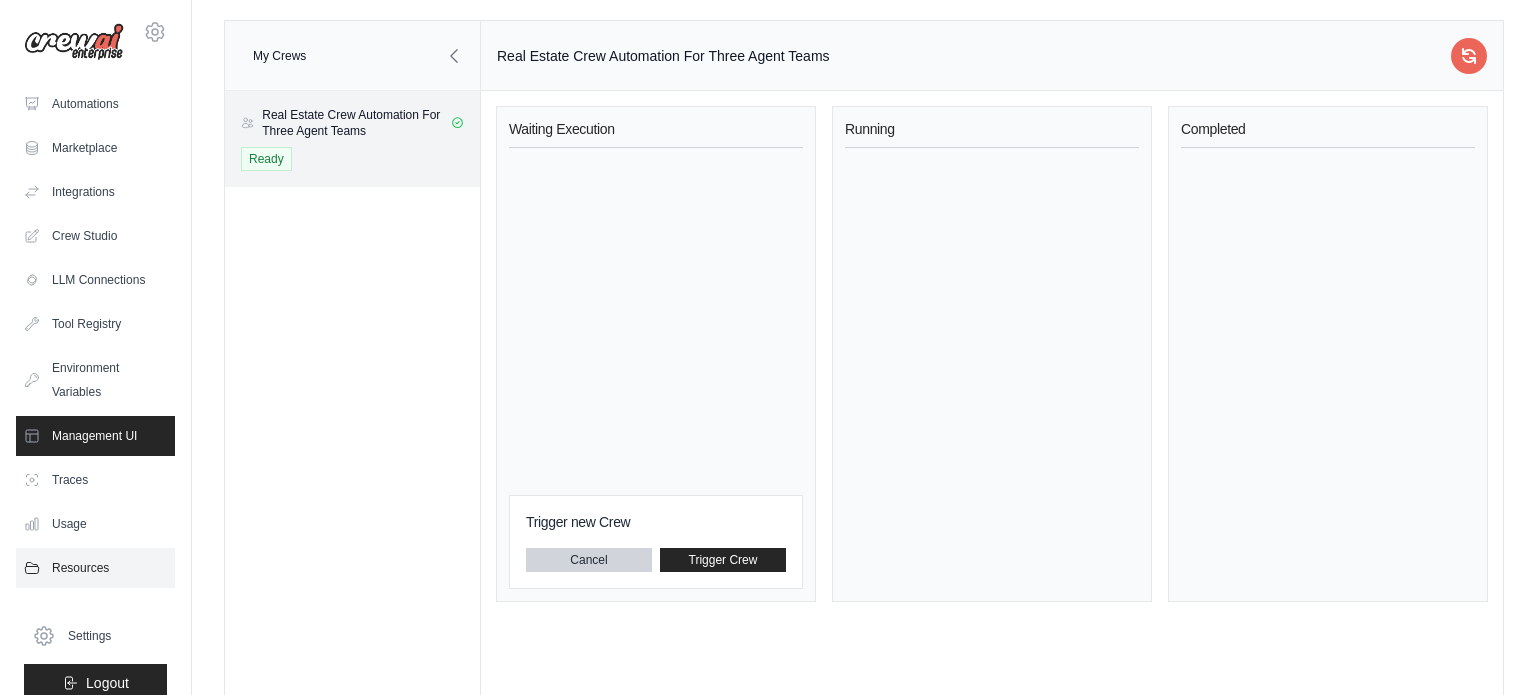 click on "Resources" at bounding box center (95, 568) 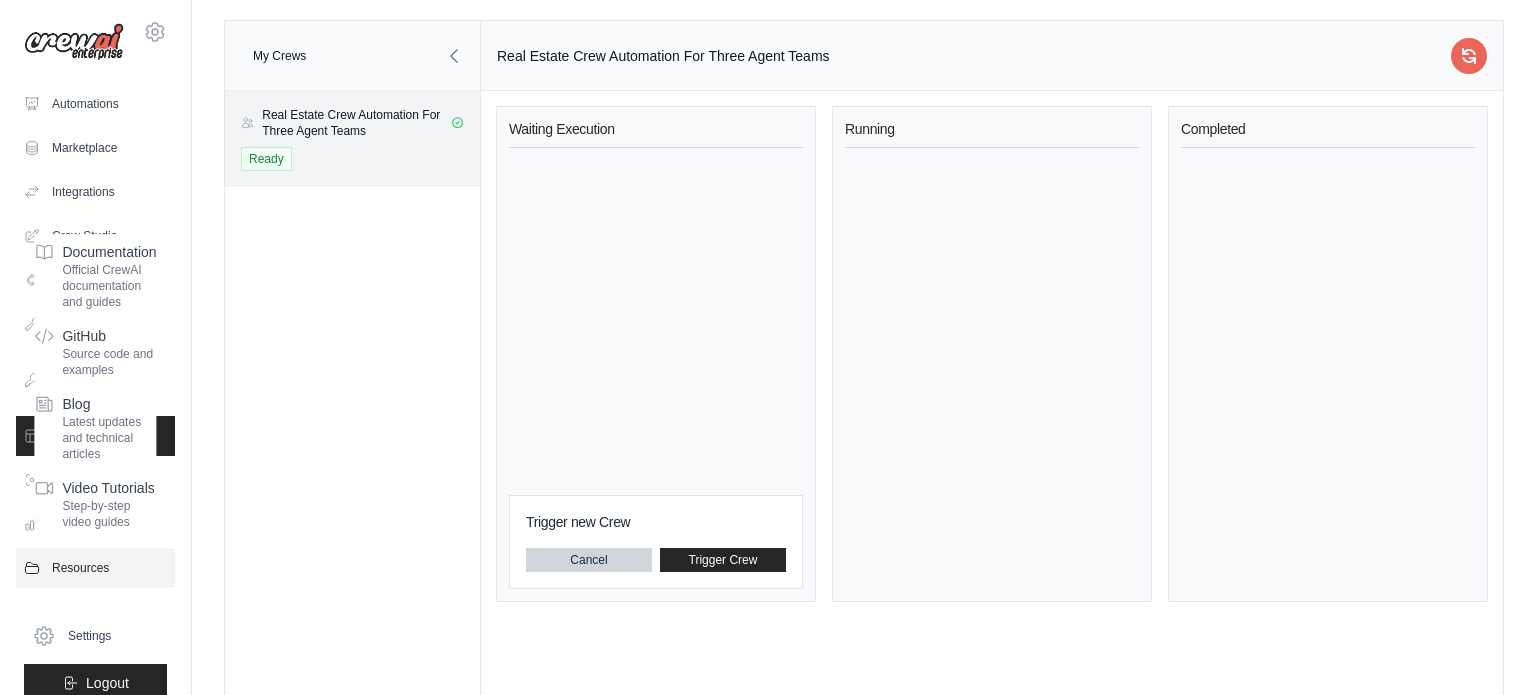 click on "Resources" at bounding box center [95, 568] 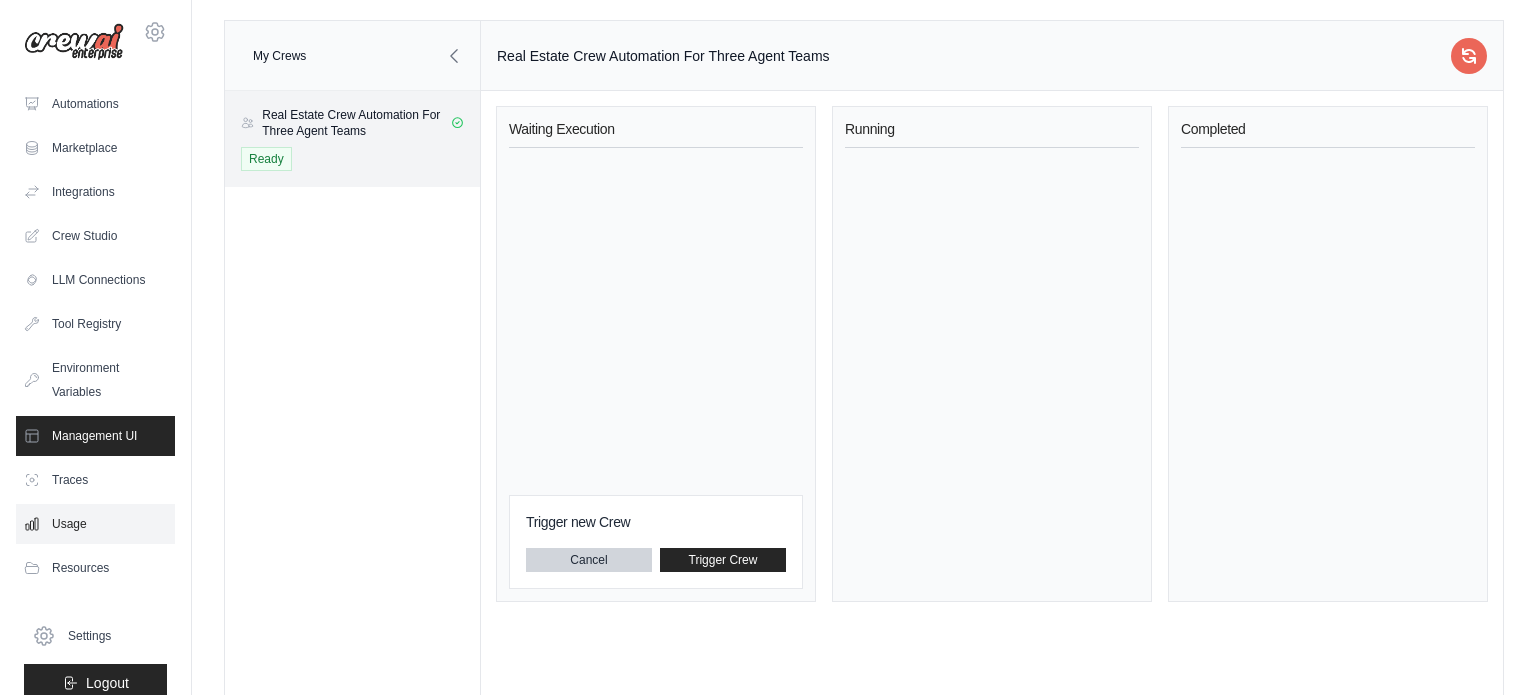 click on "Usage" at bounding box center (95, 524) 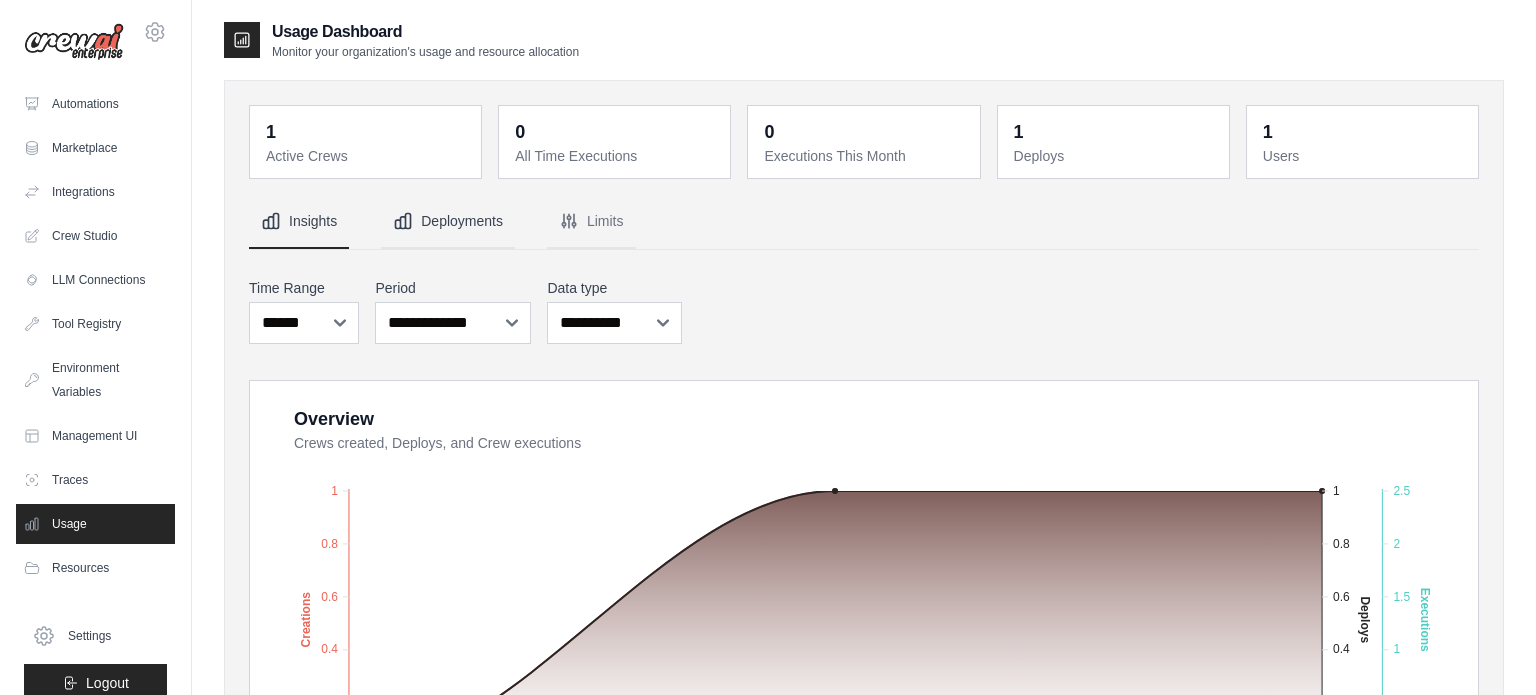 click on "Deployments" at bounding box center (448, 222) 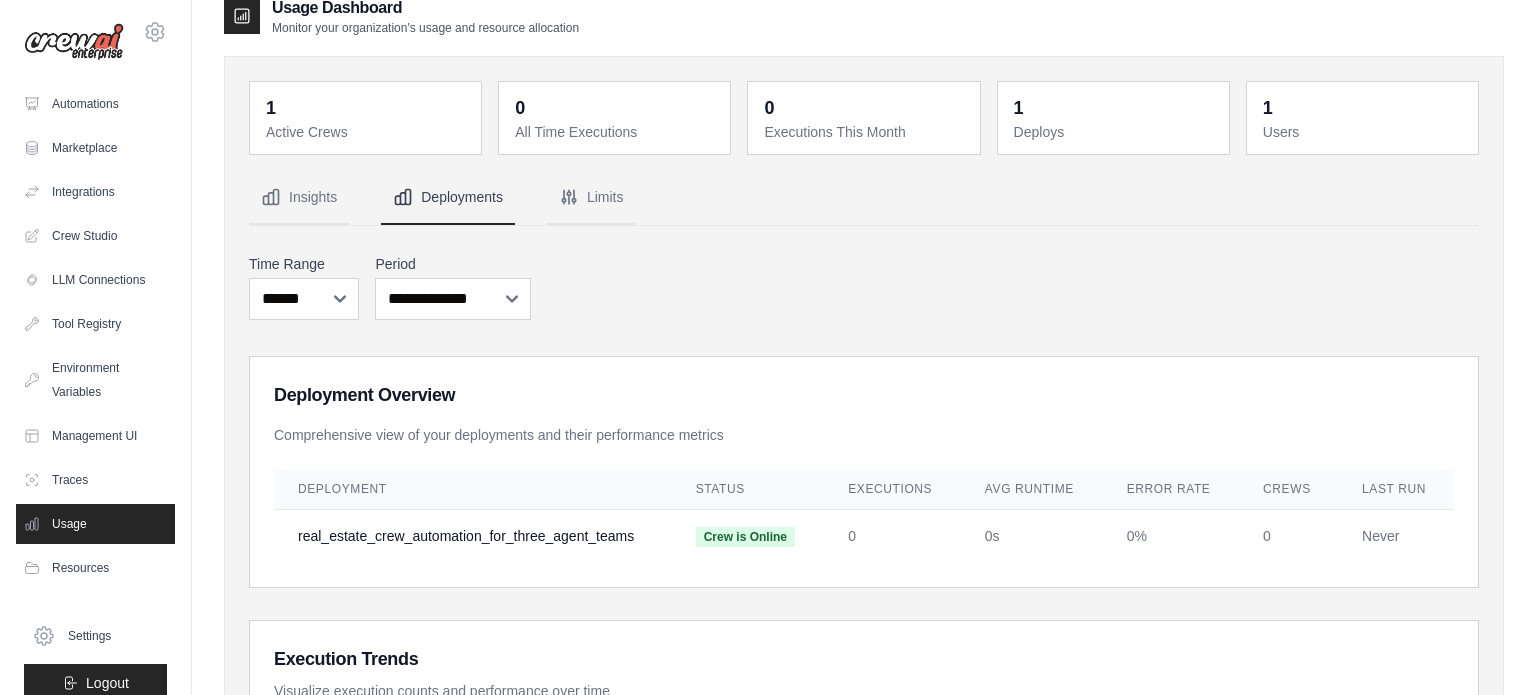 scroll, scrollTop: 0, scrollLeft: 0, axis: both 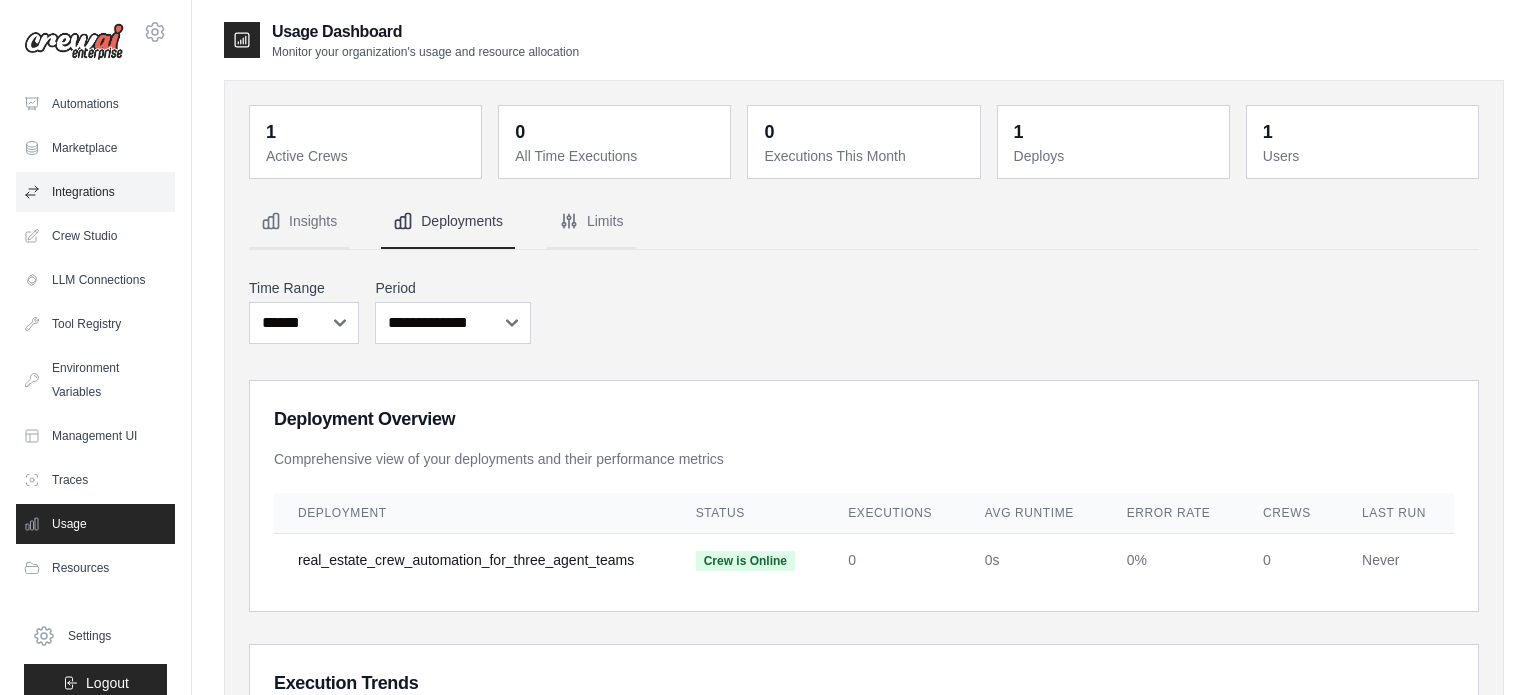 click on "Integrations" at bounding box center (95, 192) 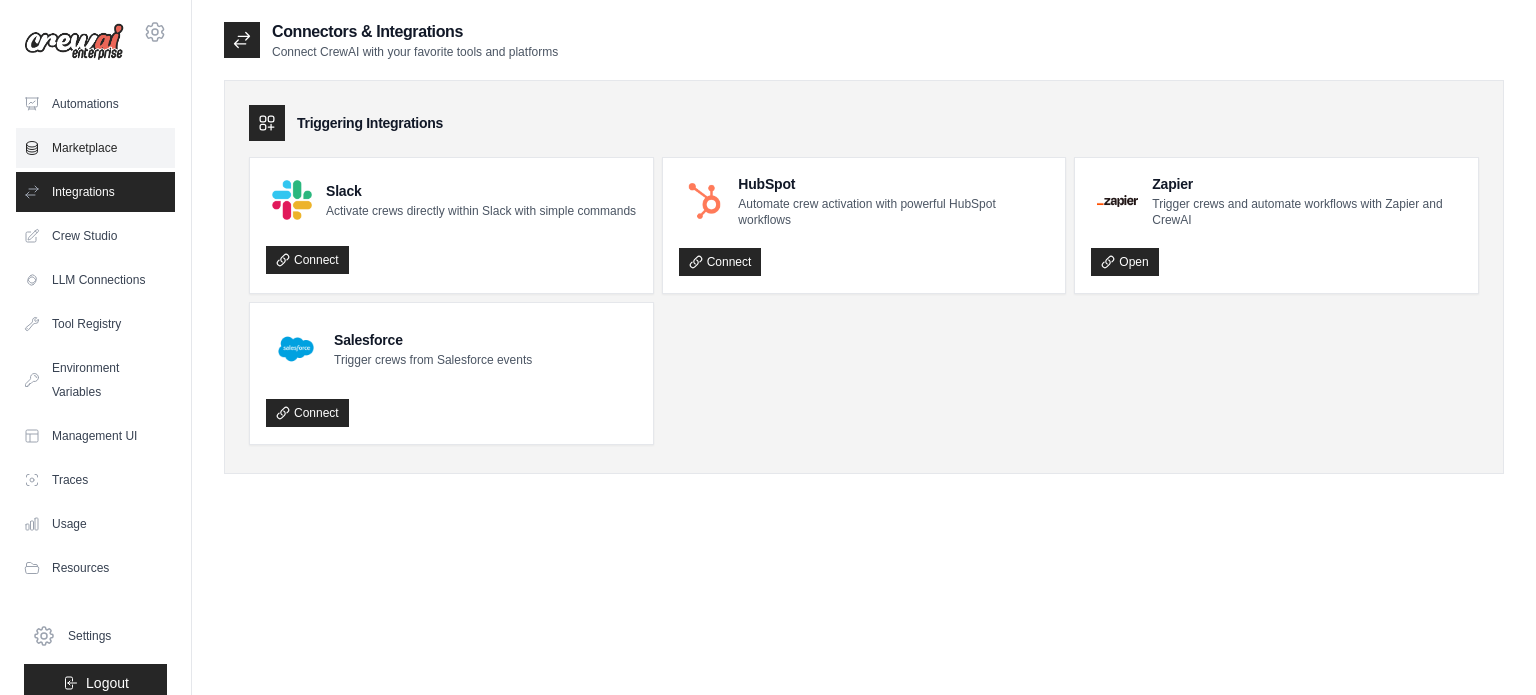 click on "Marketplace" at bounding box center [95, 148] 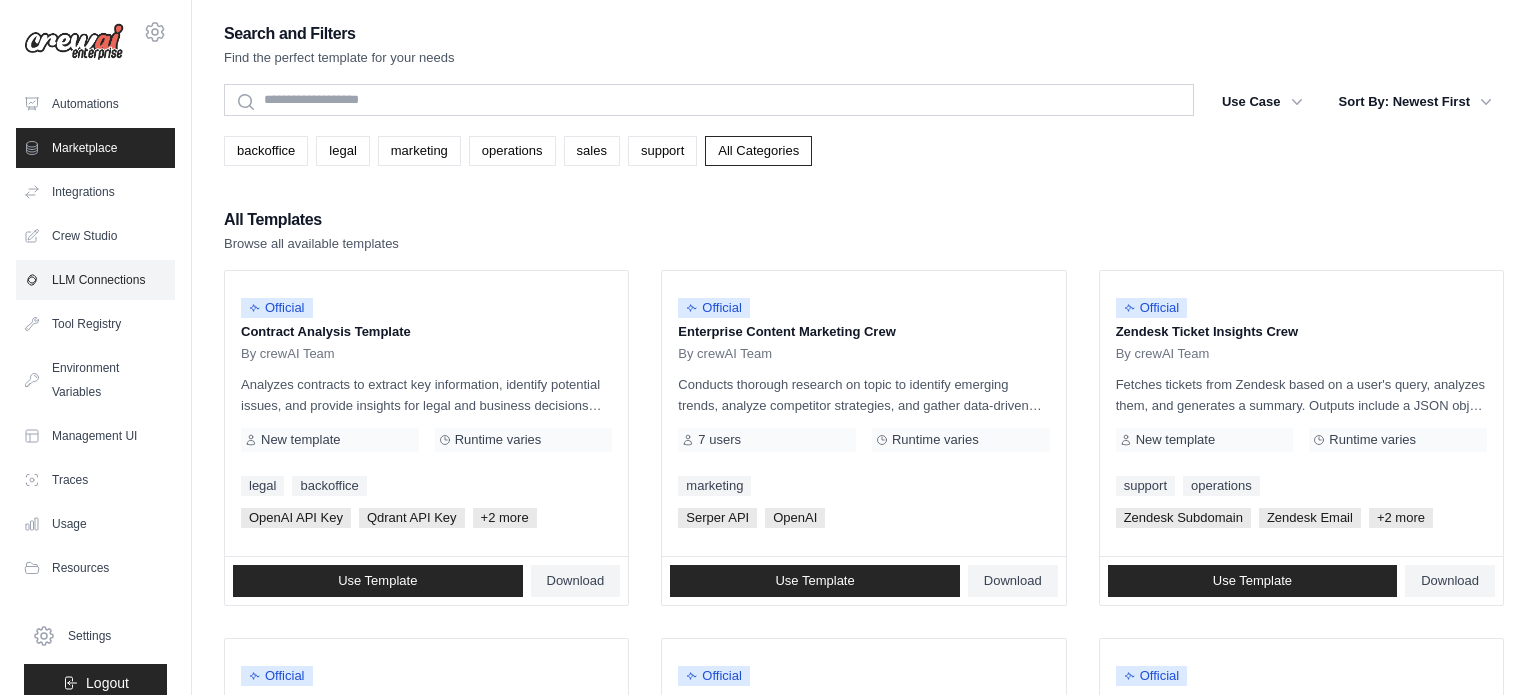 click on "LLM Connections" at bounding box center (95, 280) 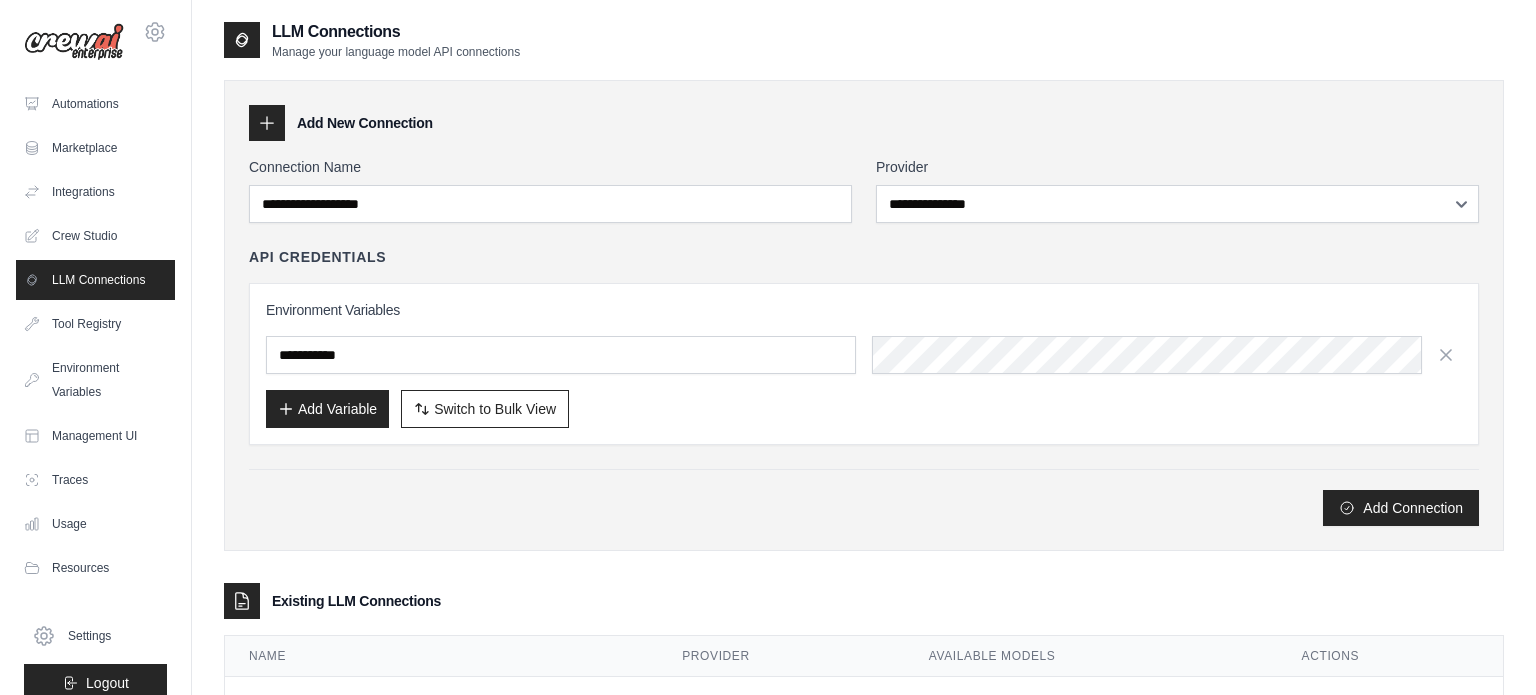 click on "LLM Connections" at bounding box center [95, 280] 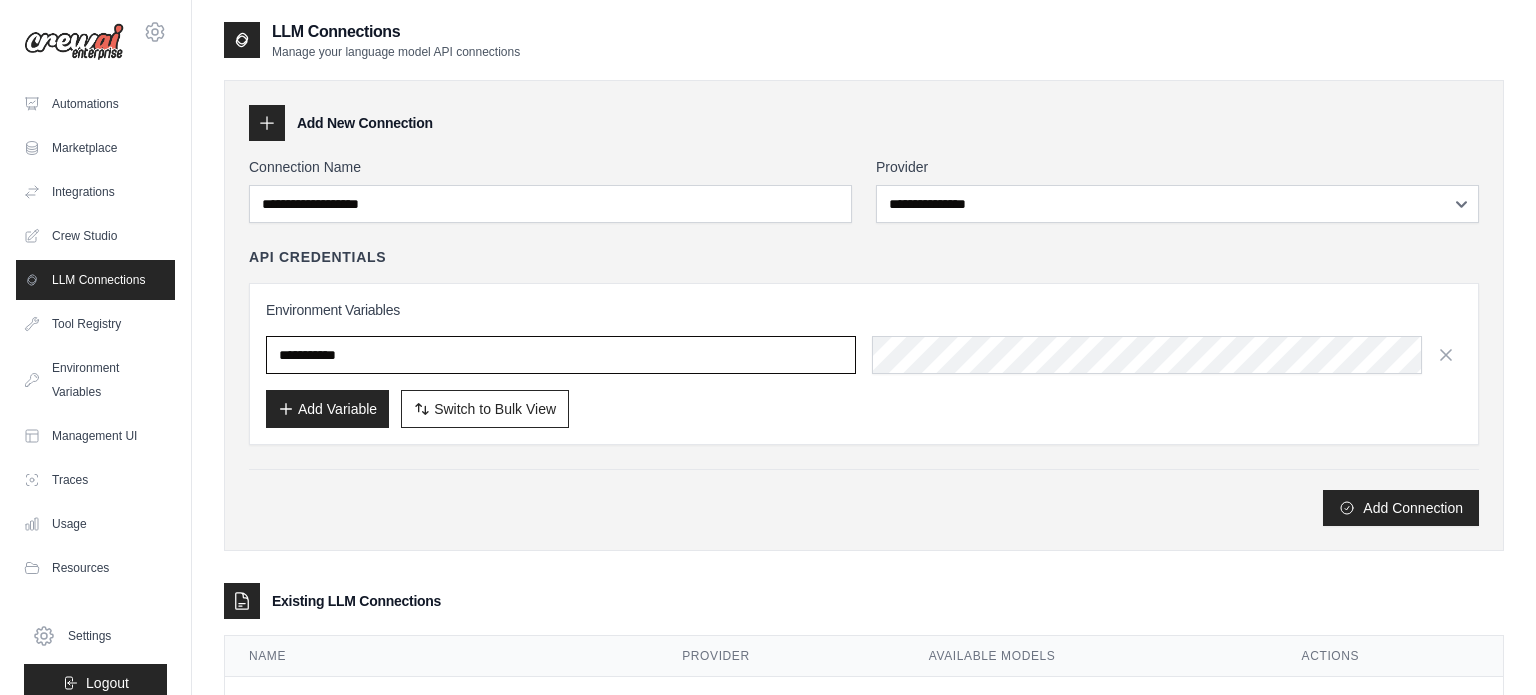 type on "**********" 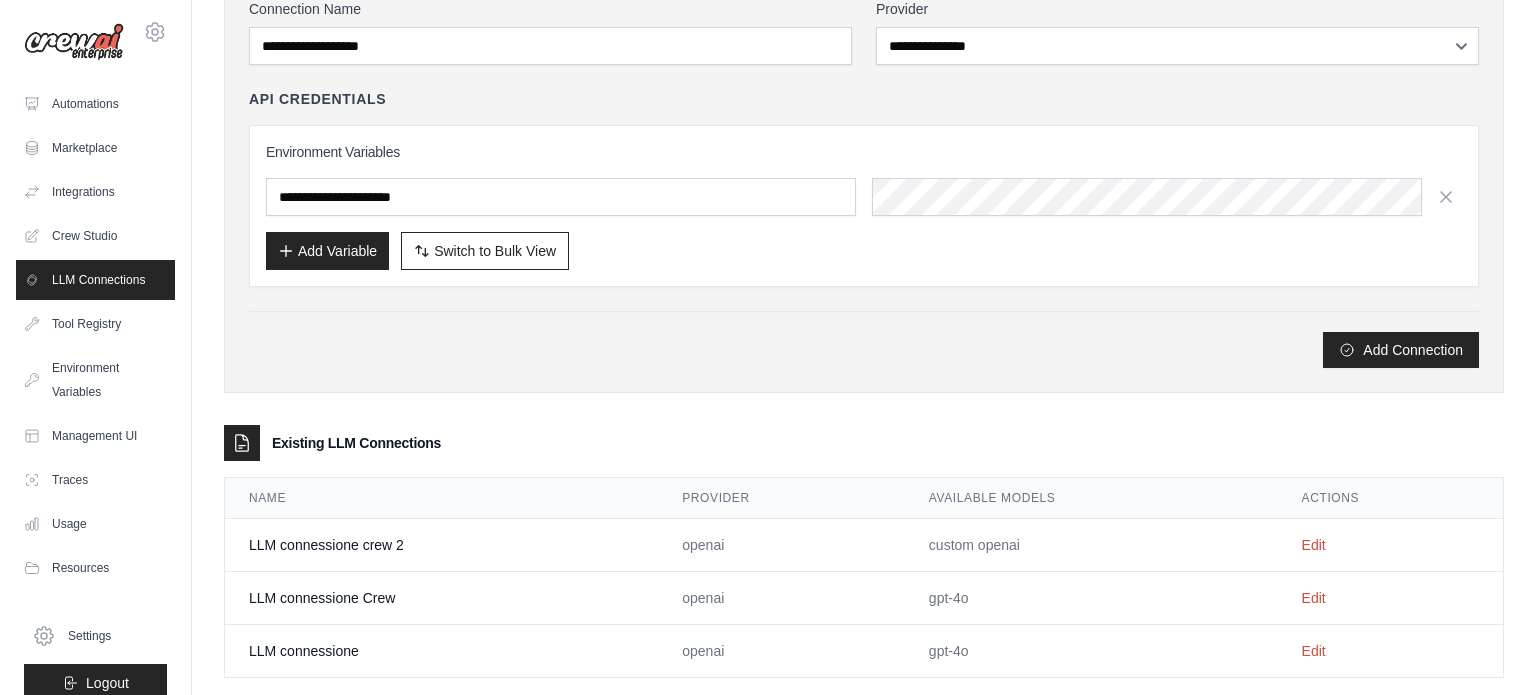 scroll, scrollTop: 189, scrollLeft: 0, axis: vertical 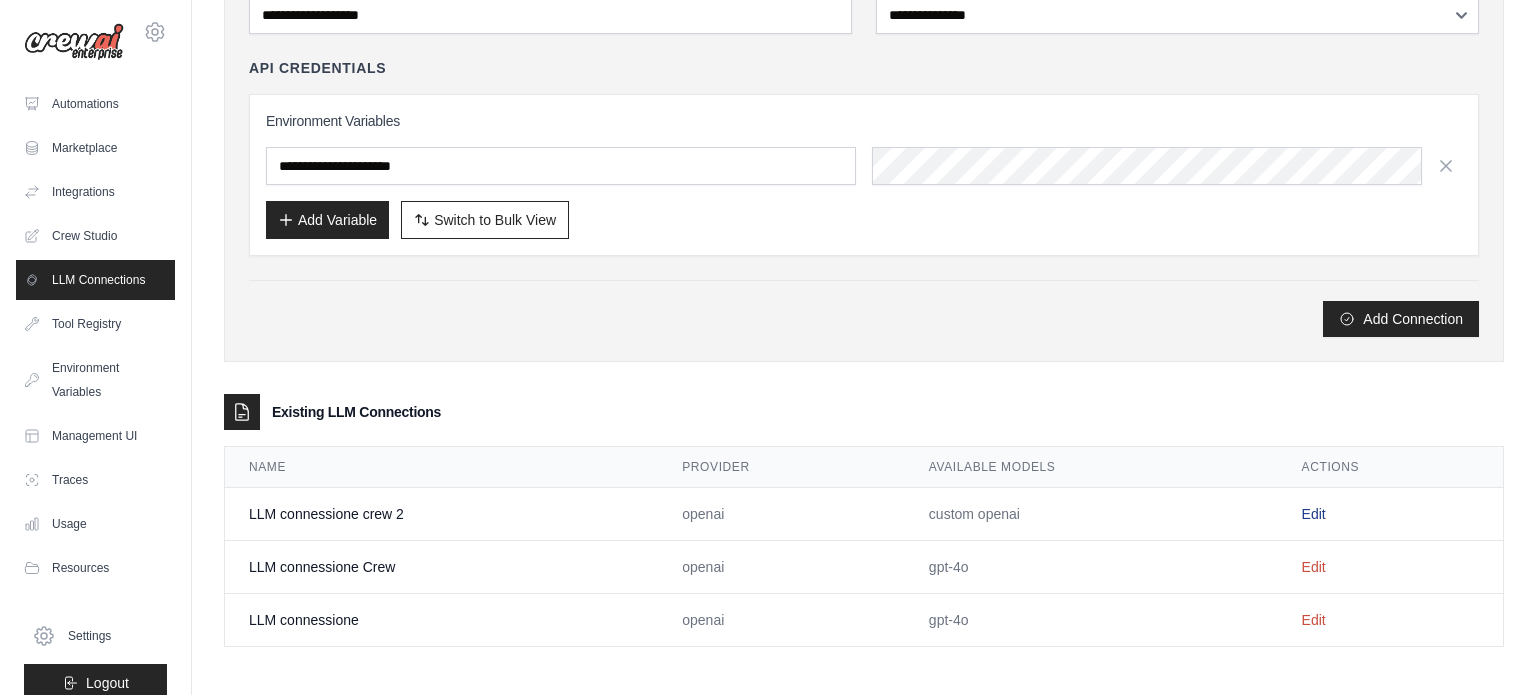 click on "Edit" at bounding box center [1314, 514] 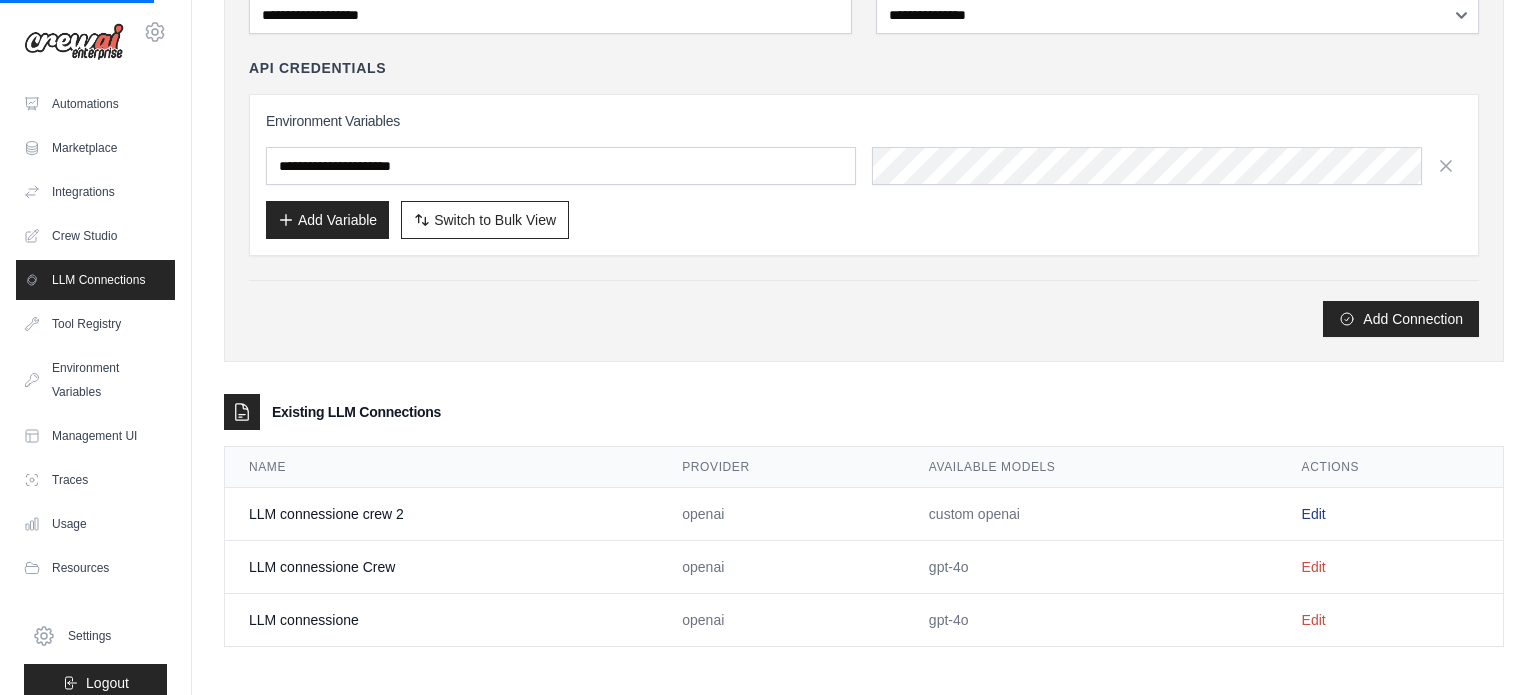 scroll, scrollTop: 0, scrollLeft: 0, axis: both 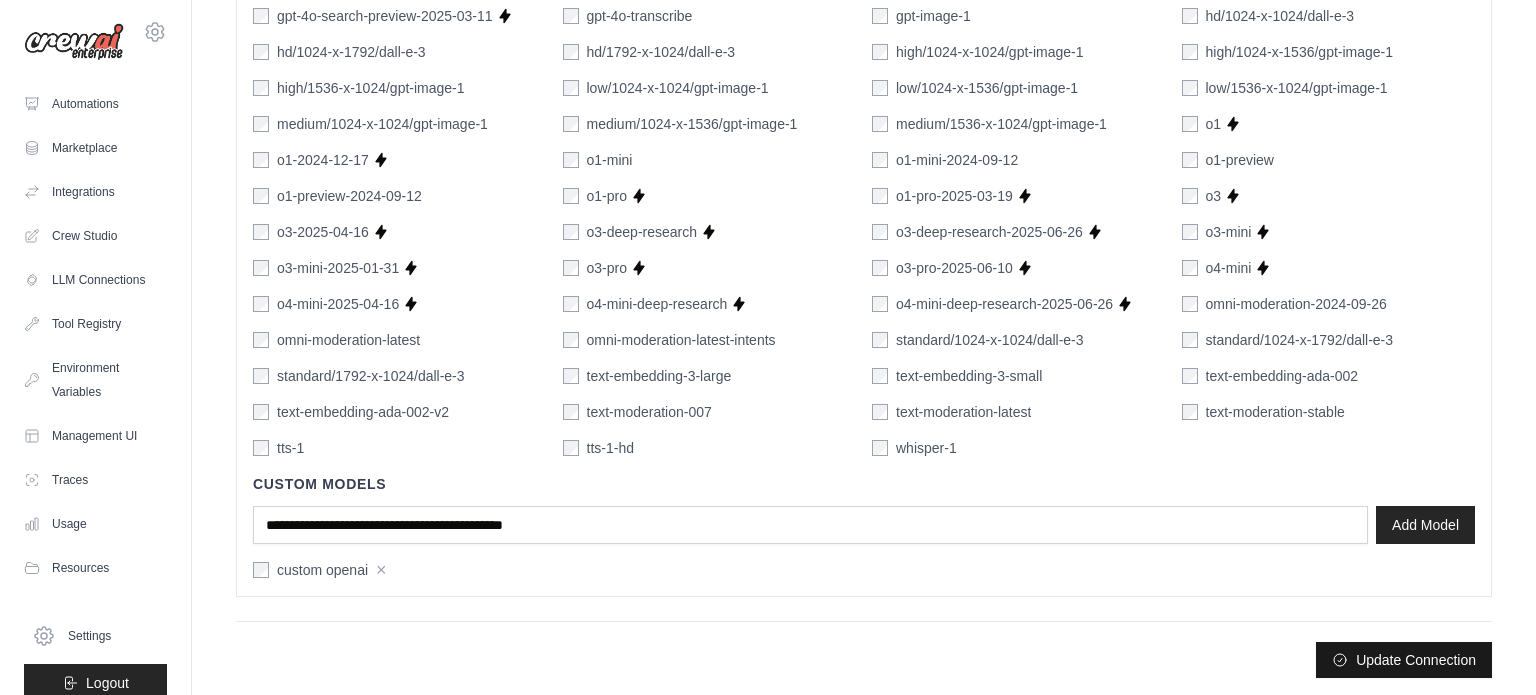 click on "Update Connection" at bounding box center [1404, 660] 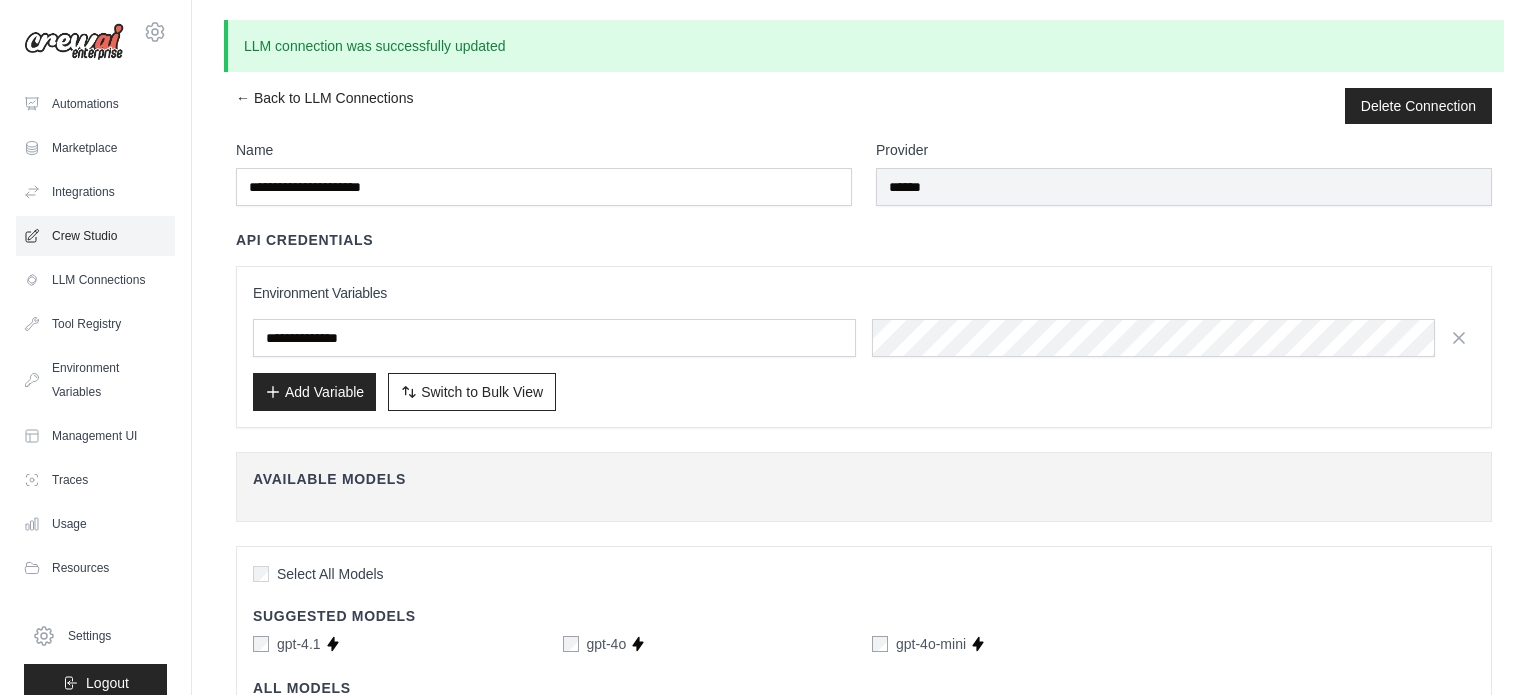 click on "Crew Studio" at bounding box center [95, 236] 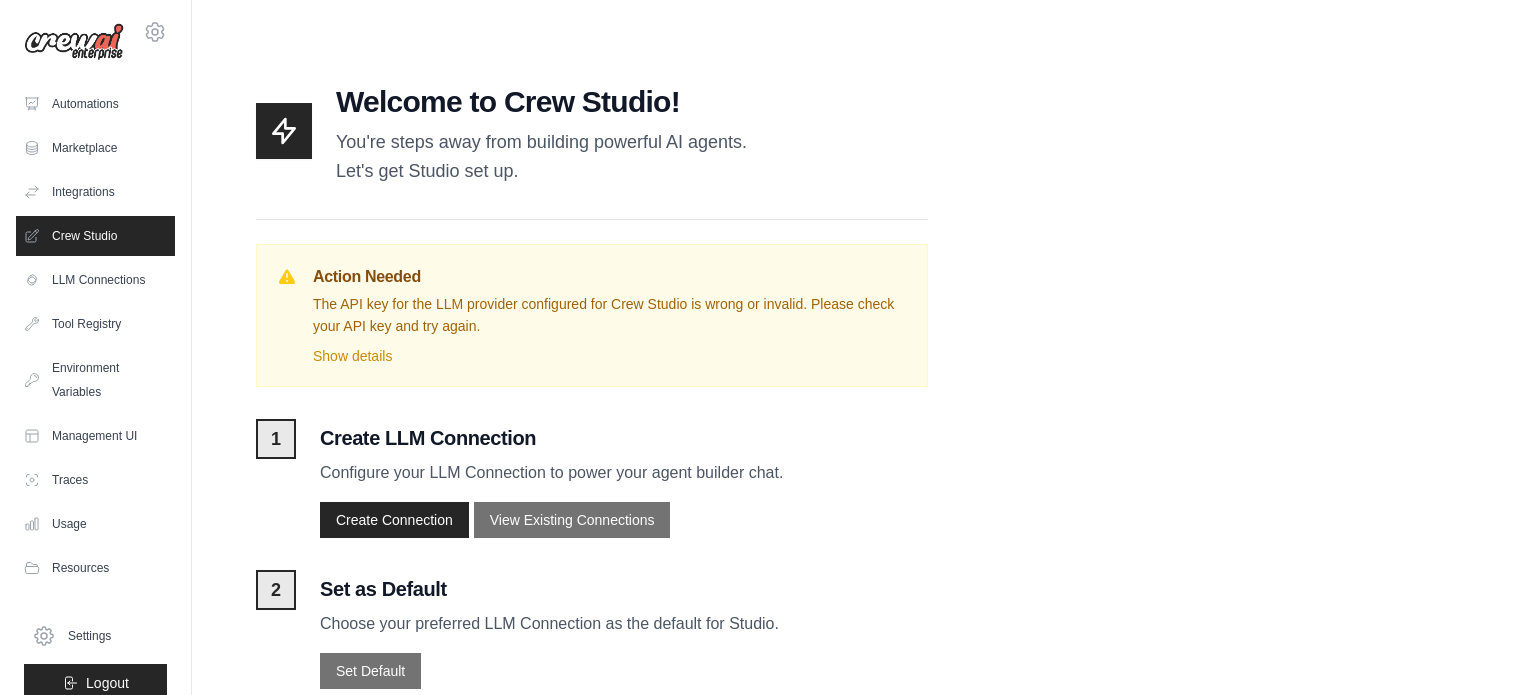 scroll, scrollTop: 47, scrollLeft: 0, axis: vertical 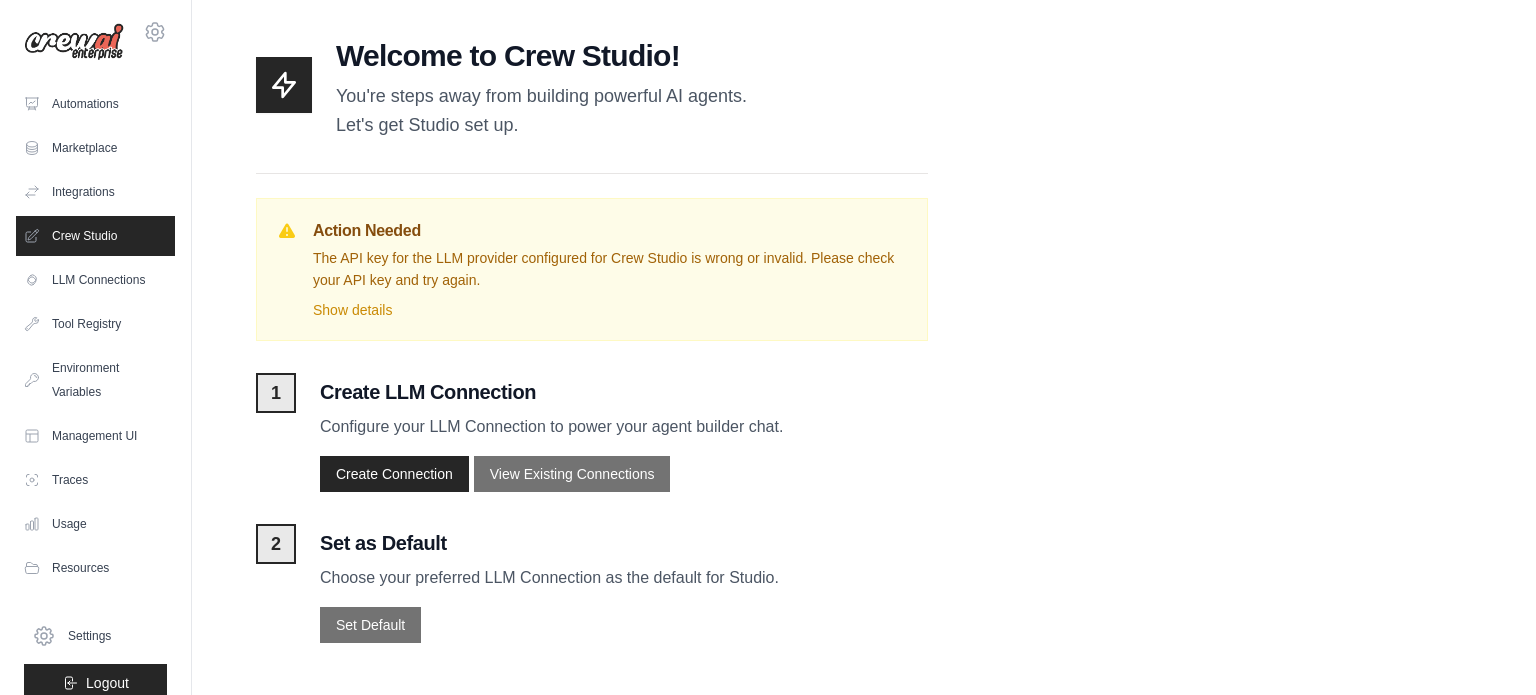 click 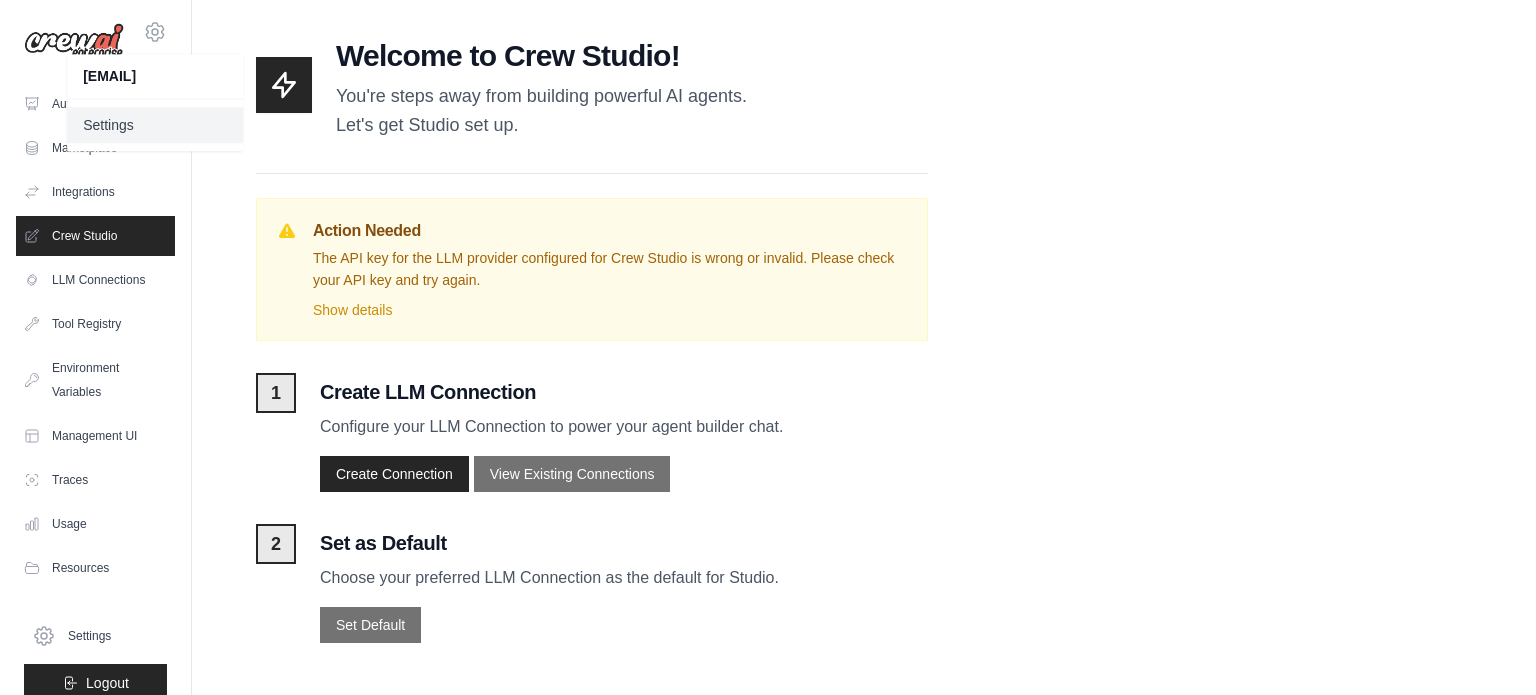 click on "Settings" at bounding box center [155, 125] 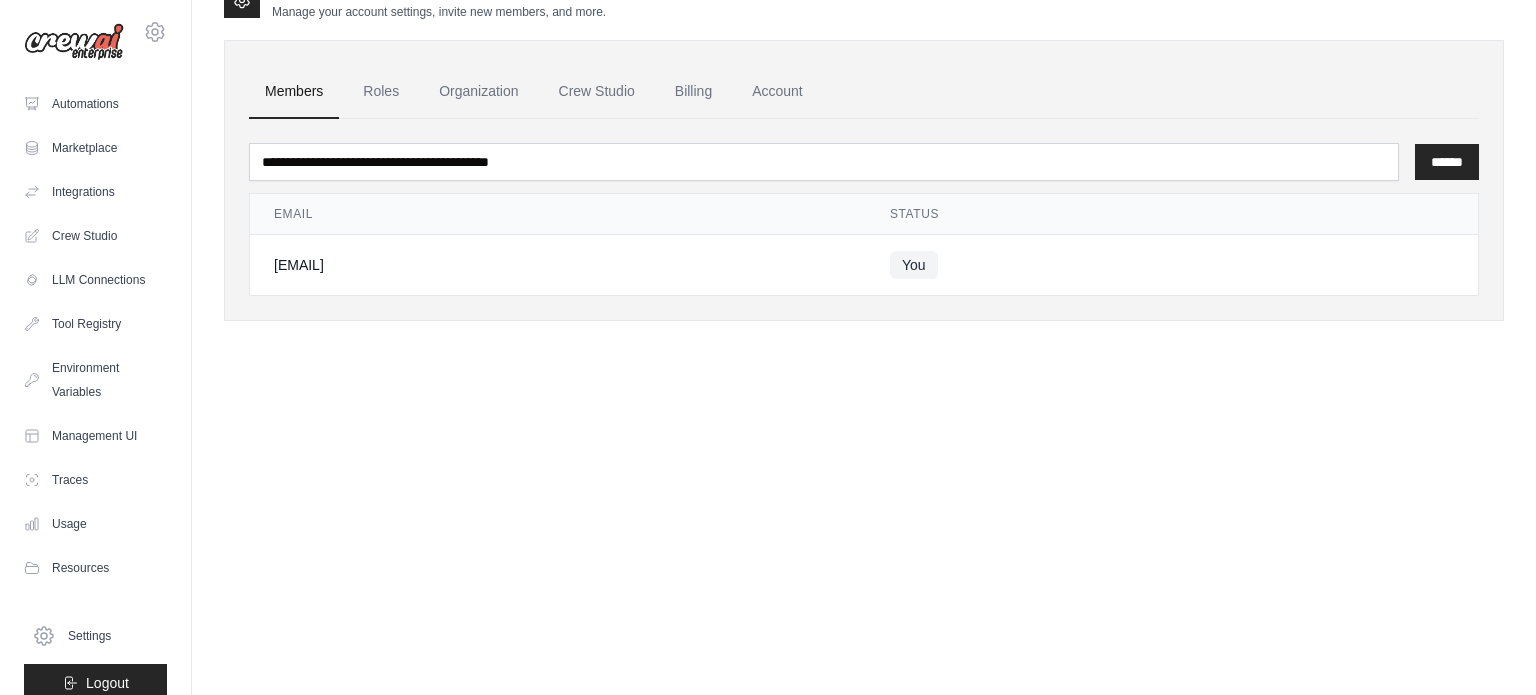 scroll, scrollTop: 0, scrollLeft: 0, axis: both 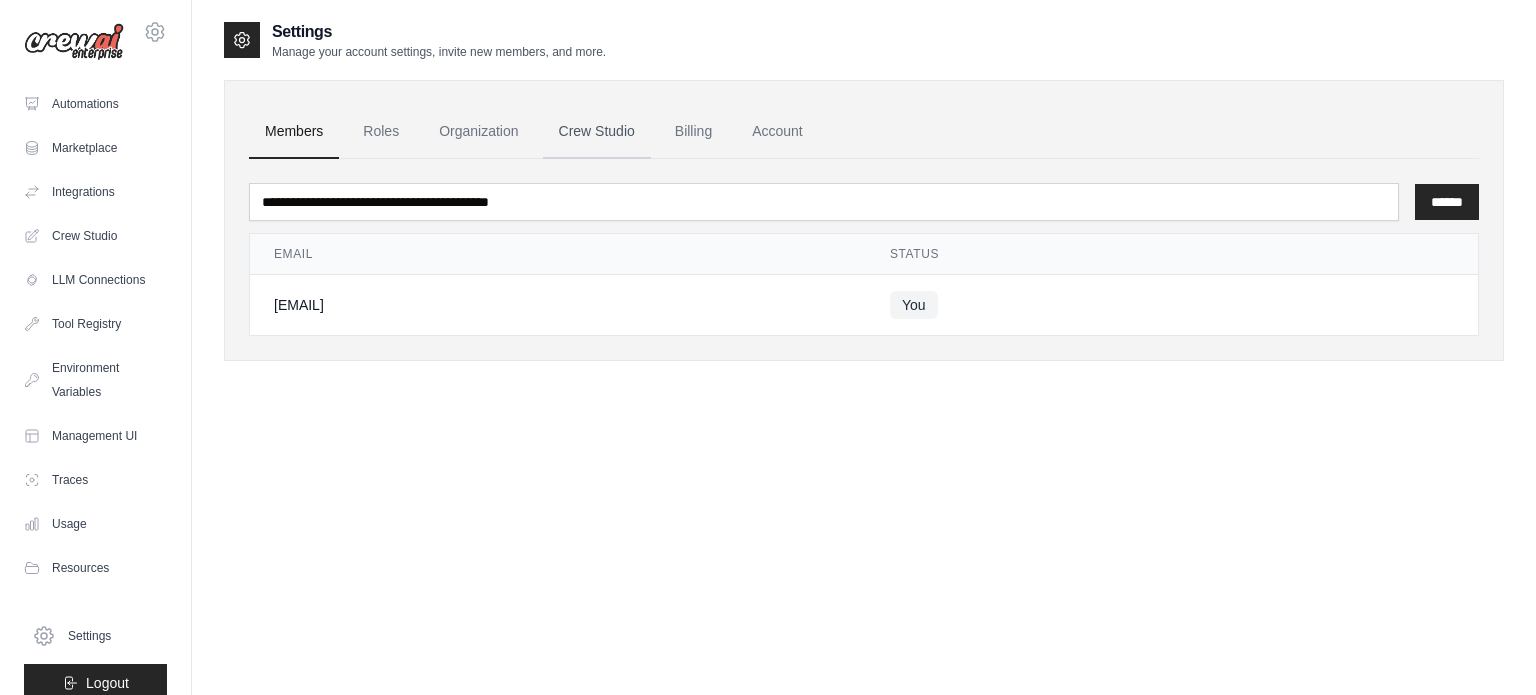 click on "Crew Studio" at bounding box center (597, 132) 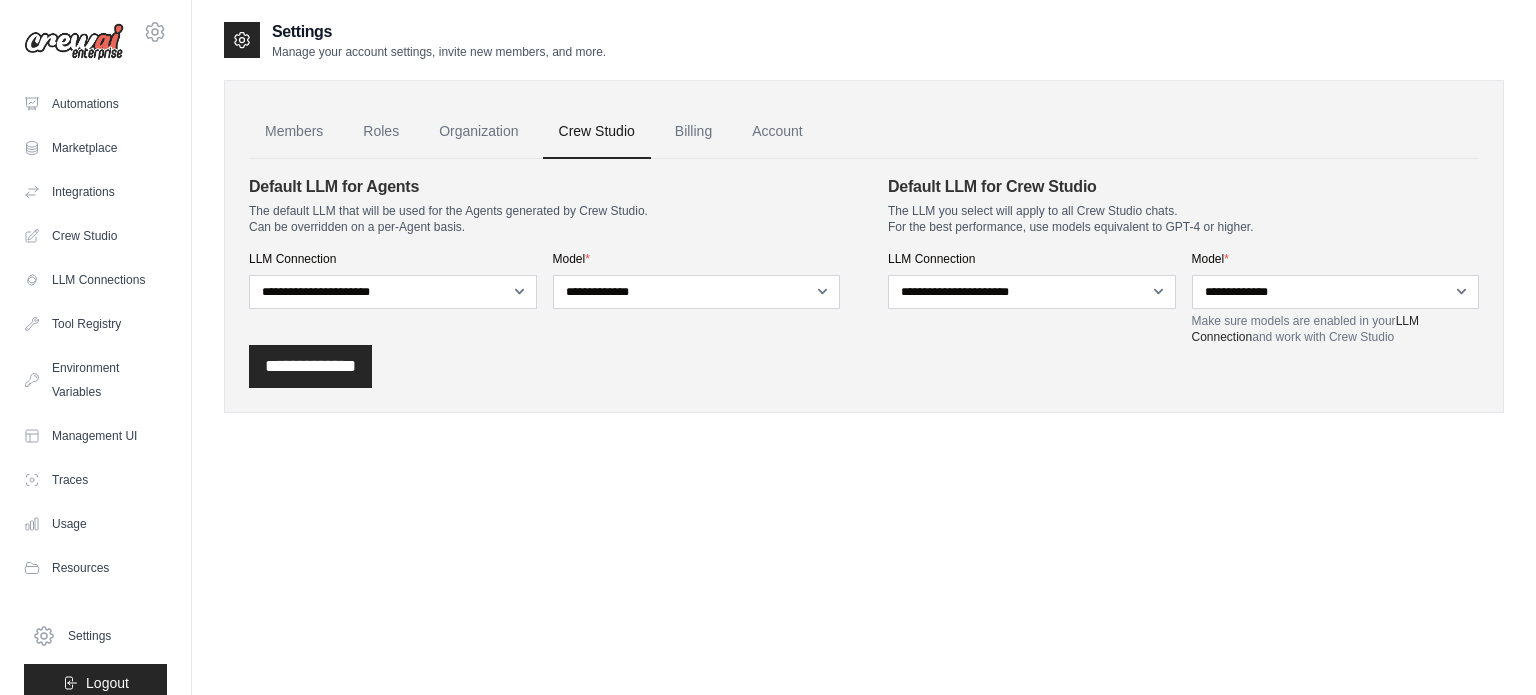 scroll, scrollTop: 0, scrollLeft: 0, axis: both 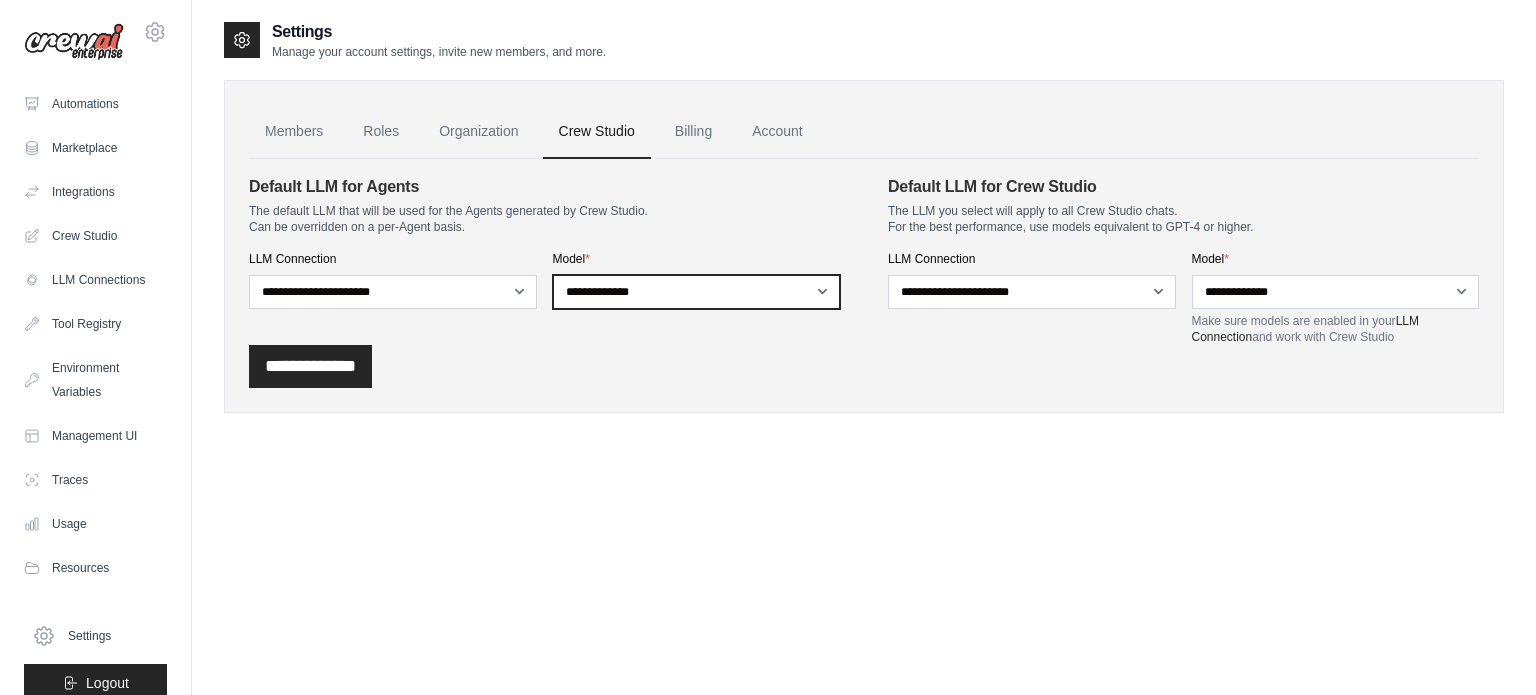 click on "**********" at bounding box center [697, 292] 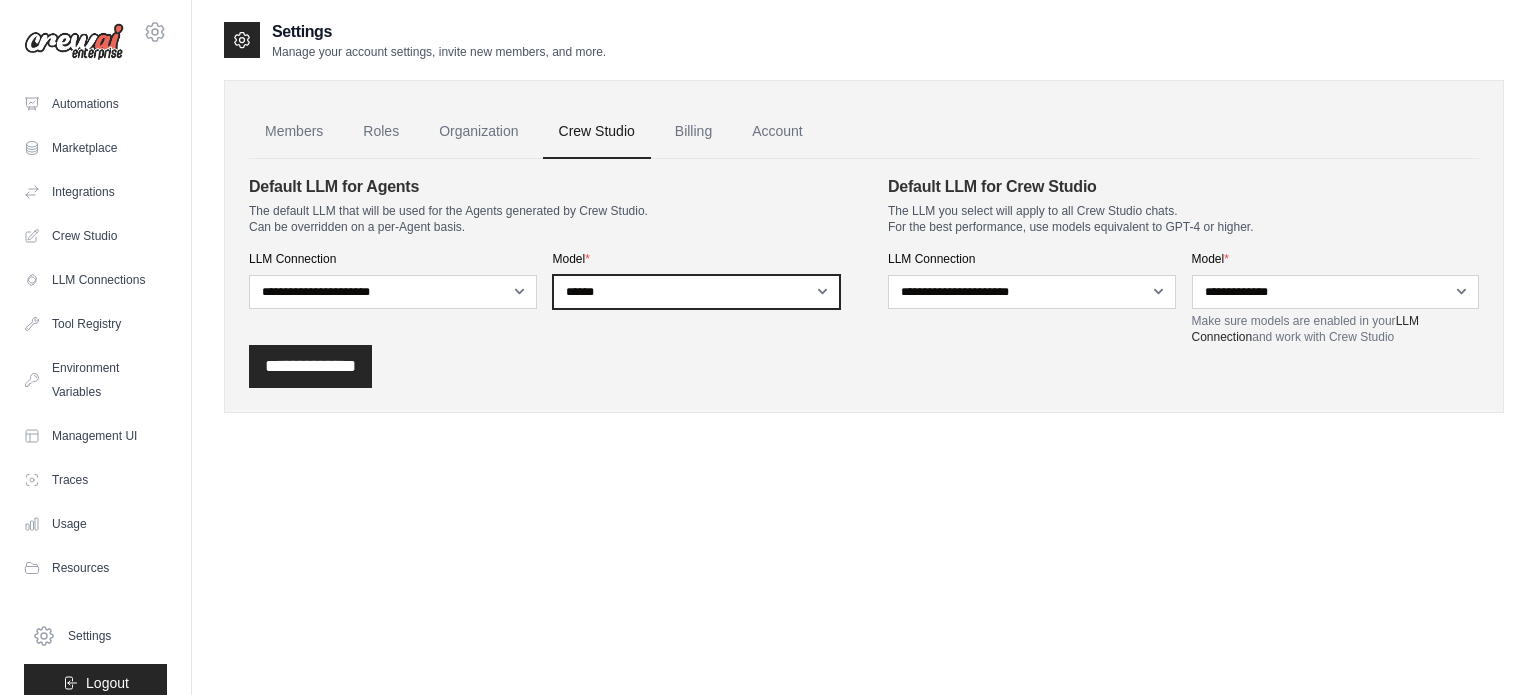click on "**********" at bounding box center [697, 292] 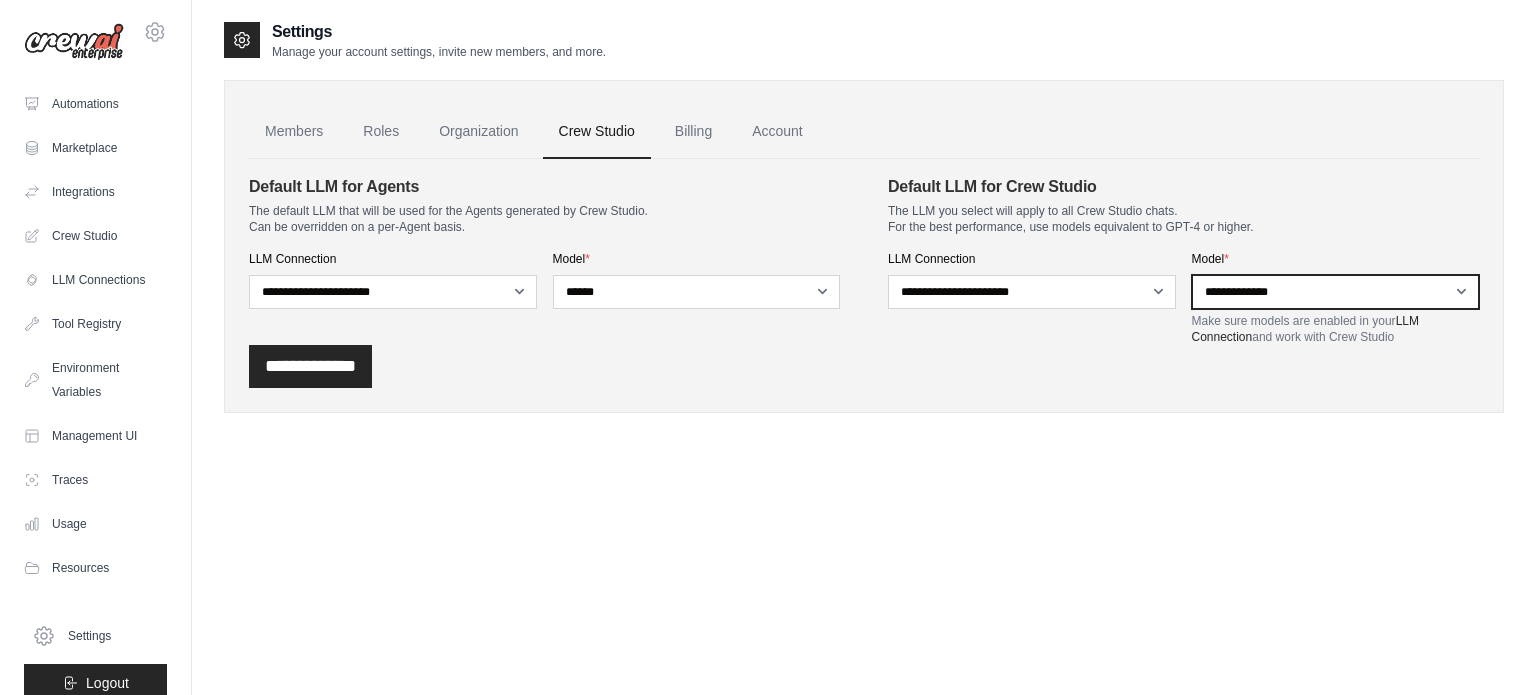 click on "**********" at bounding box center [1336, 292] 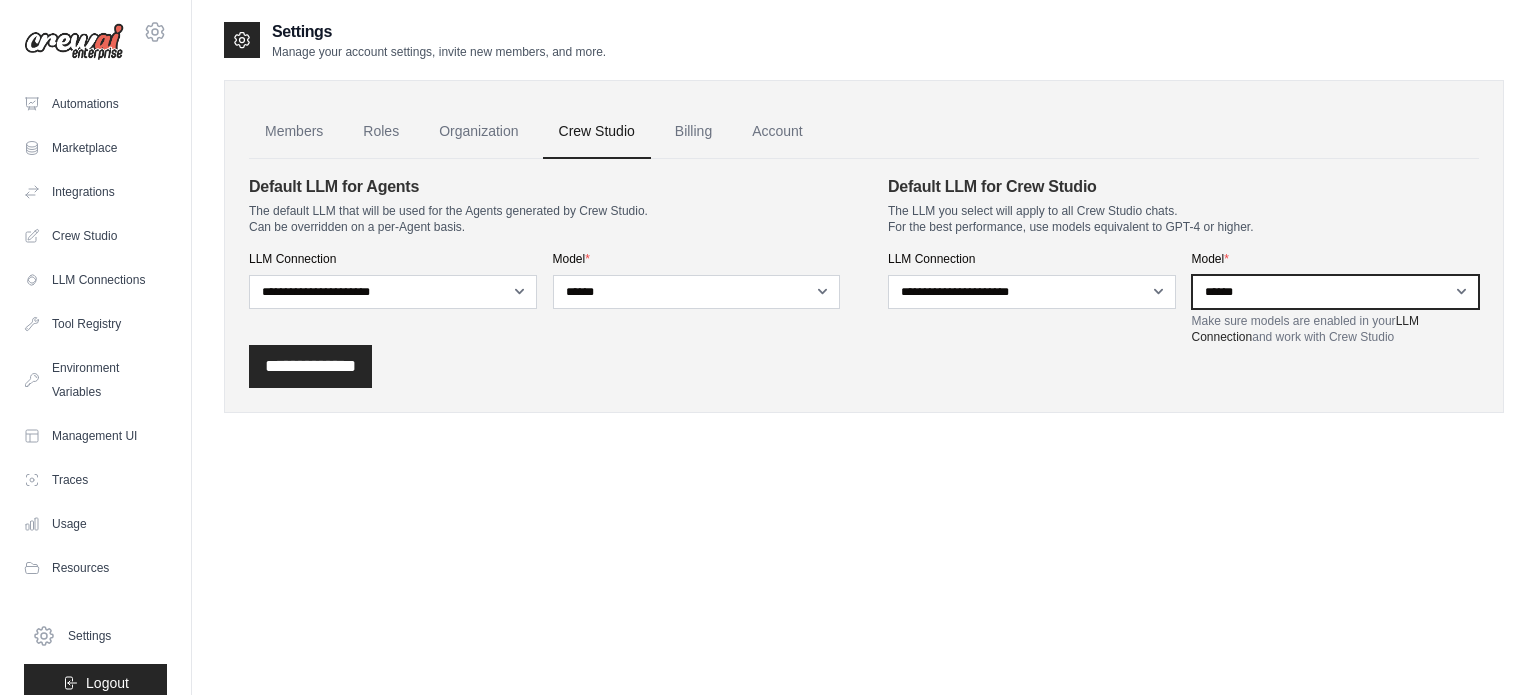 click on "**********" at bounding box center (1336, 292) 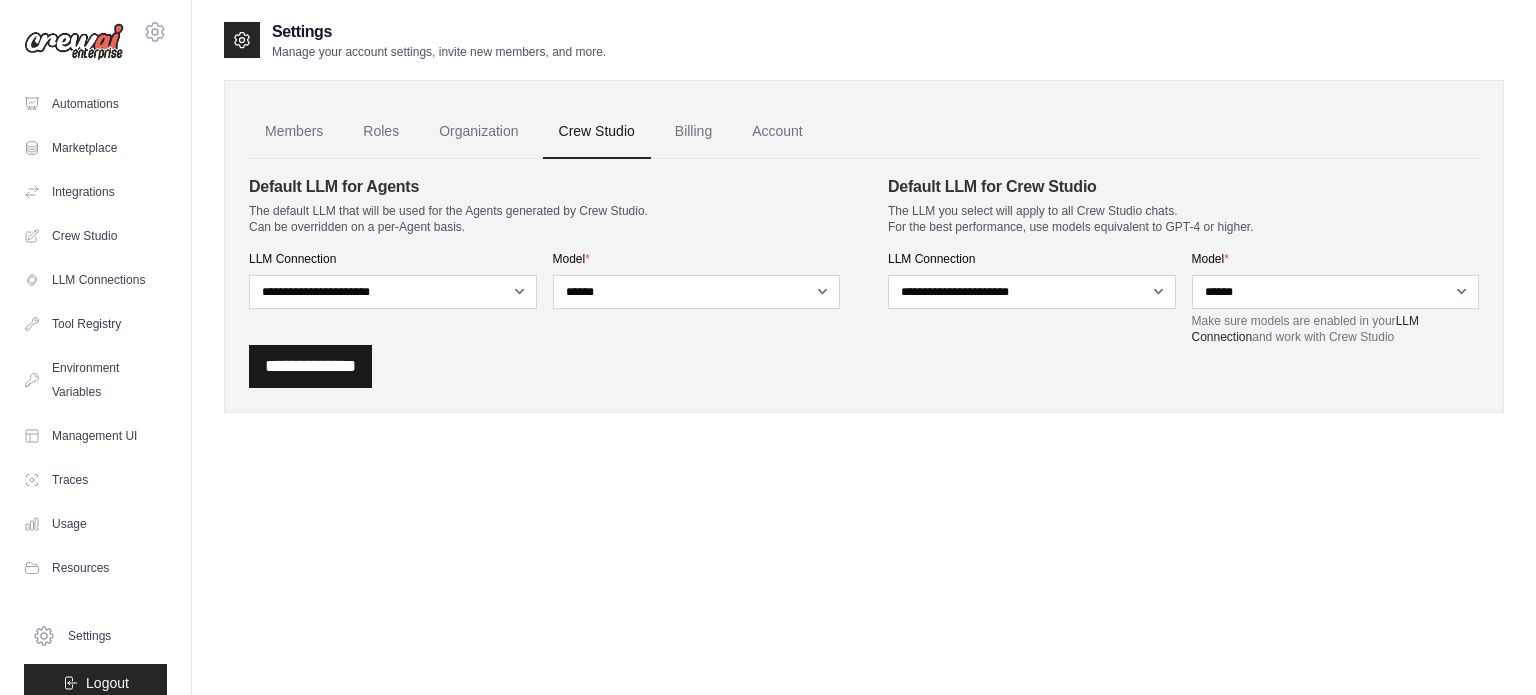 click on "**********" at bounding box center [310, 366] 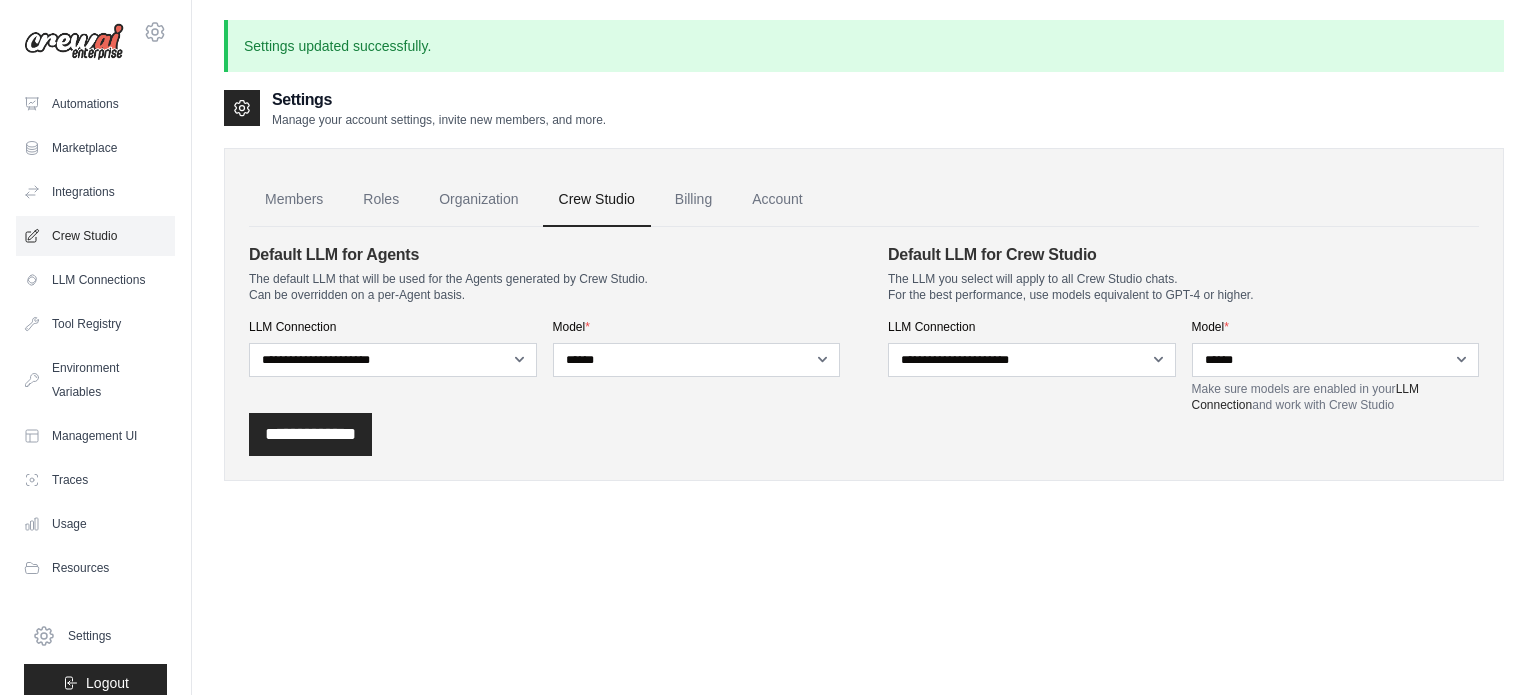 click on "Crew Studio" at bounding box center [95, 236] 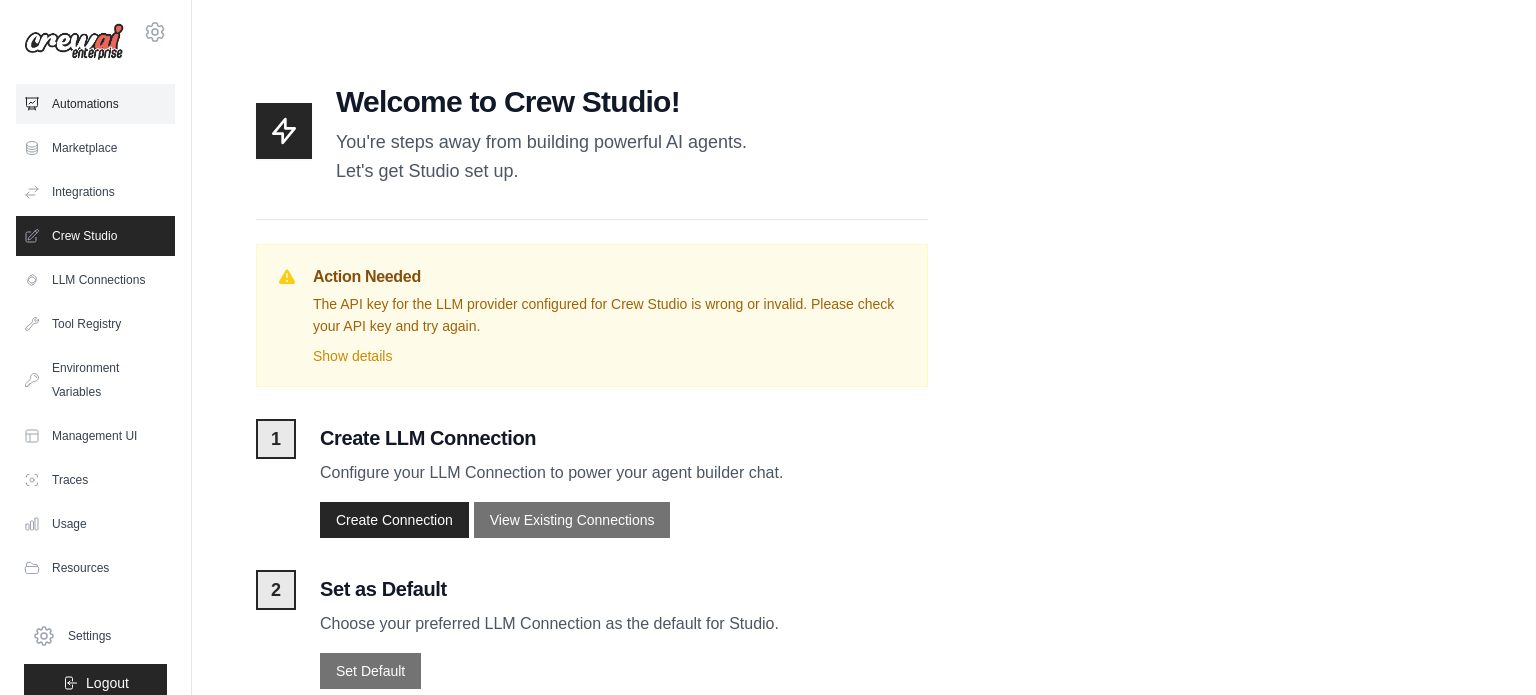 click on "Automations" at bounding box center (95, 104) 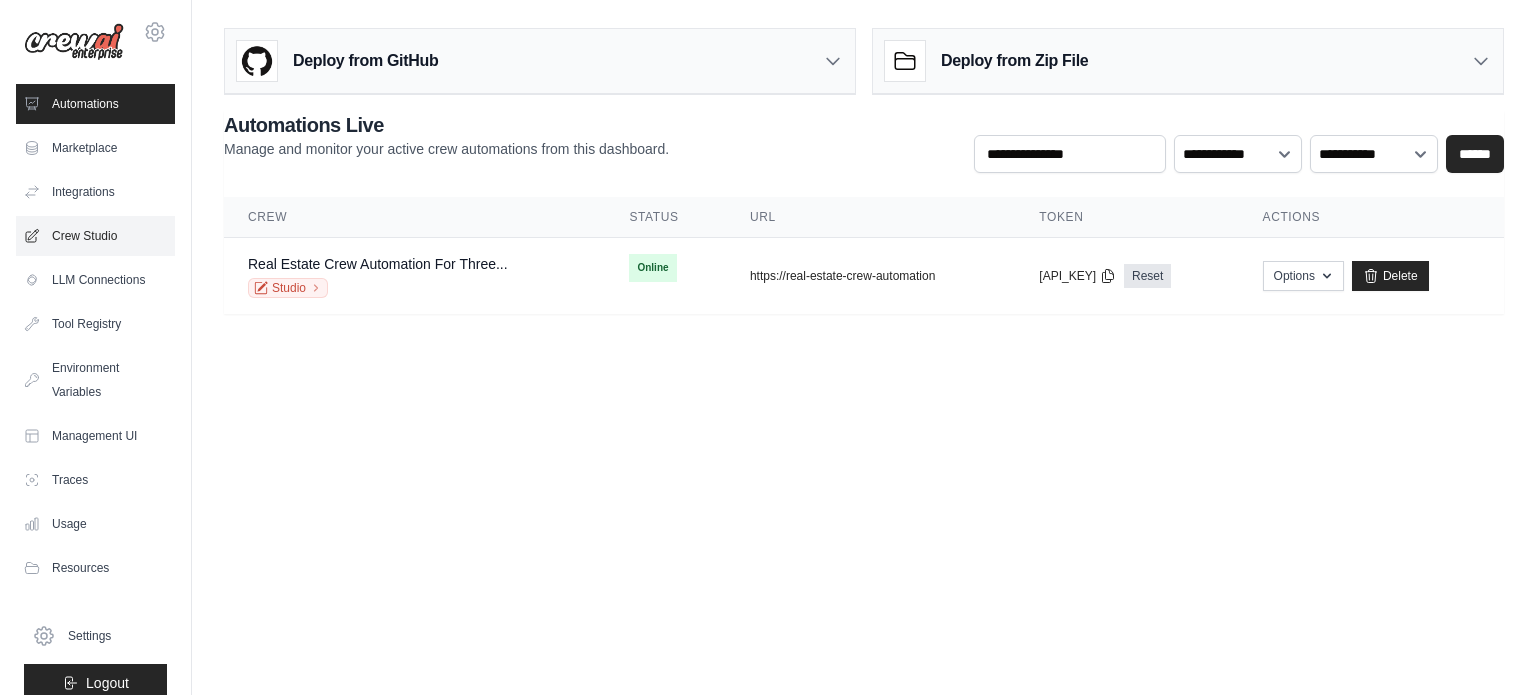 click on "Crew Studio" at bounding box center (95, 236) 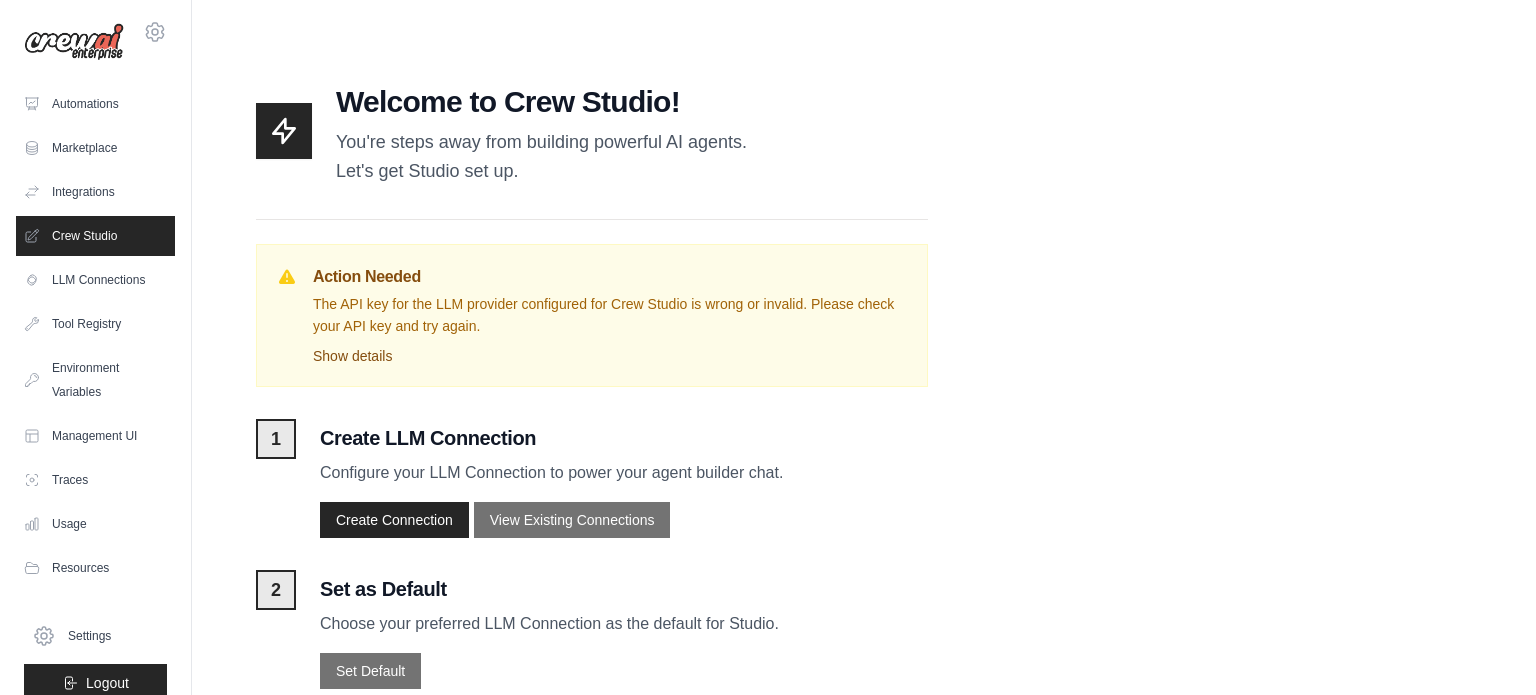 click on "Show details" at bounding box center [610, 356] 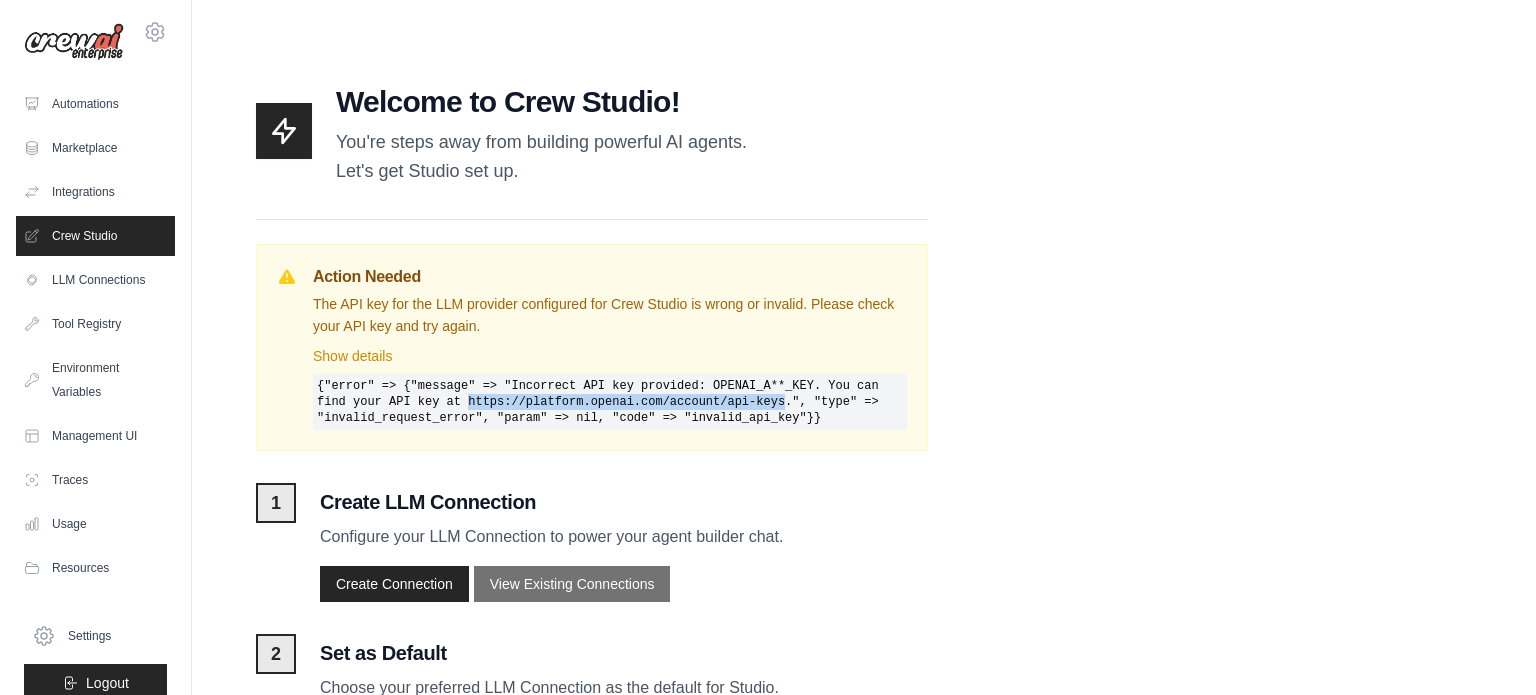 drag, startPoint x: 470, startPoint y: 400, endPoint x: 783, endPoint y: 396, distance: 313.02554 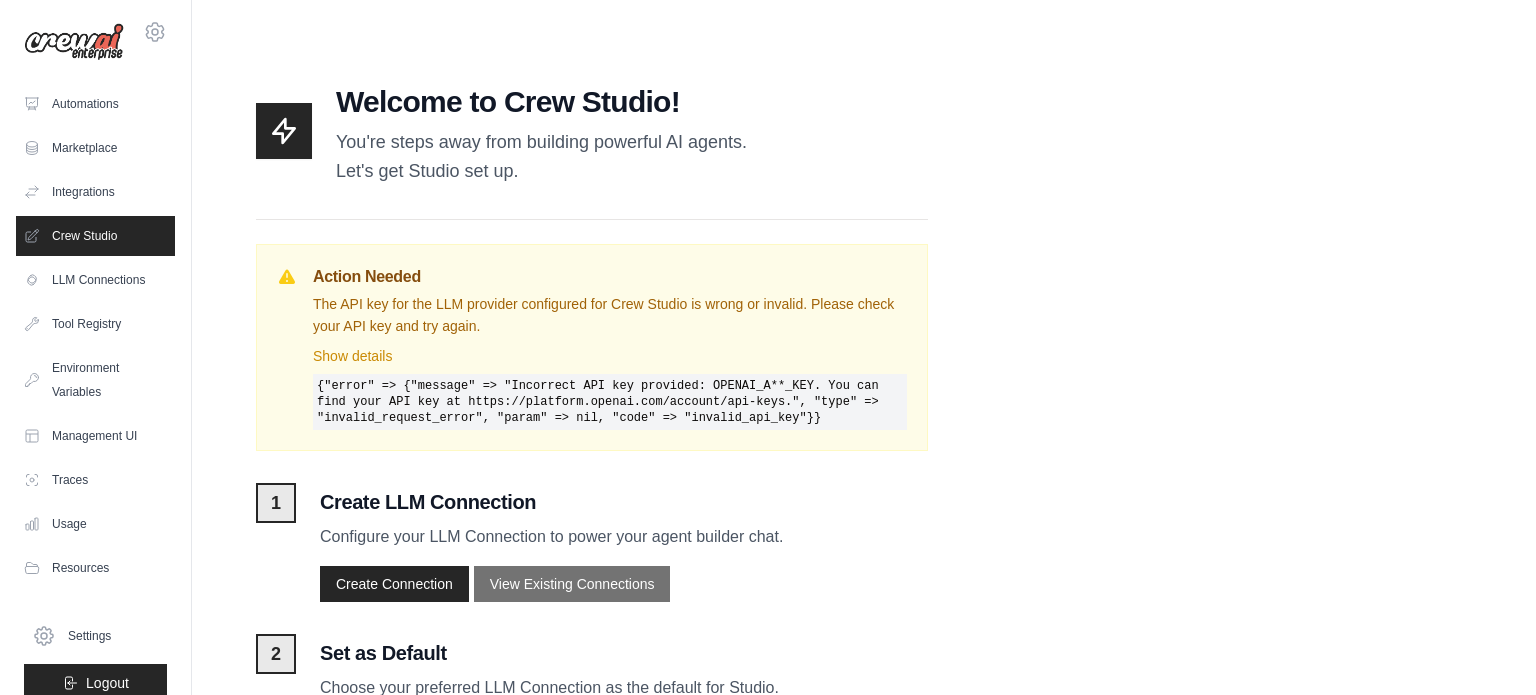 click on "The API key for the LLM provider configured for Crew Studio is wrong or invalid. Please check your API key and try again." at bounding box center [610, 316] 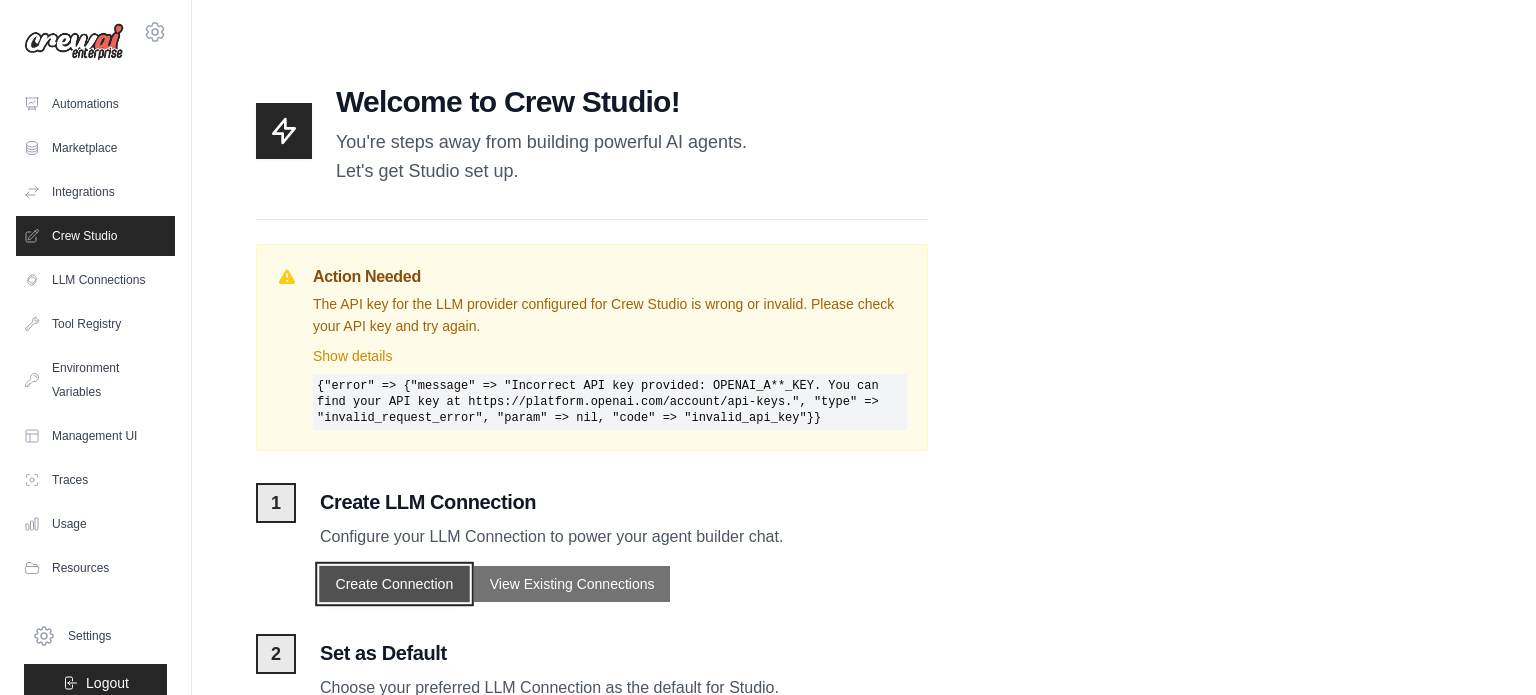 click on "Create Connection" at bounding box center (394, 584) 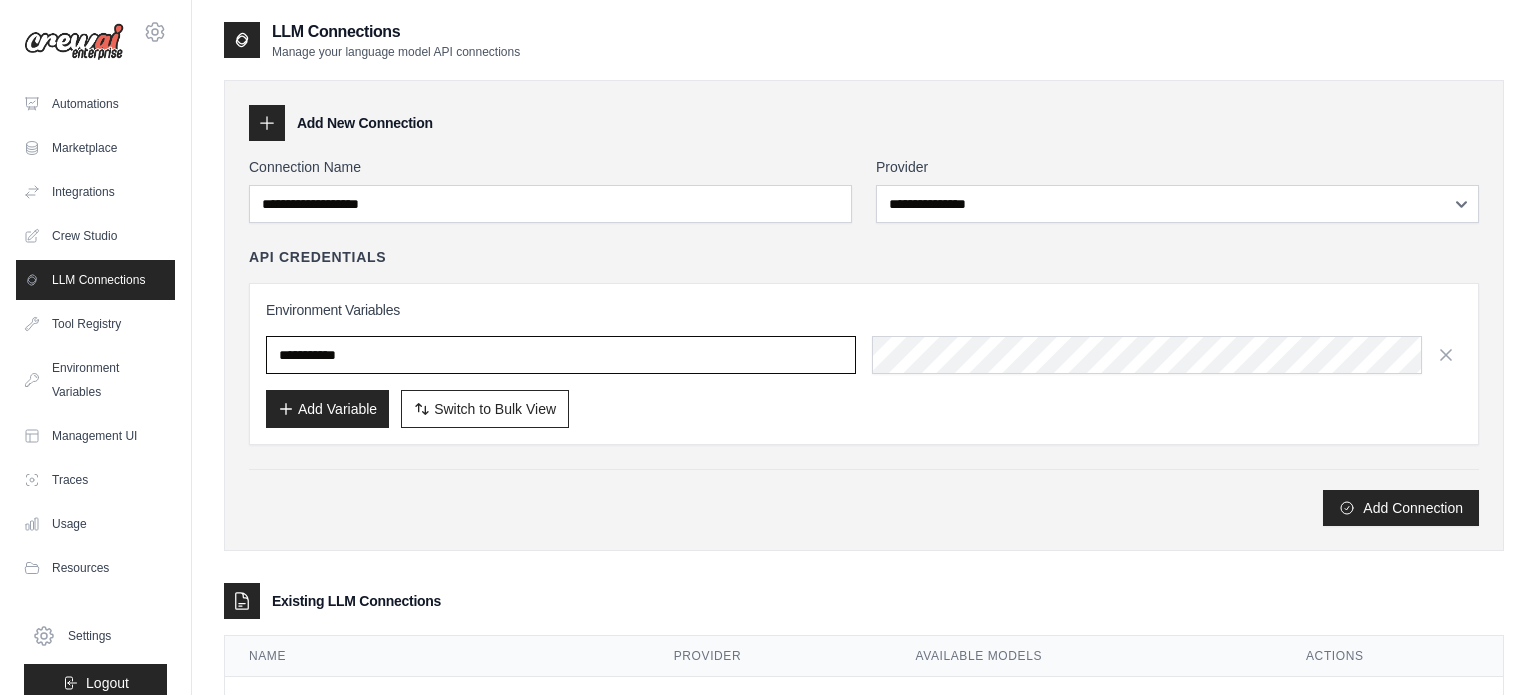 type on "**********" 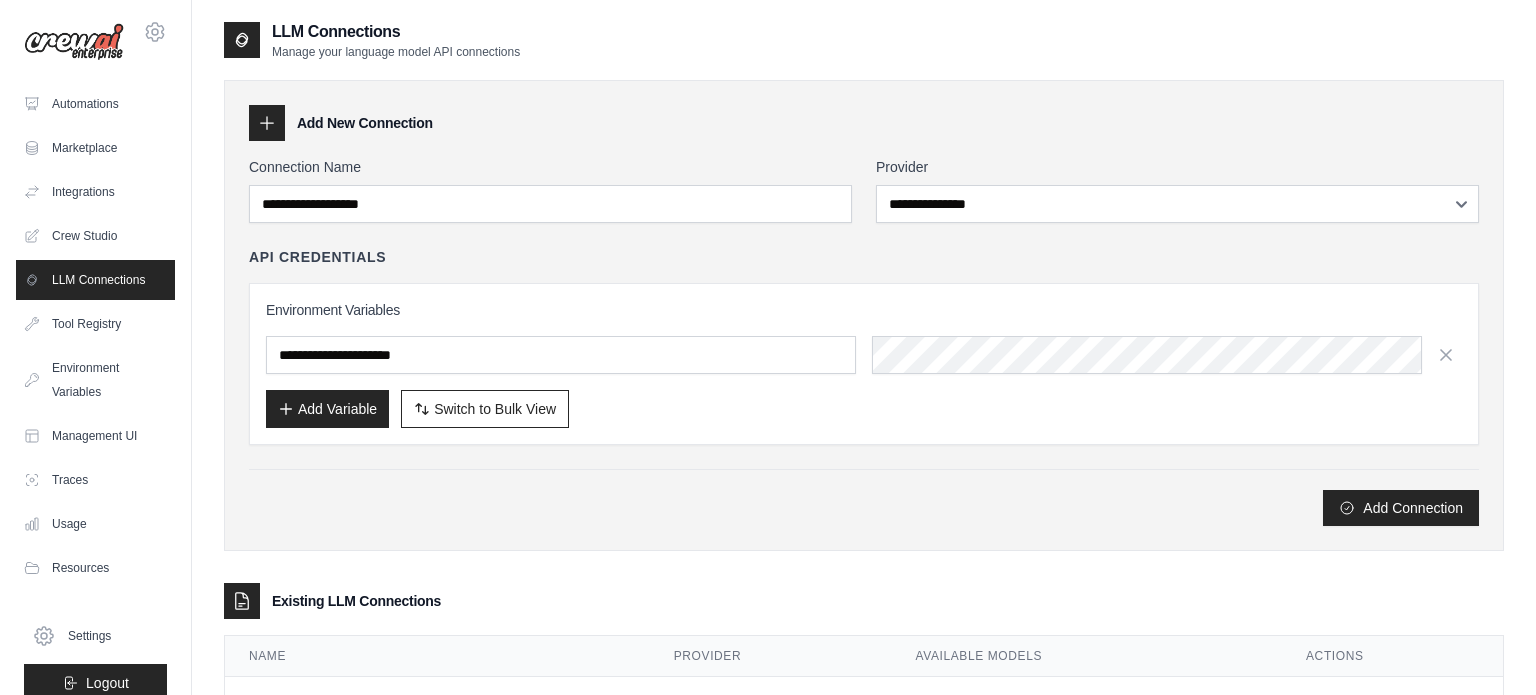 click 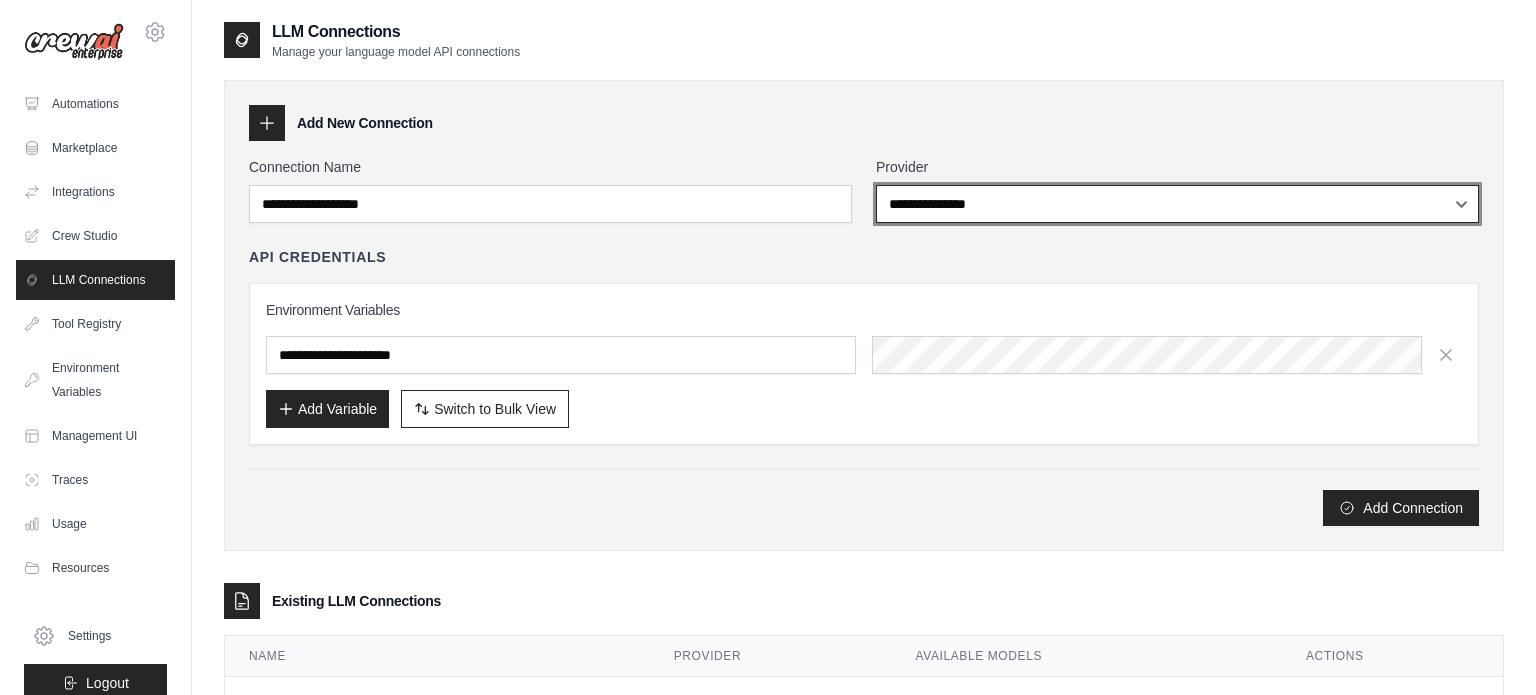 click on "**********" at bounding box center (1177, 204) 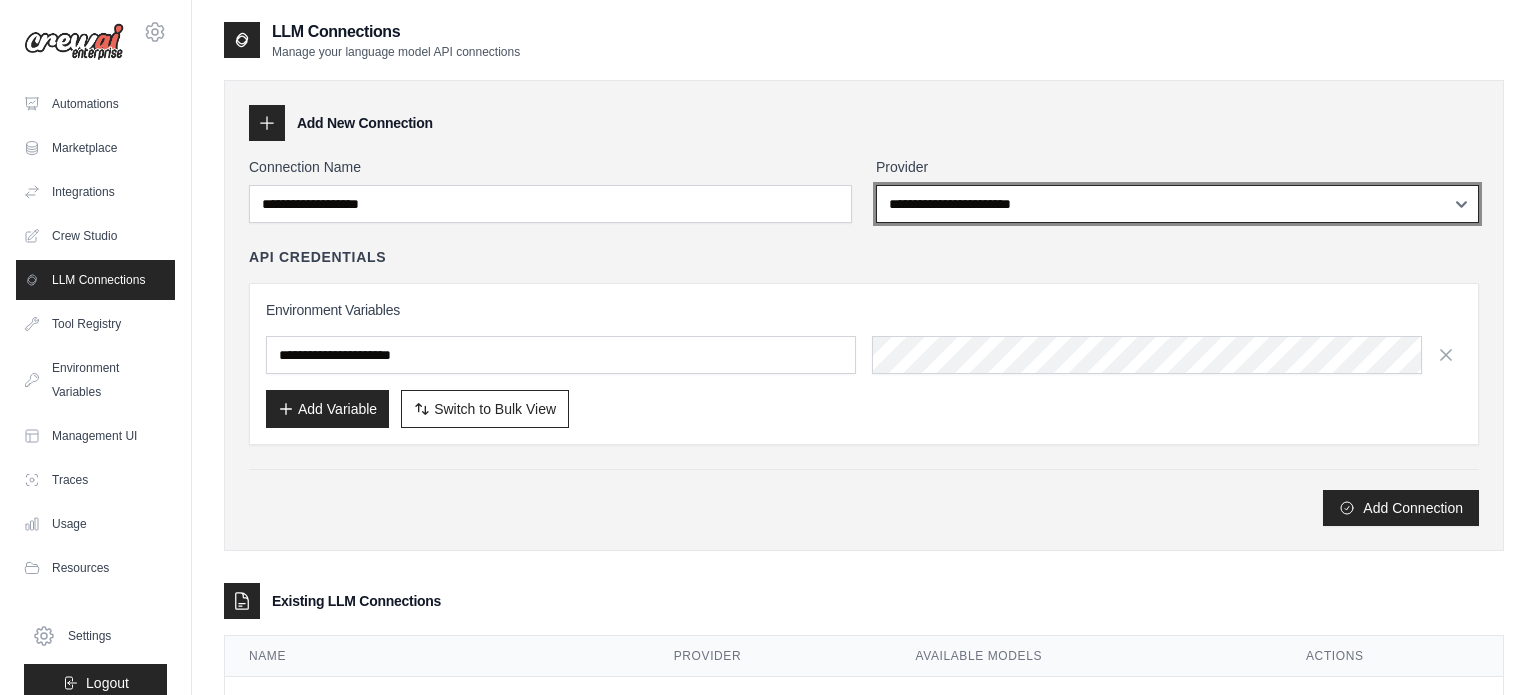 click on "**********" at bounding box center (1177, 204) 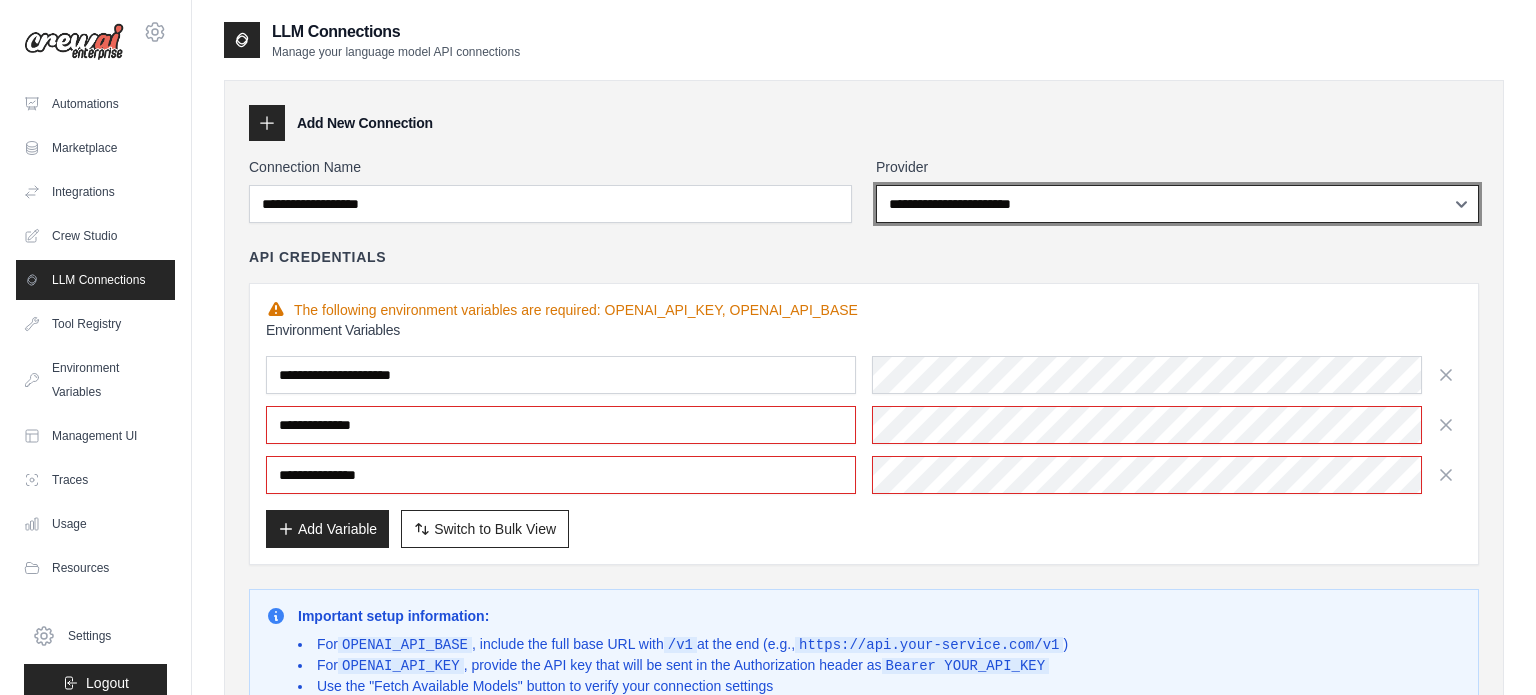 click on "**********" at bounding box center (1177, 204) 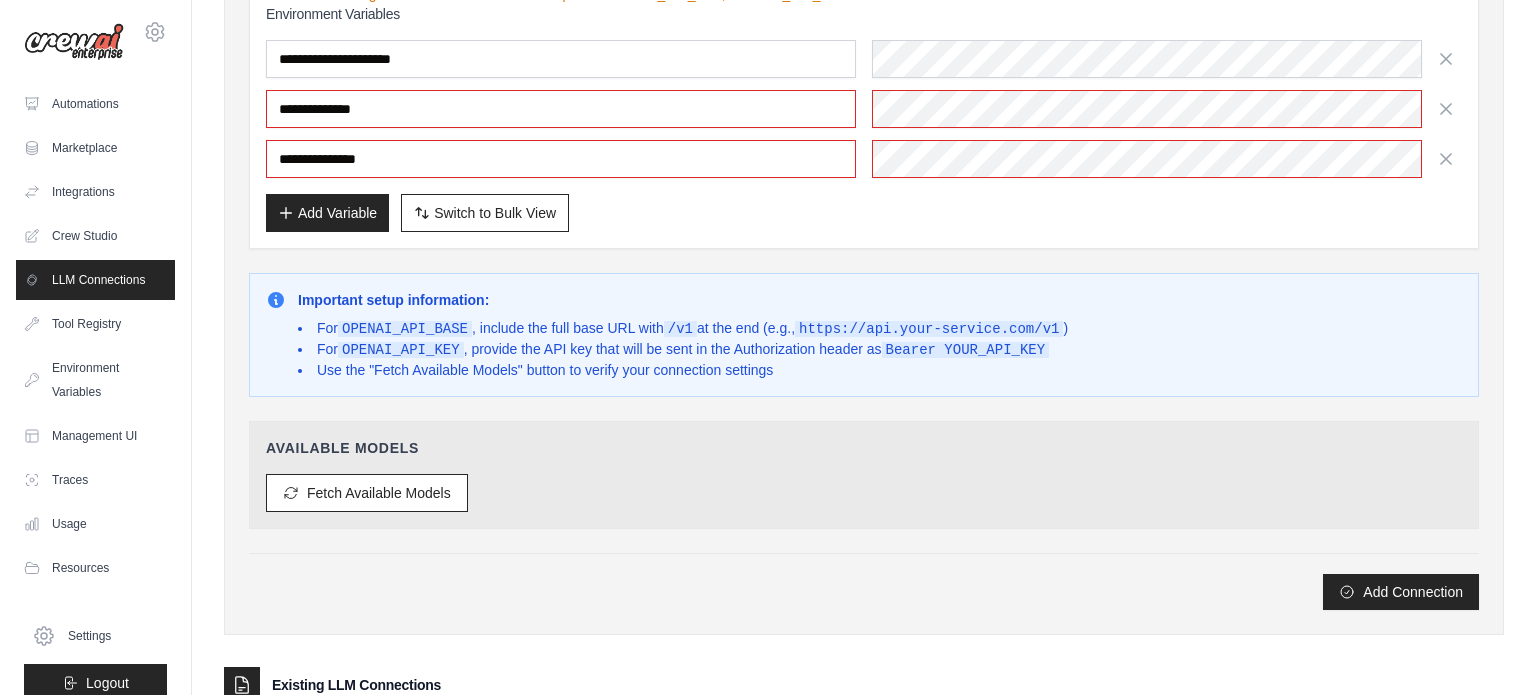 scroll, scrollTop: 389, scrollLeft: 0, axis: vertical 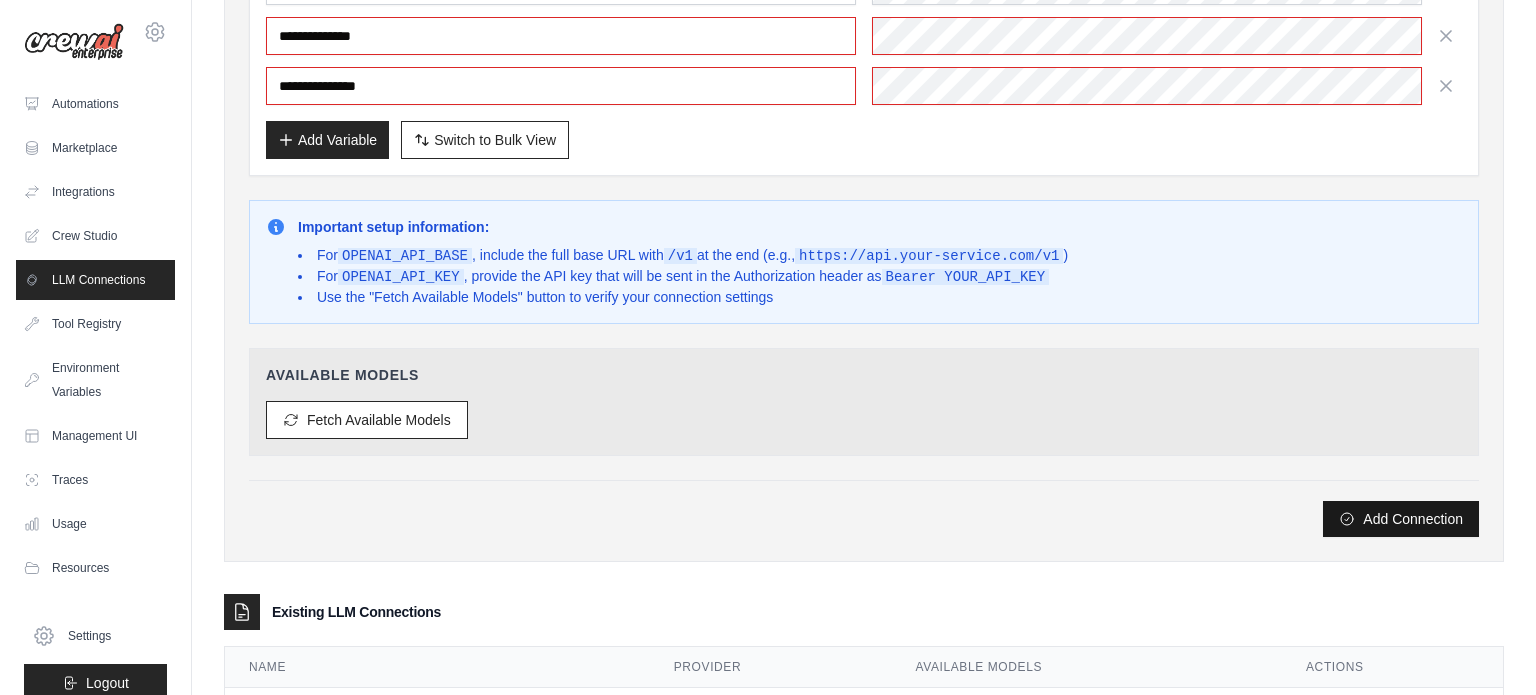 click on "Add Connection" at bounding box center (1401, 519) 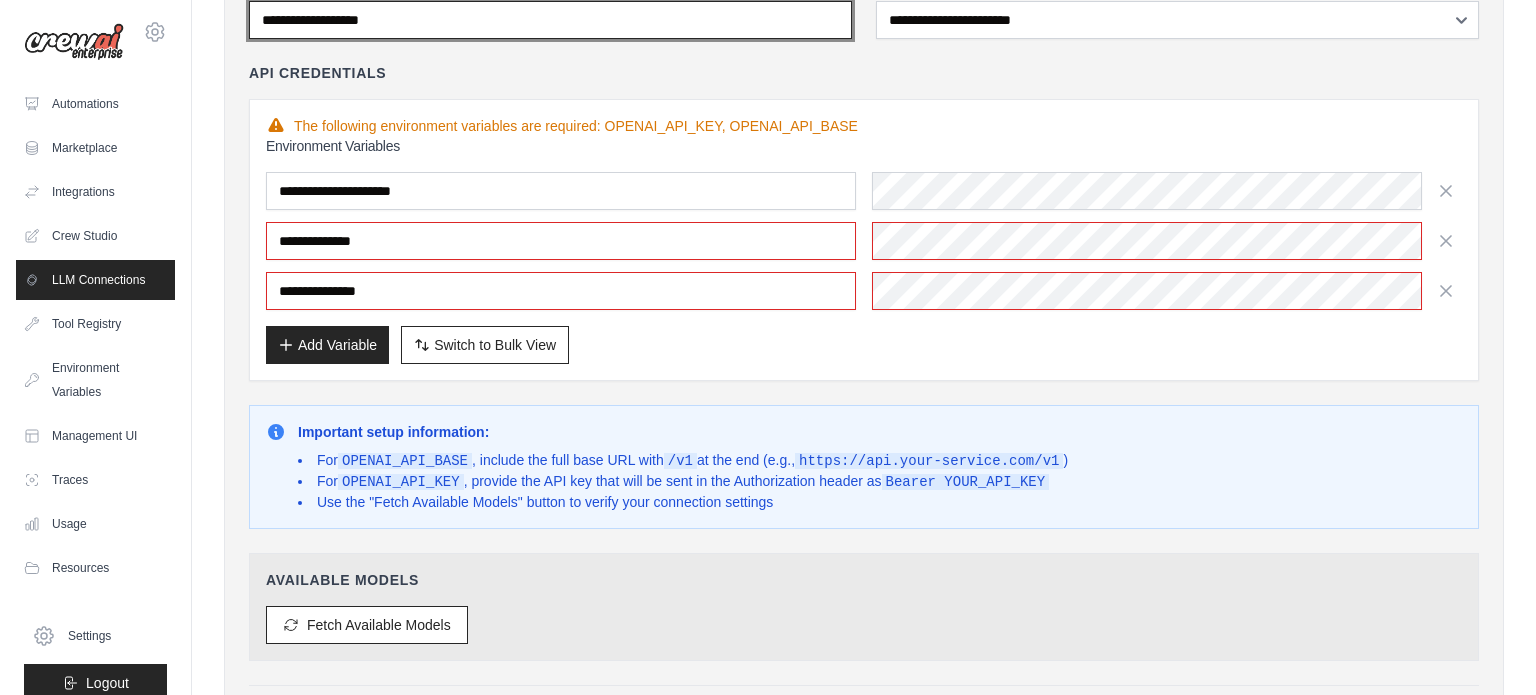 scroll, scrollTop: 0, scrollLeft: 0, axis: both 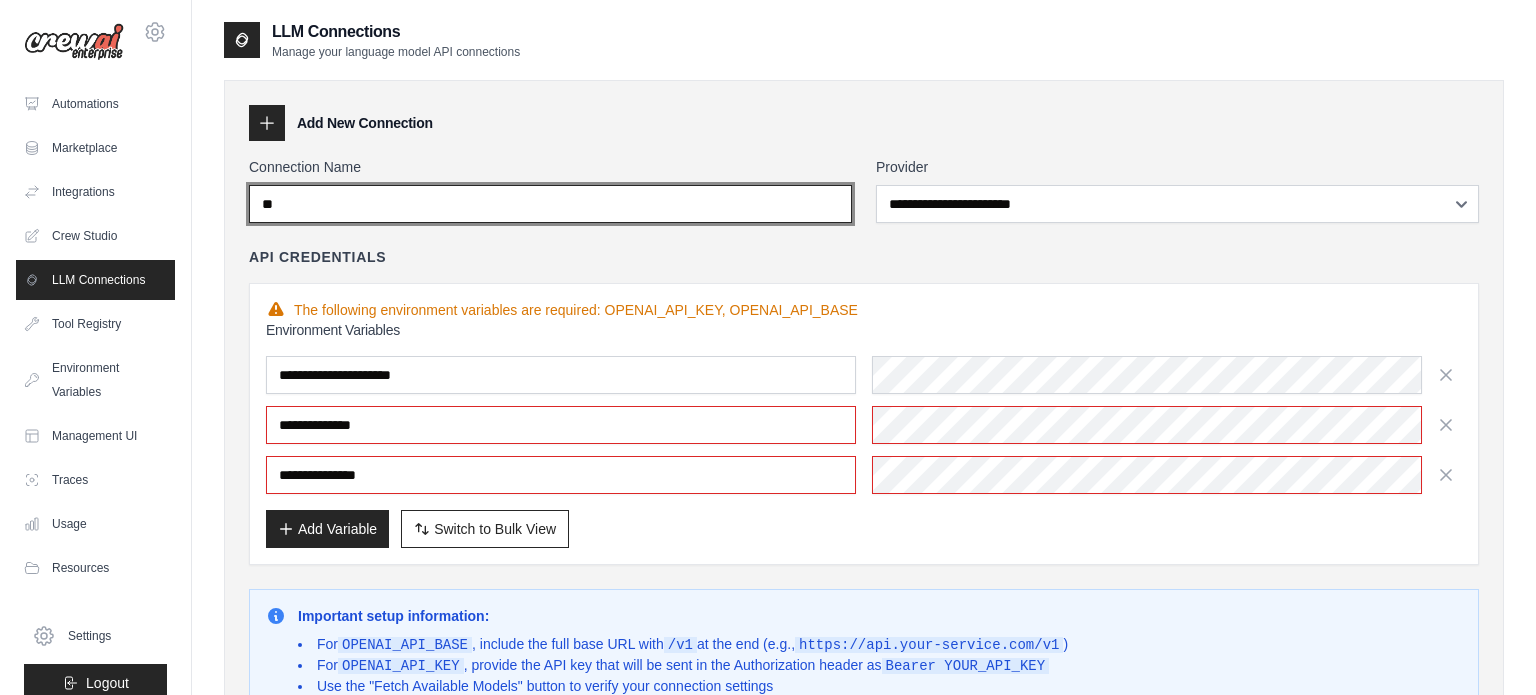 type on "*" 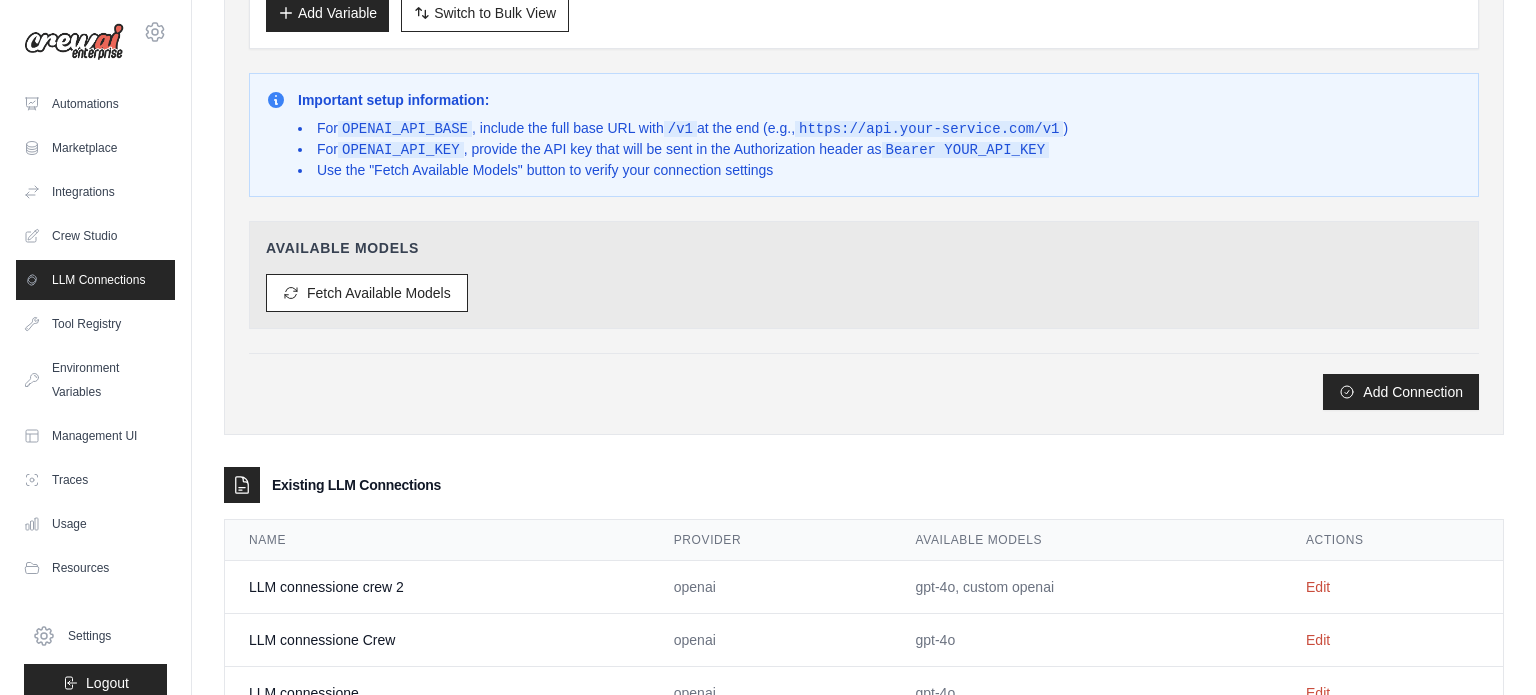 scroll, scrollTop: 532, scrollLeft: 0, axis: vertical 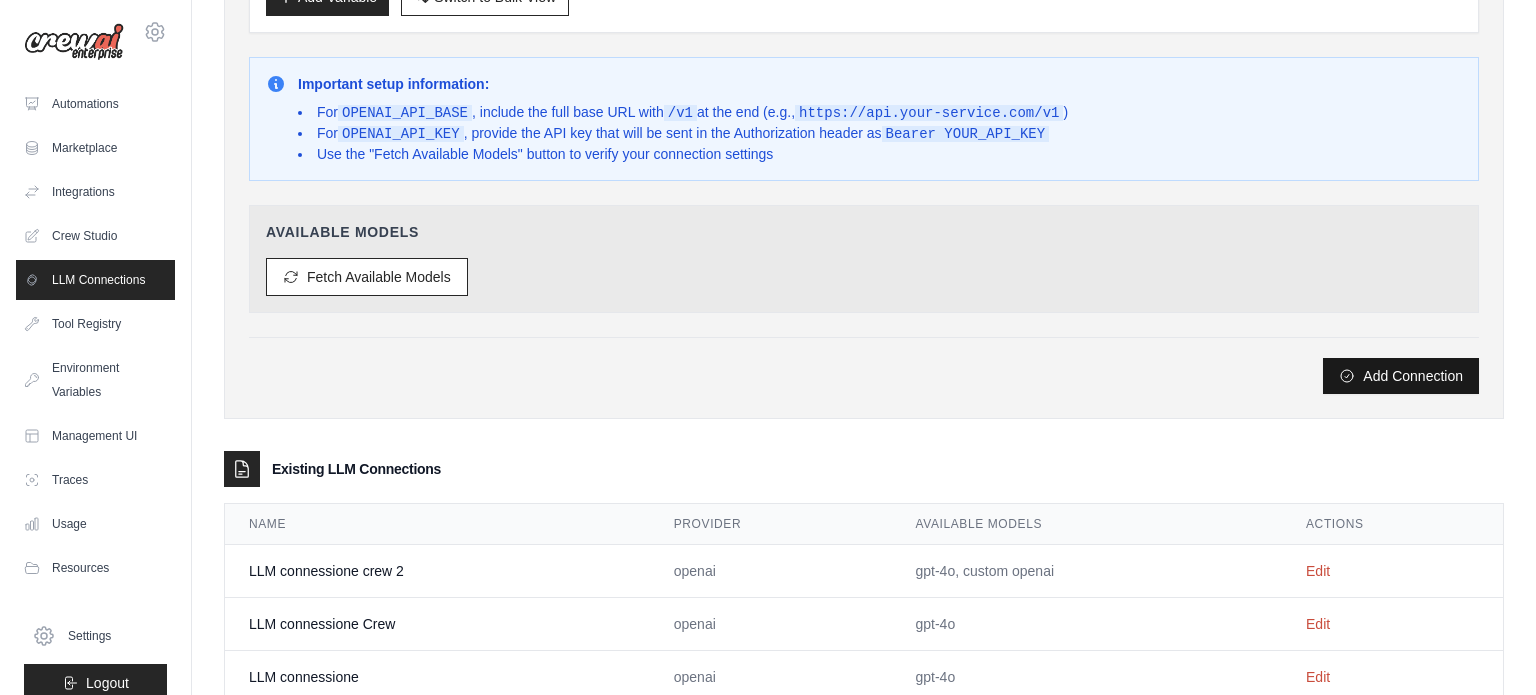 type on "**********" 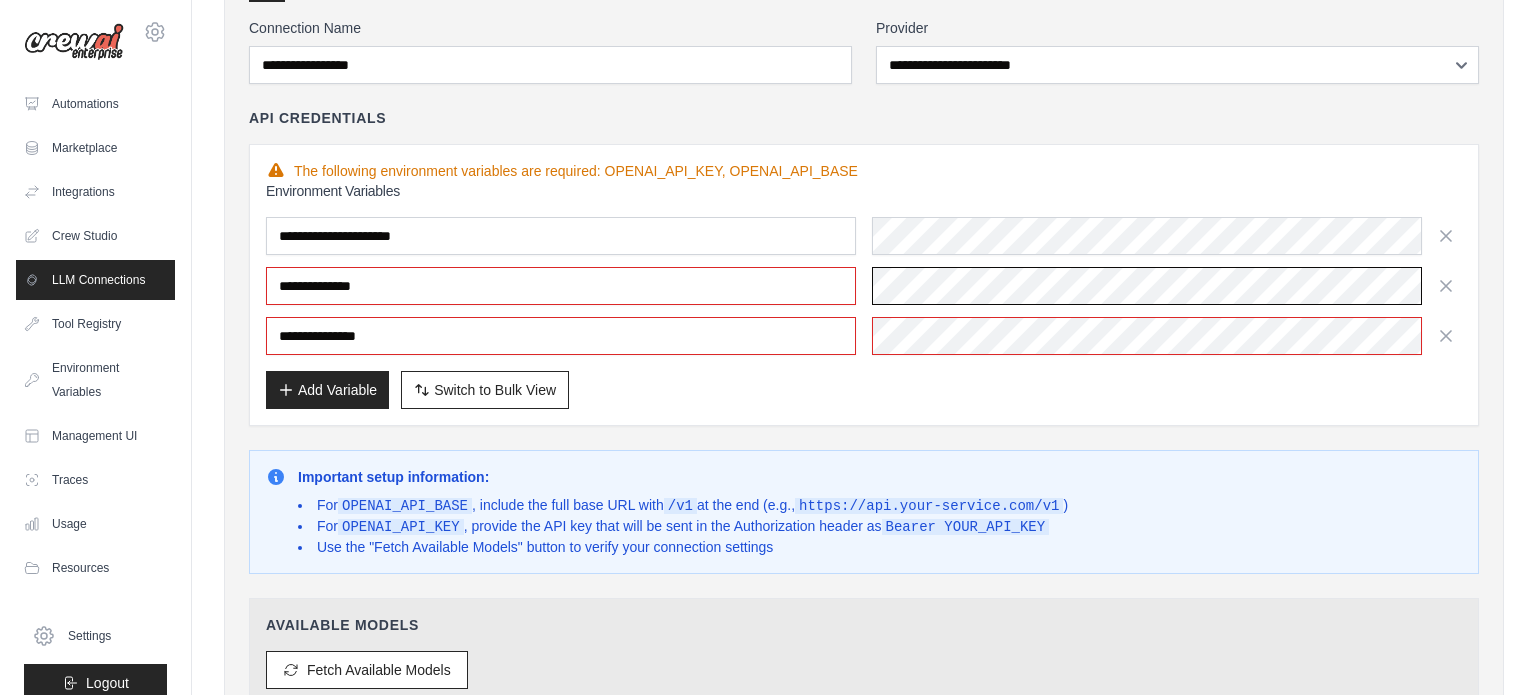 scroll, scrollTop: 136, scrollLeft: 0, axis: vertical 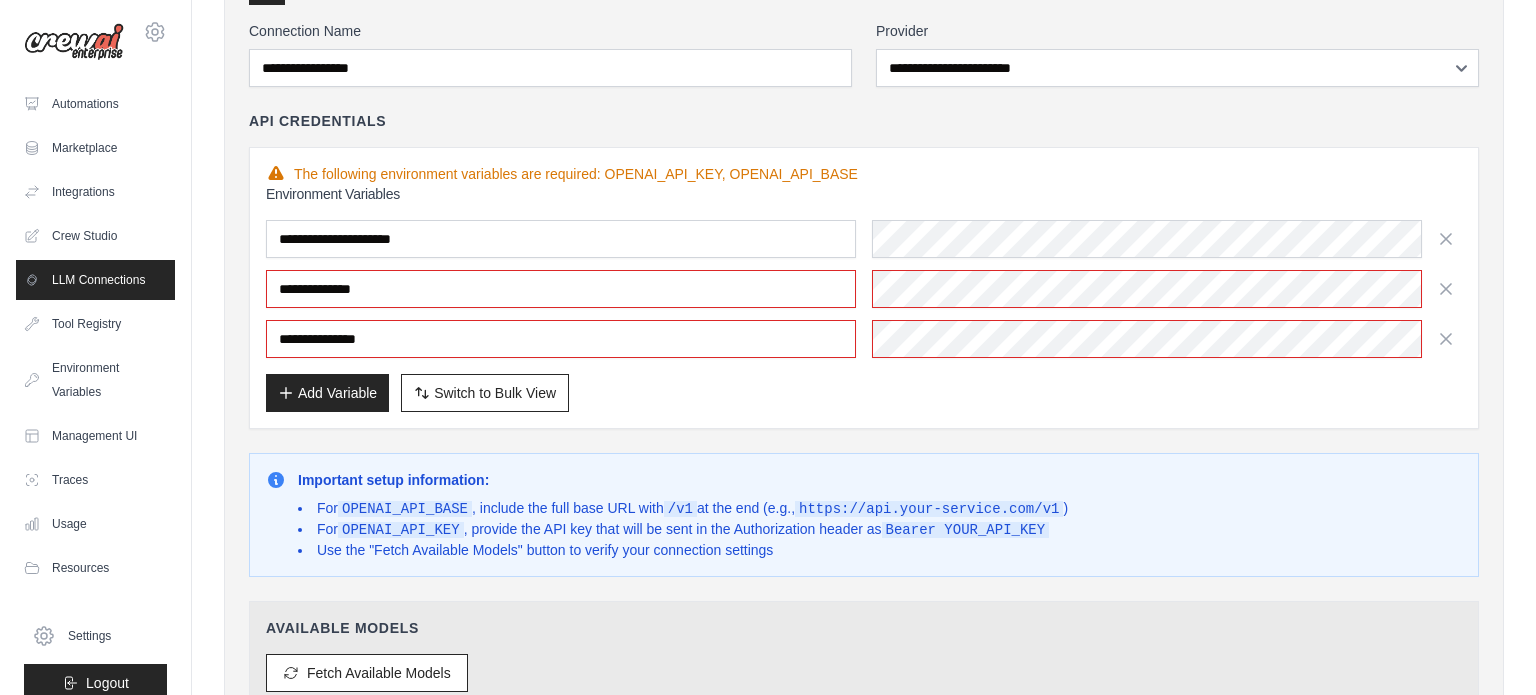 click on "Environment Variables" at bounding box center [864, 194] 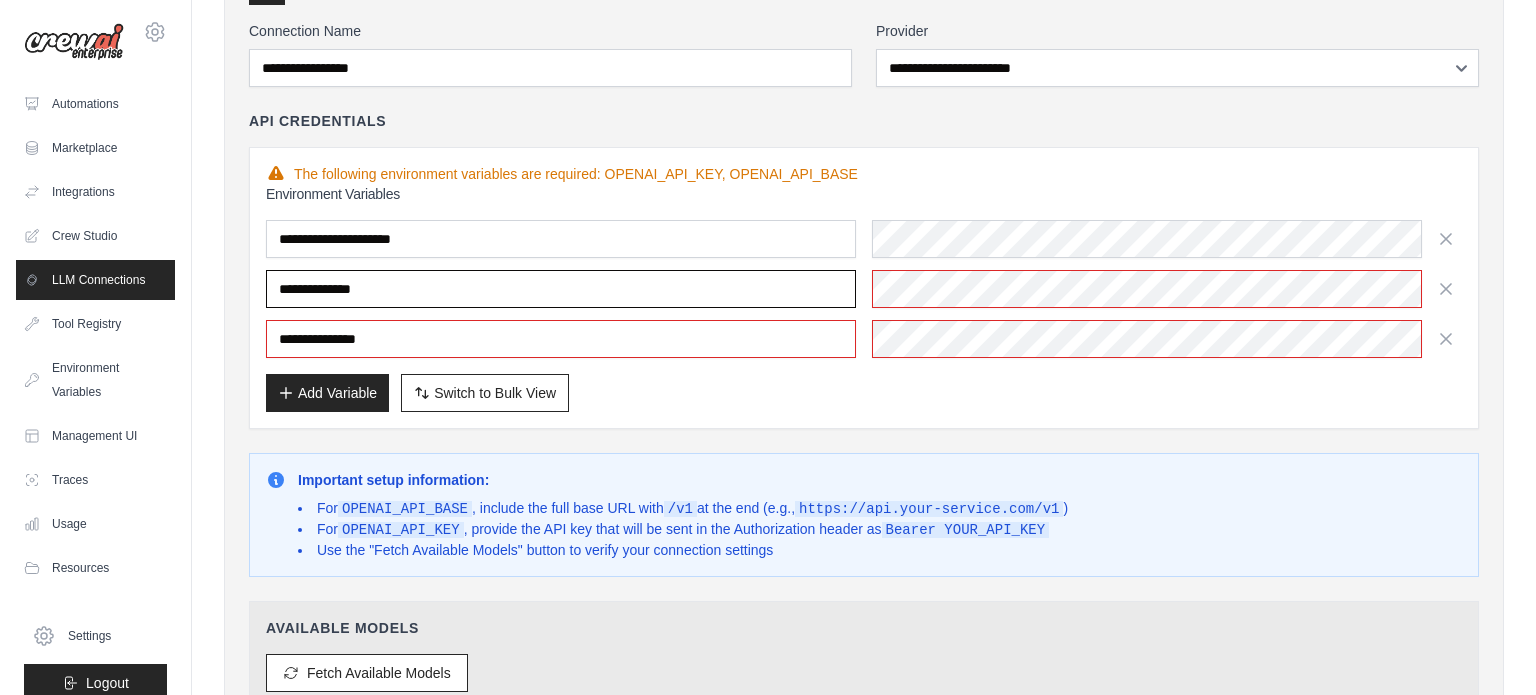 drag, startPoint x: 409, startPoint y: 281, endPoint x: 267, endPoint y: 272, distance: 142.28493 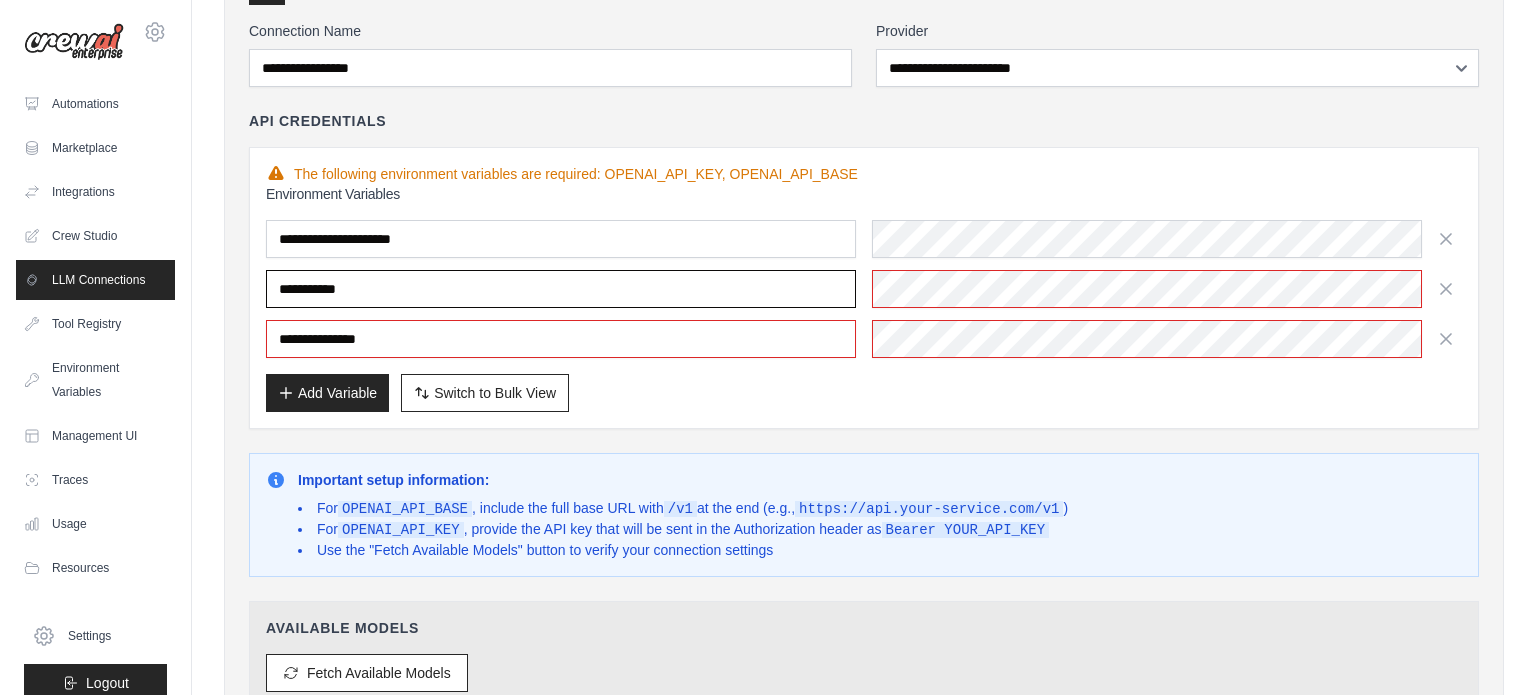 click at bounding box center (561, 289) 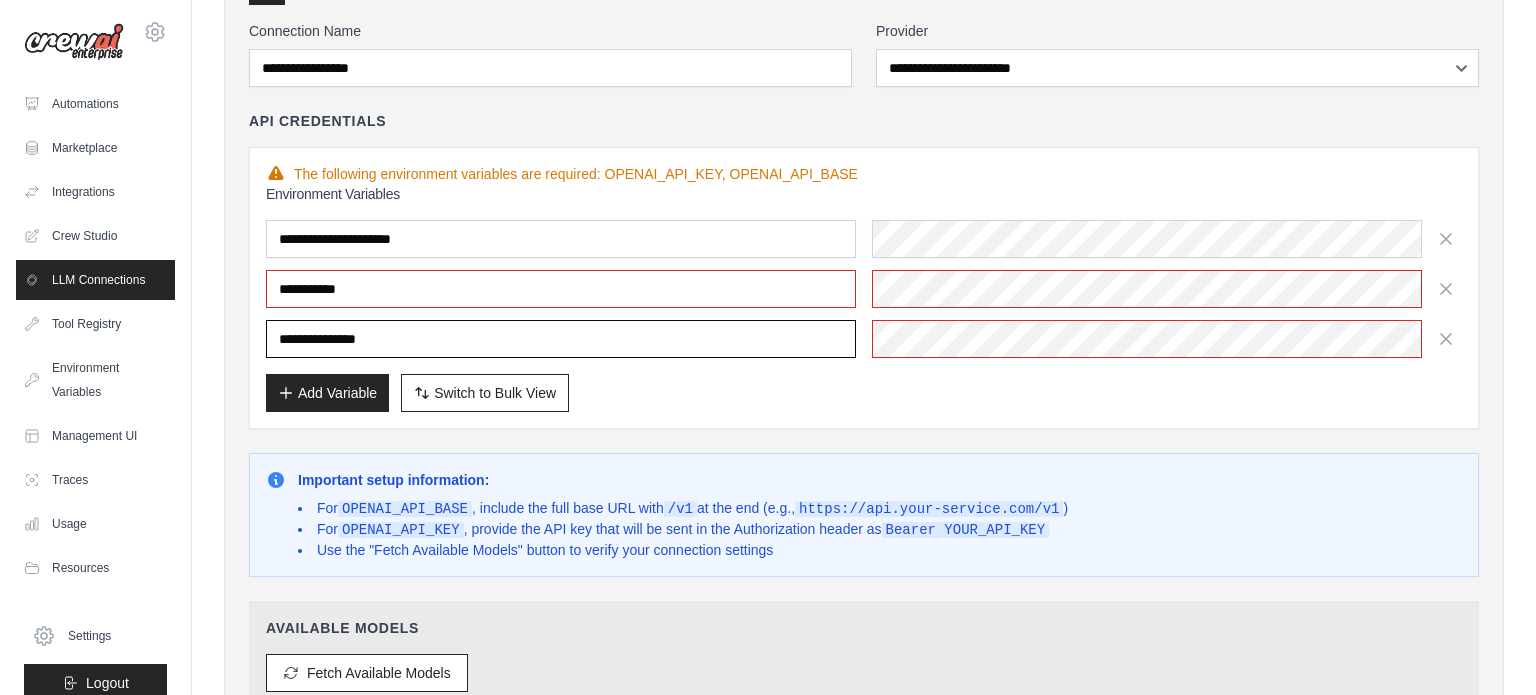drag, startPoint x: 425, startPoint y: 333, endPoint x: 282, endPoint y: 330, distance: 143.03146 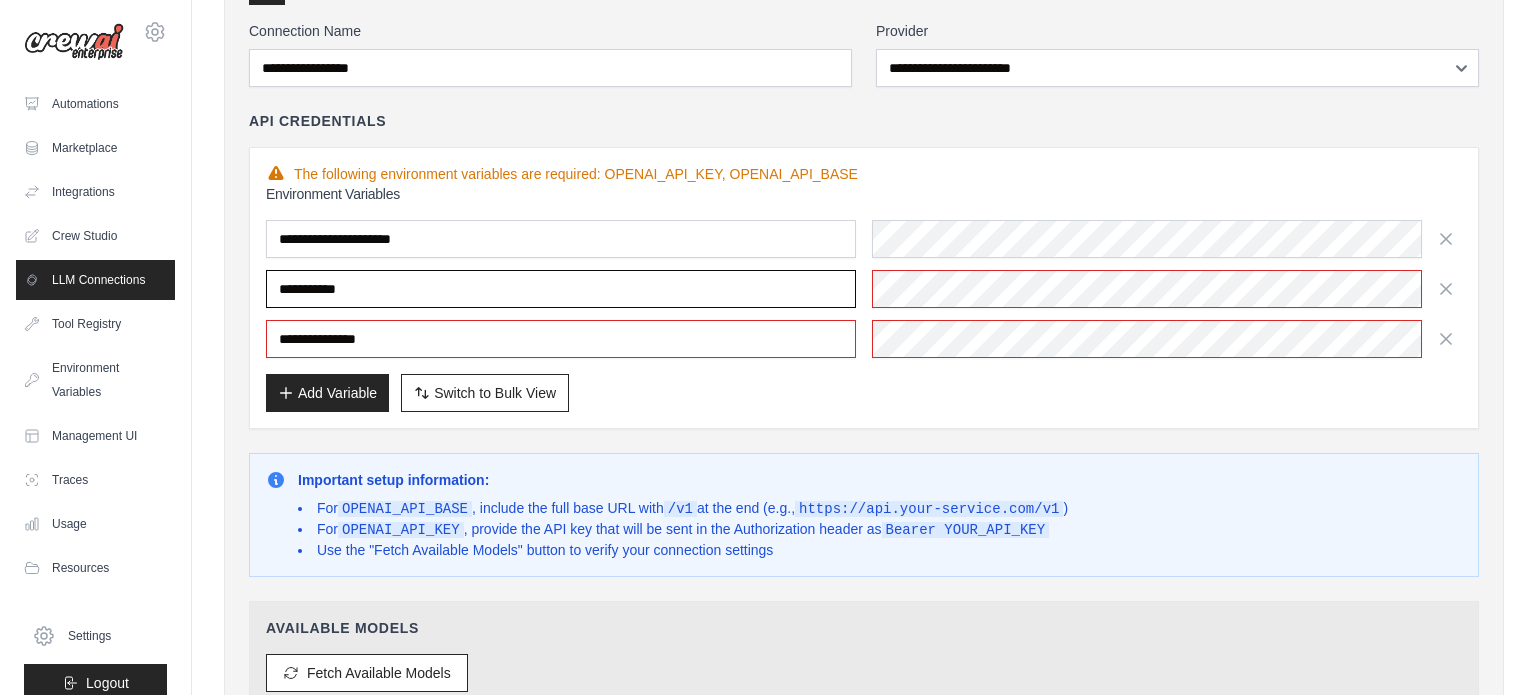 drag, startPoint x: 406, startPoint y: 283, endPoint x: 298, endPoint y: 282, distance: 108.00463 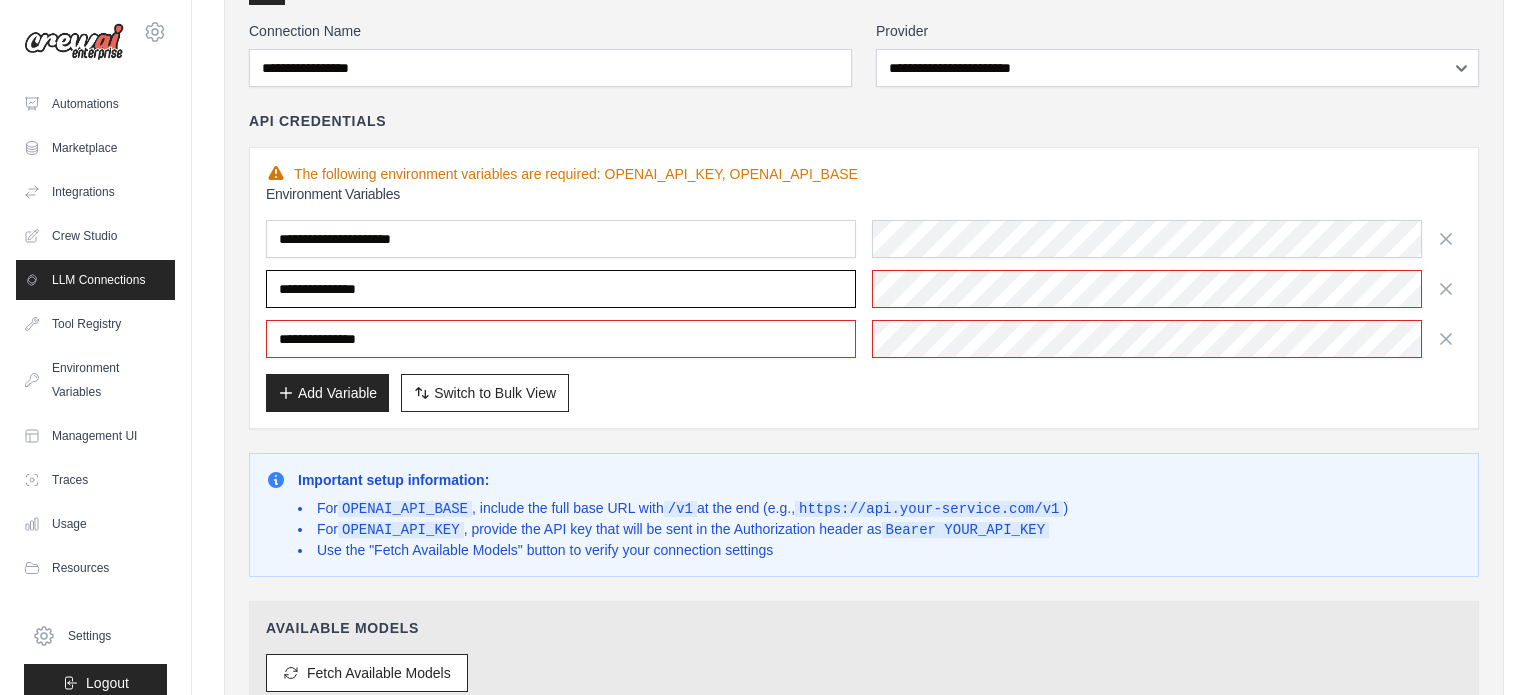 type on "**********" 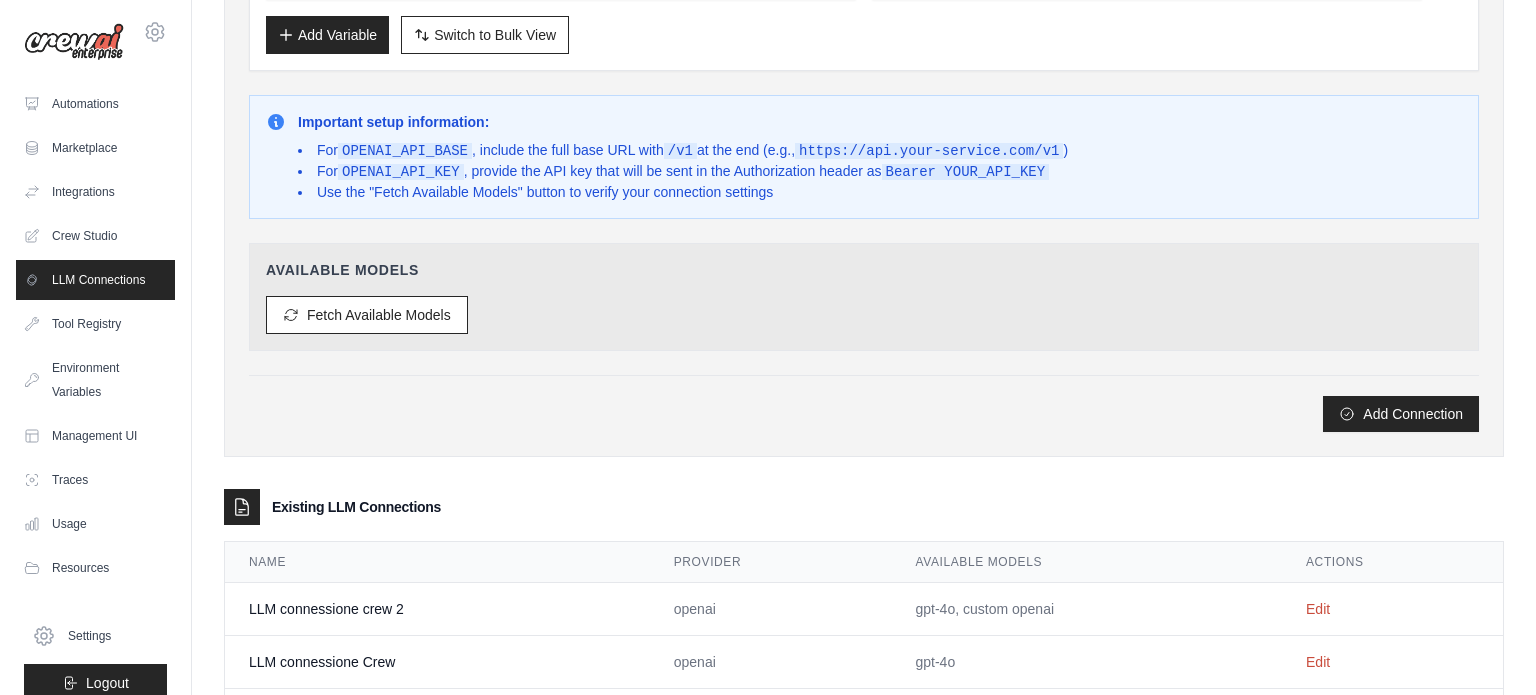 scroll, scrollTop: 528, scrollLeft: 0, axis: vertical 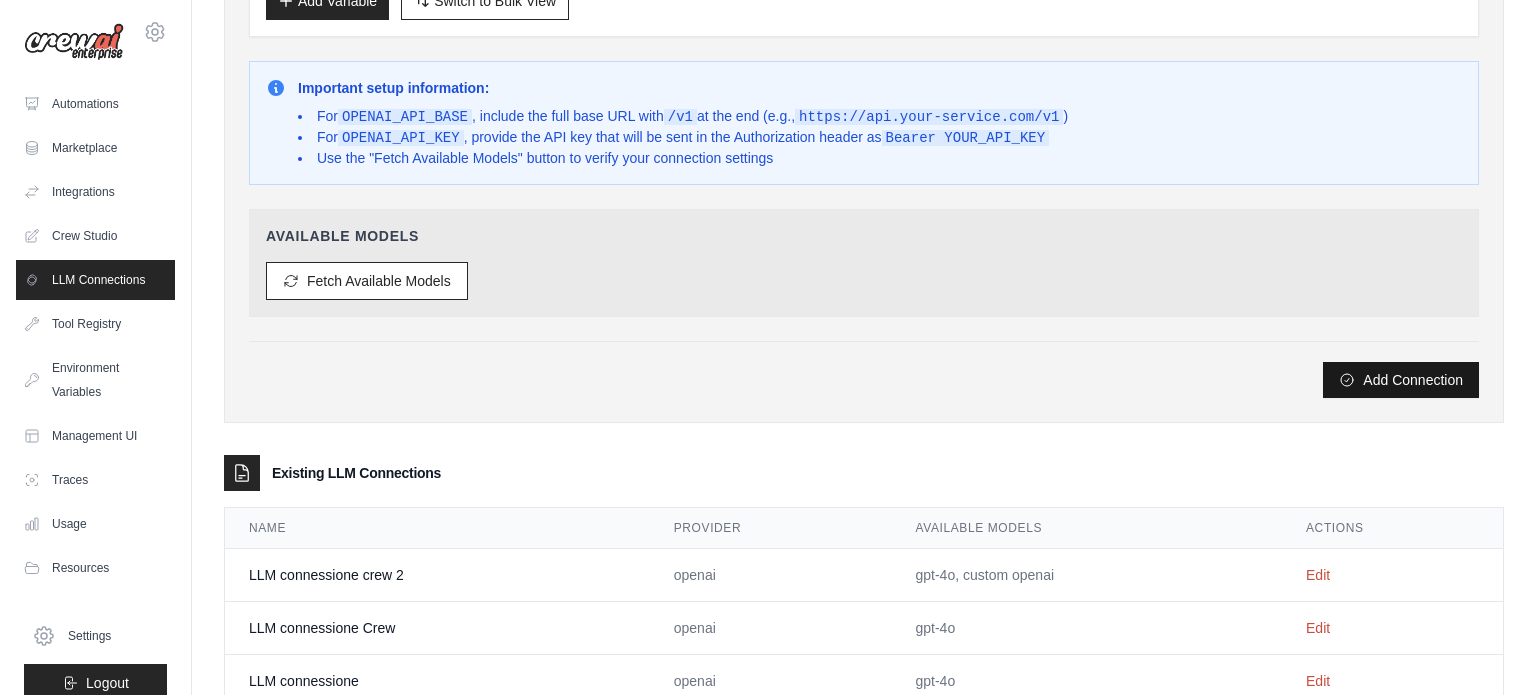 click on "Add Connection" at bounding box center (1401, 380) 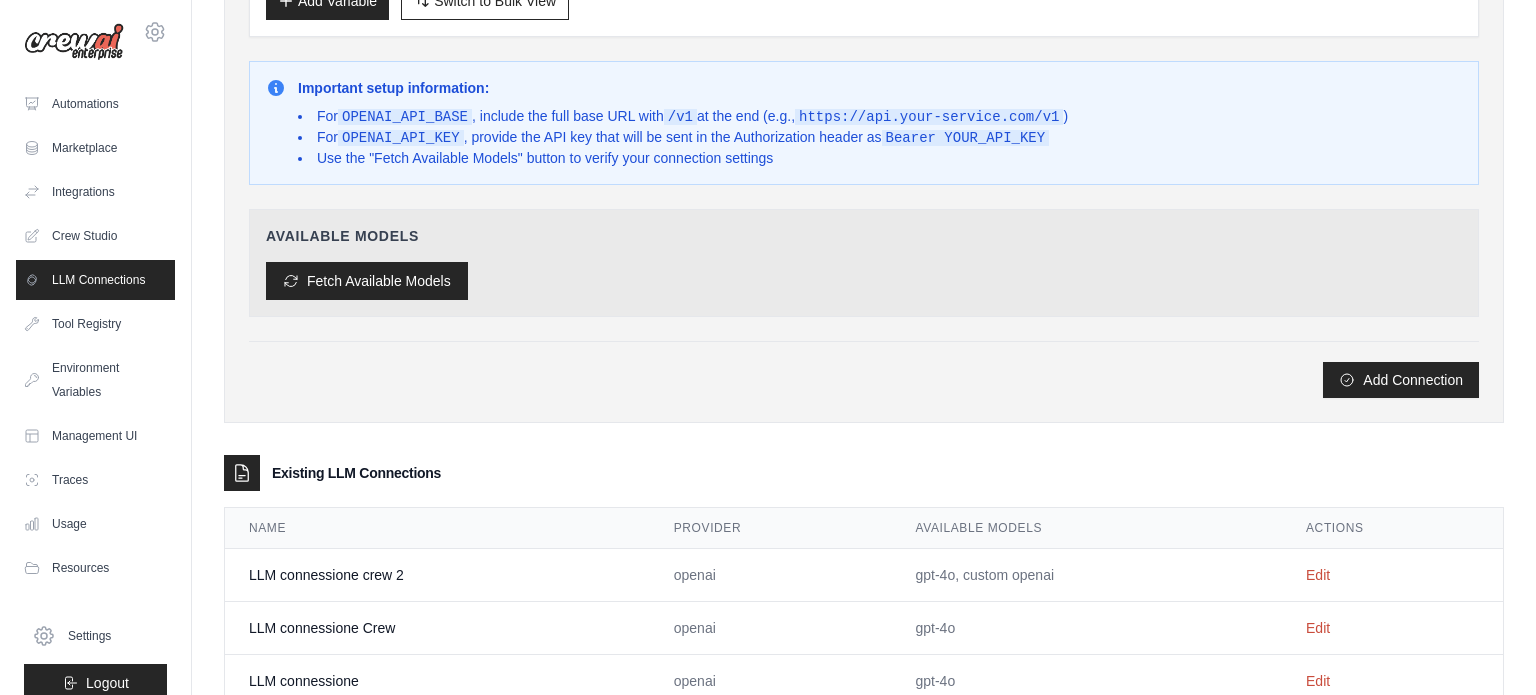 click on "Fetch Available Models" at bounding box center (367, 281) 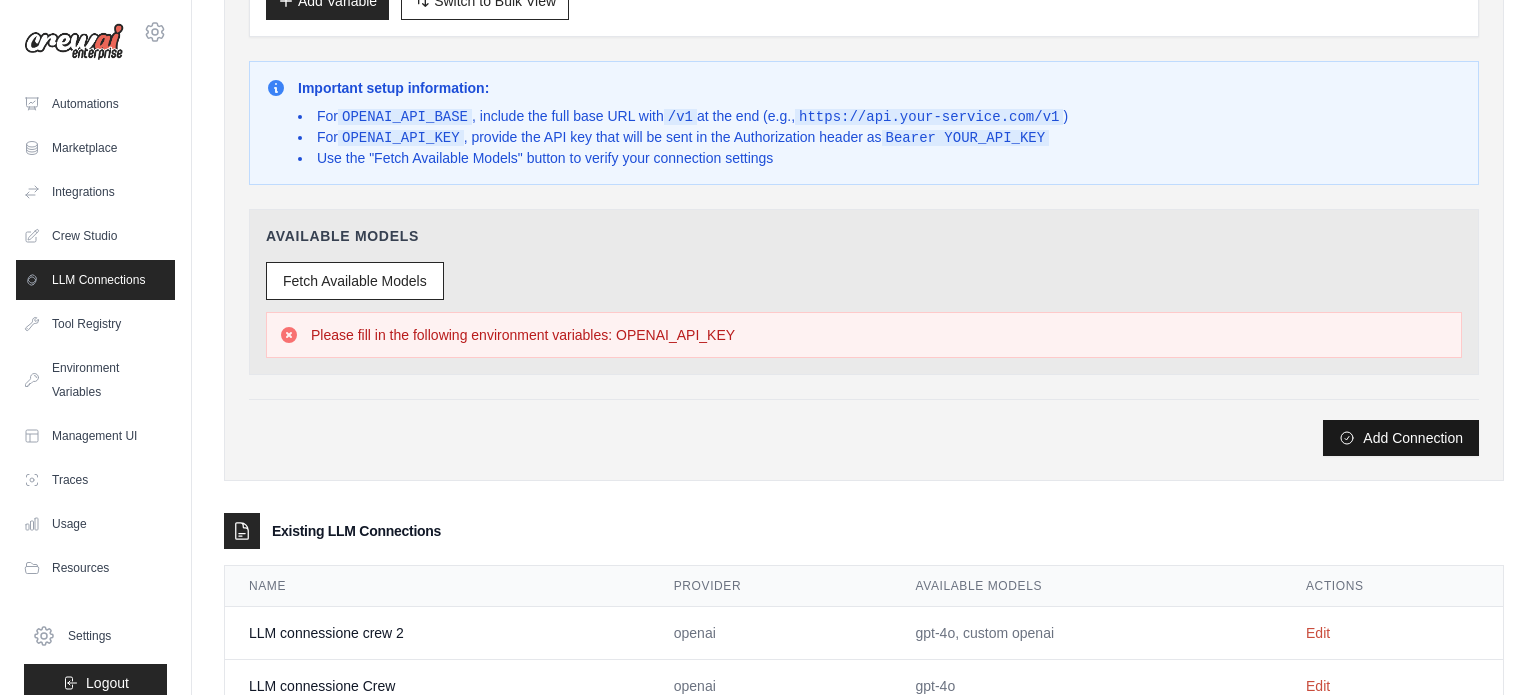 click on "Add Connection" at bounding box center (1401, 438) 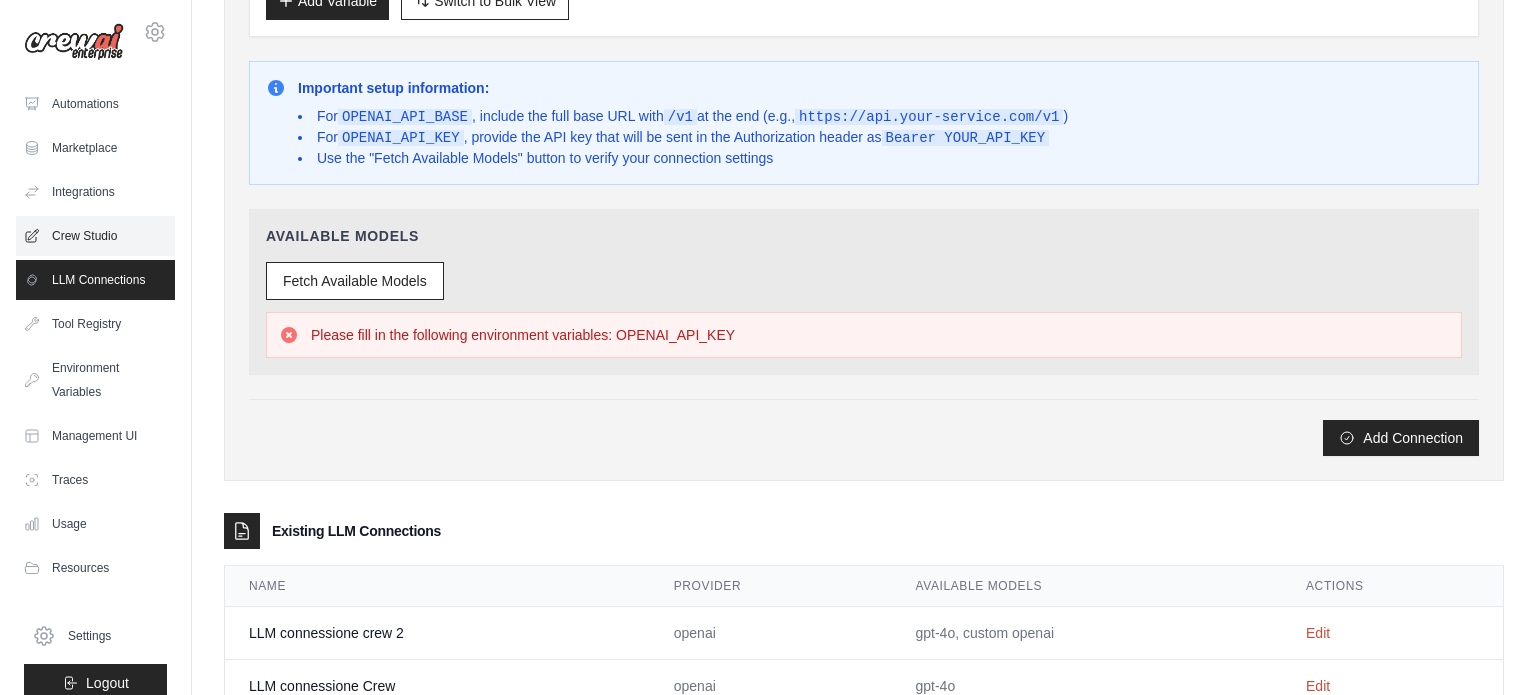 click on "Crew Studio" at bounding box center [95, 236] 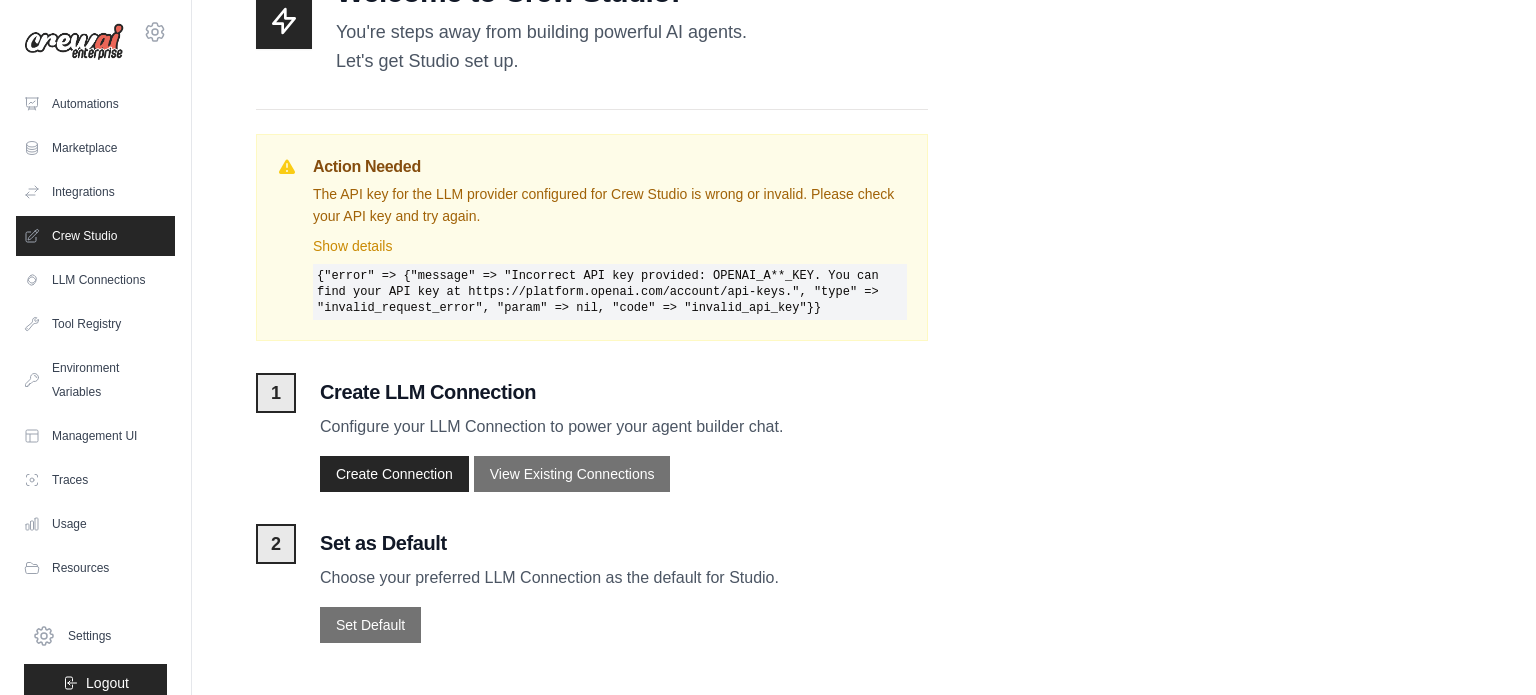 scroll, scrollTop: 0, scrollLeft: 0, axis: both 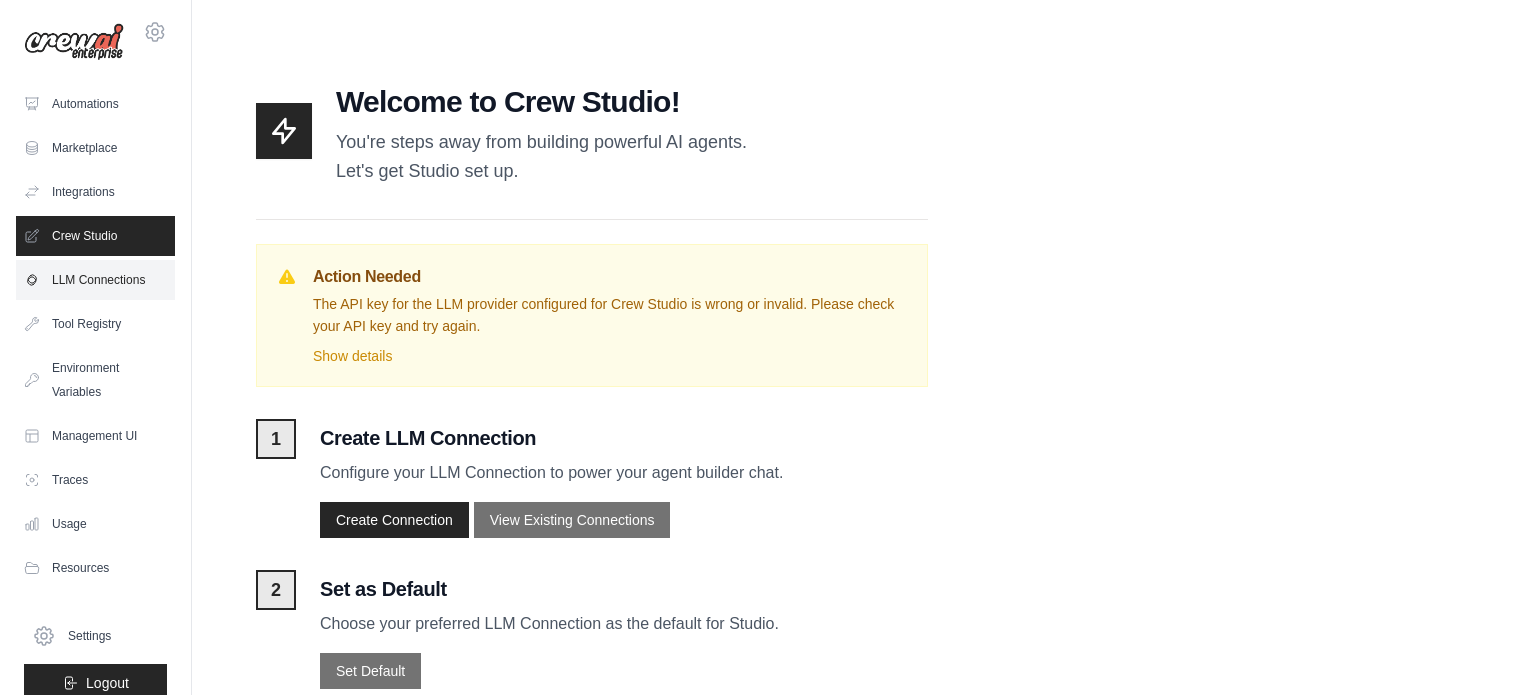 click on "LLM Connections" at bounding box center [95, 280] 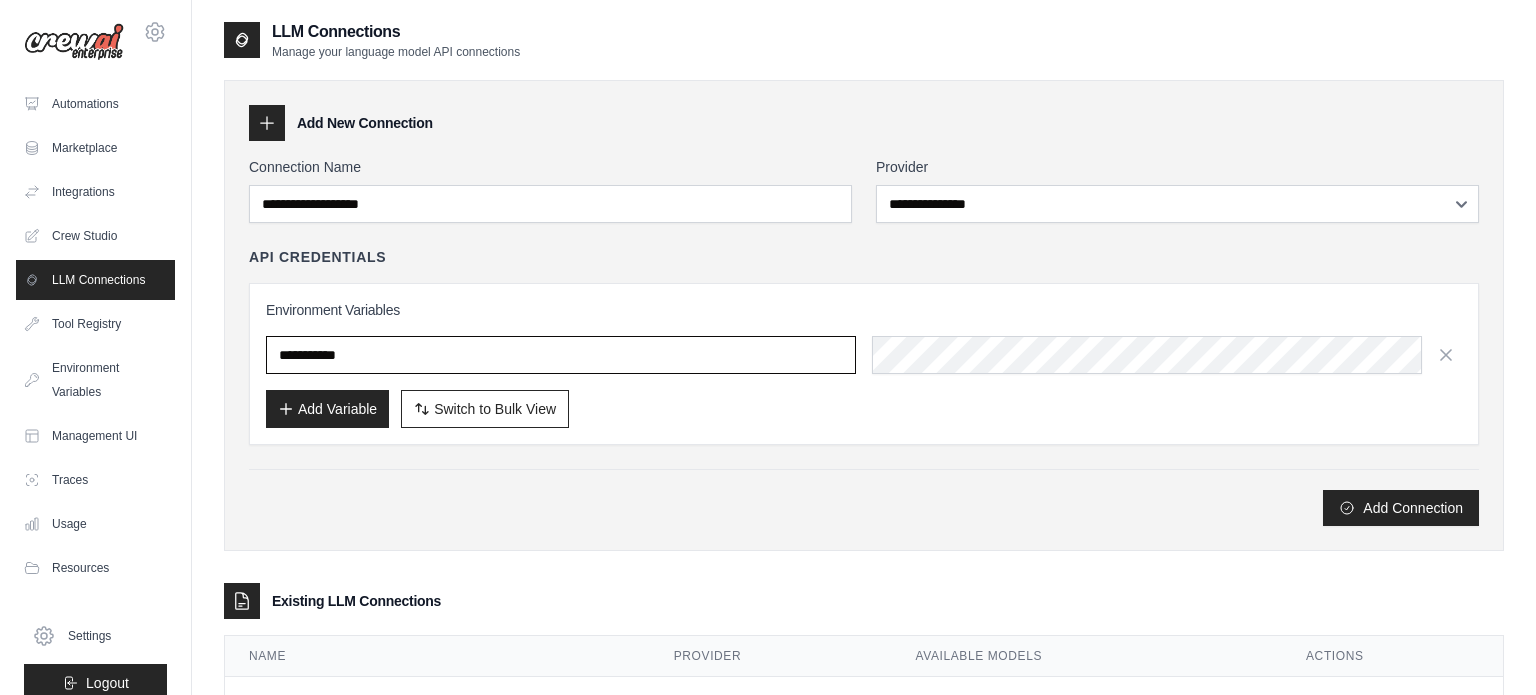 type on "**********" 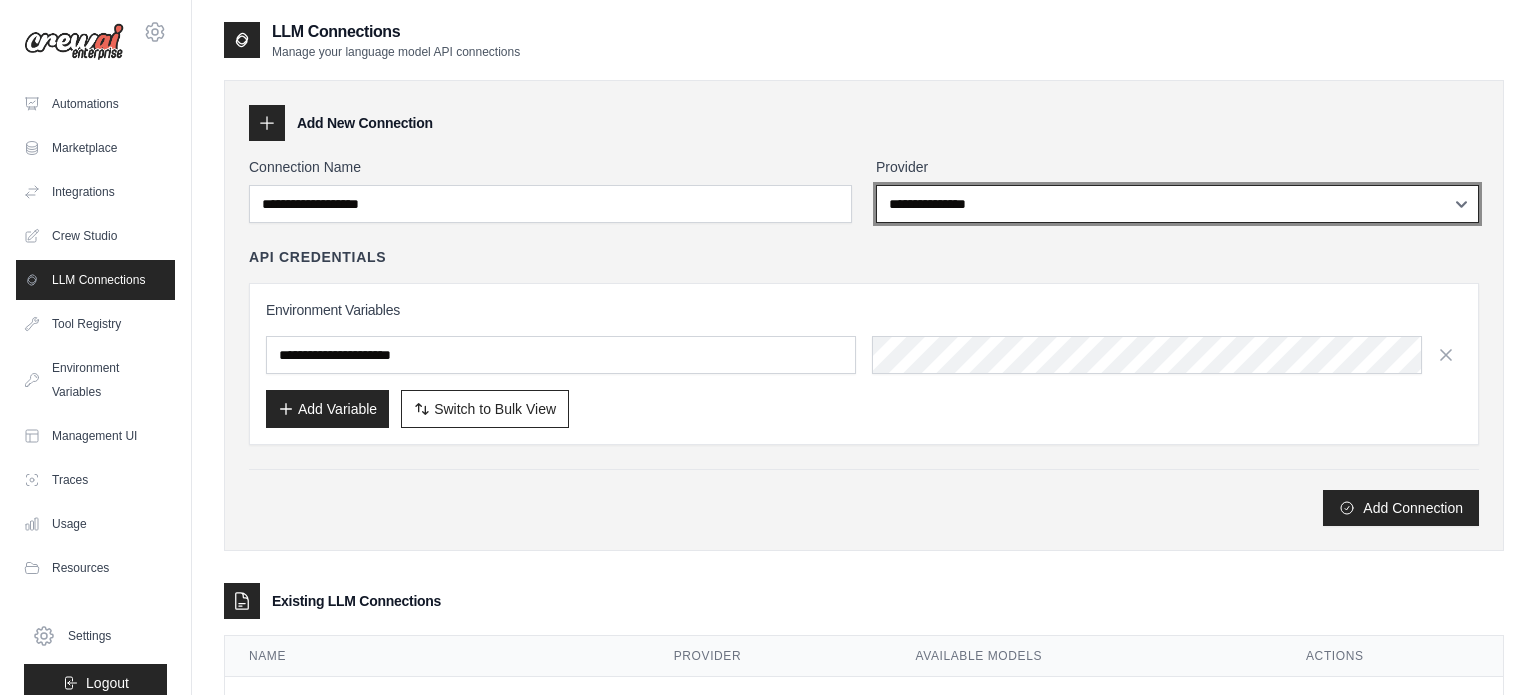 click on "**********" at bounding box center (1177, 204) 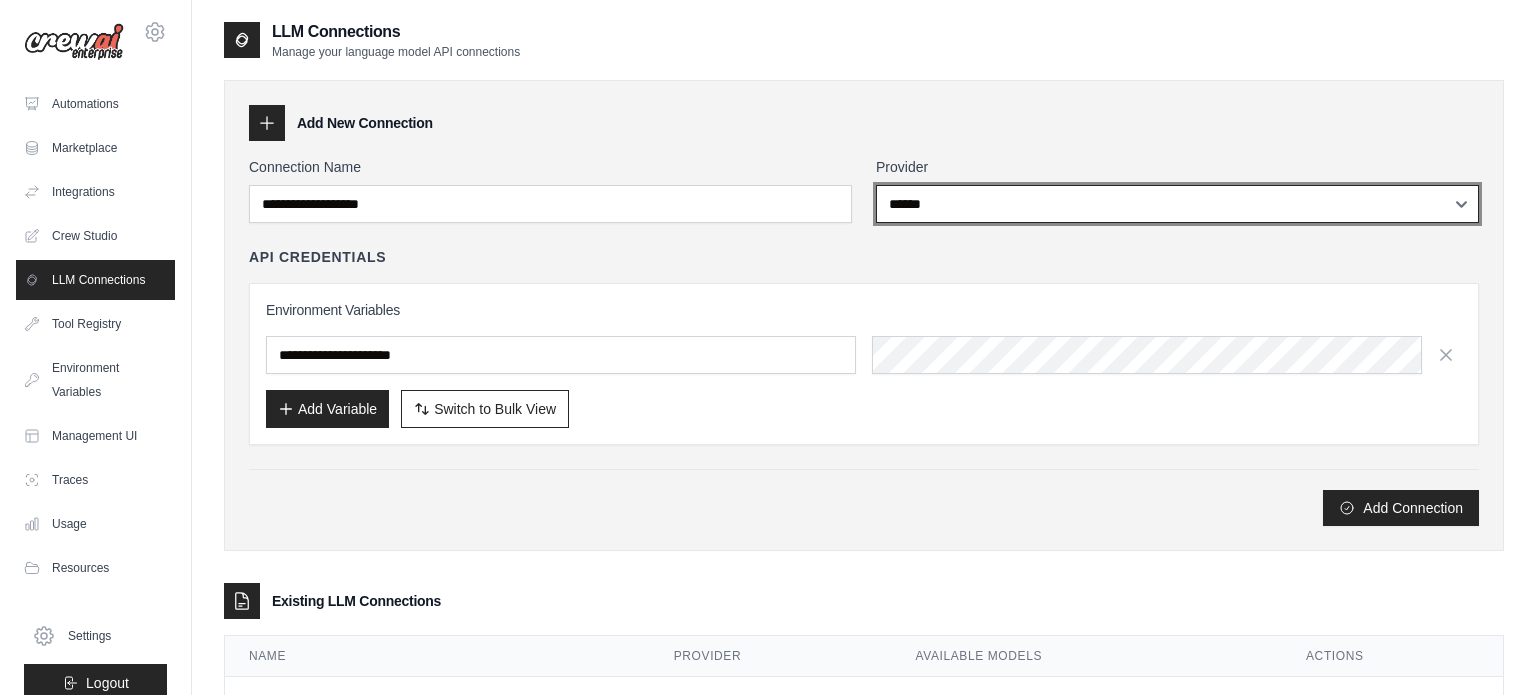 click on "**********" at bounding box center [1177, 204] 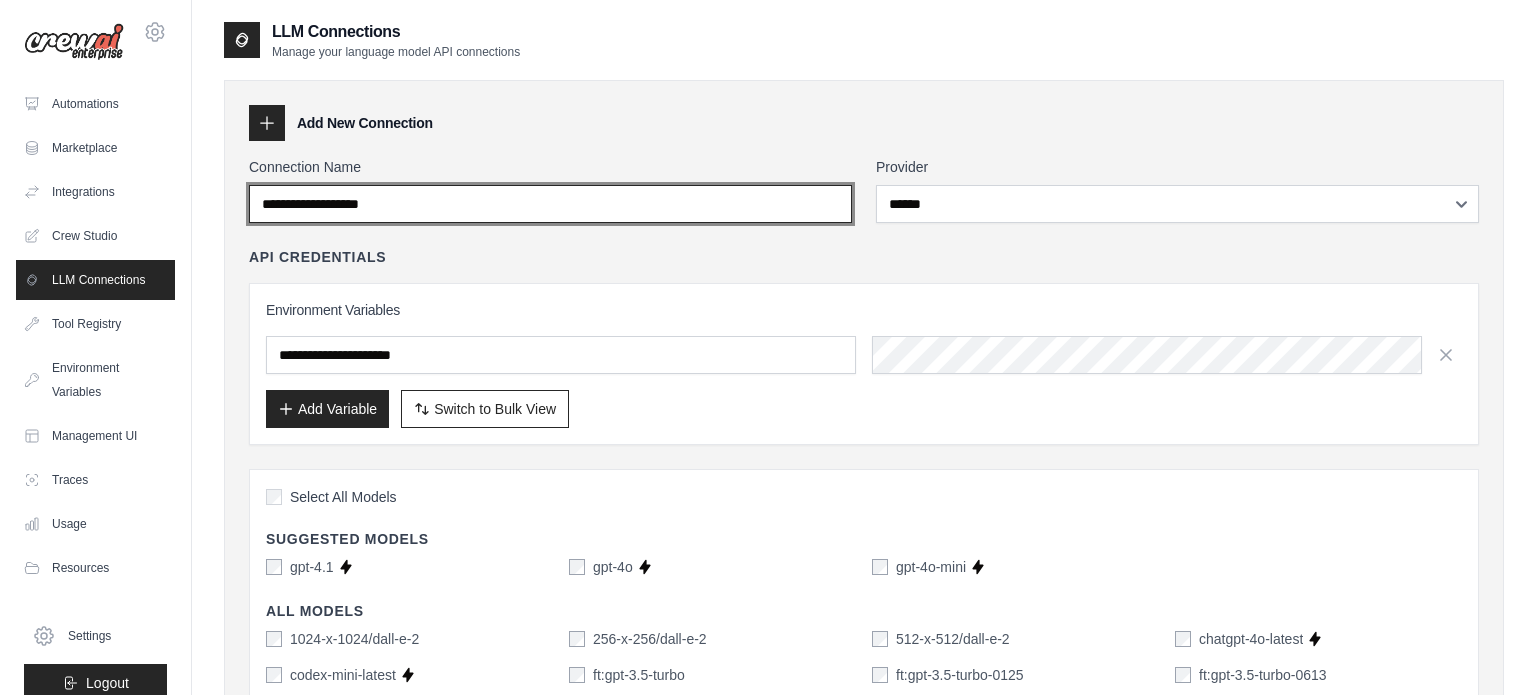 click on "Connection Name" at bounding box center [550, 204] 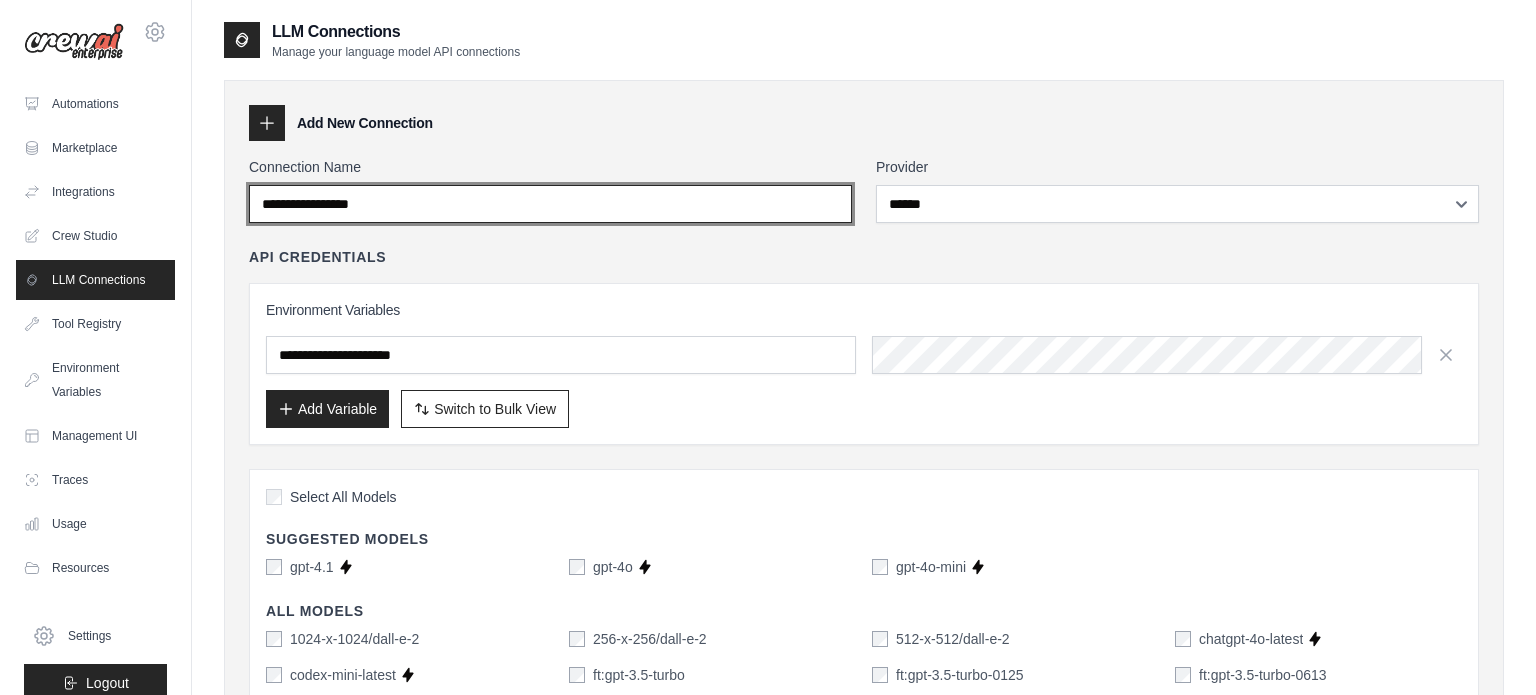 click on "**********" at bounding box center (550, 204) 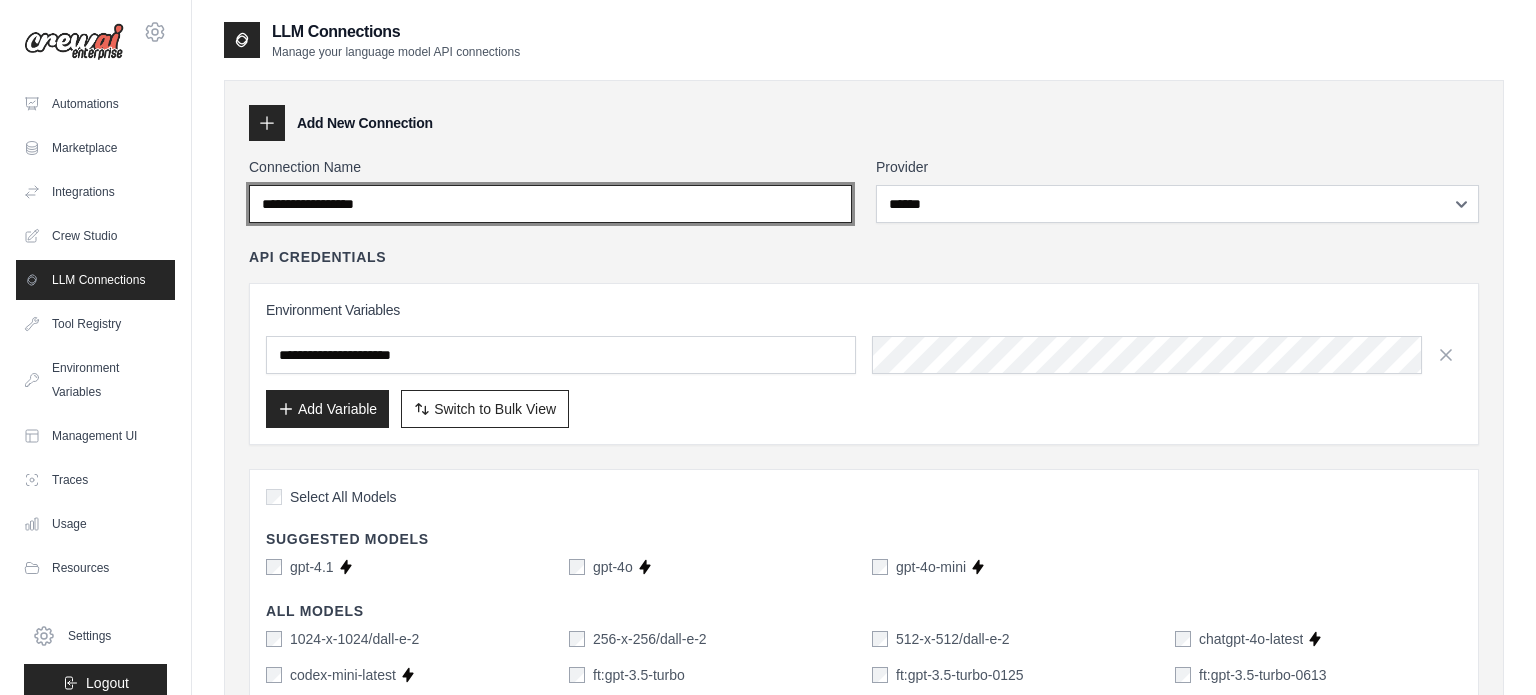 type on "**********" 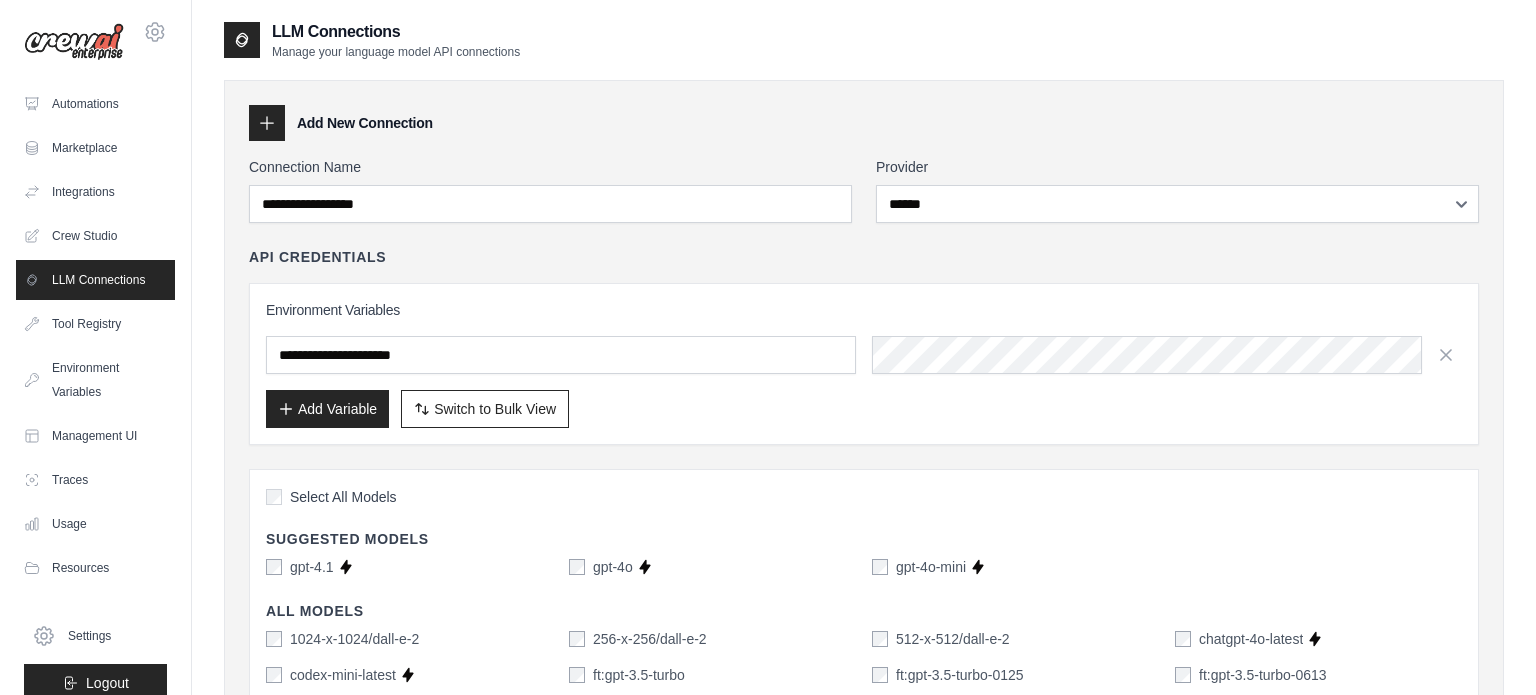 click on "Environment Variables" at bounding box center (864, 310) 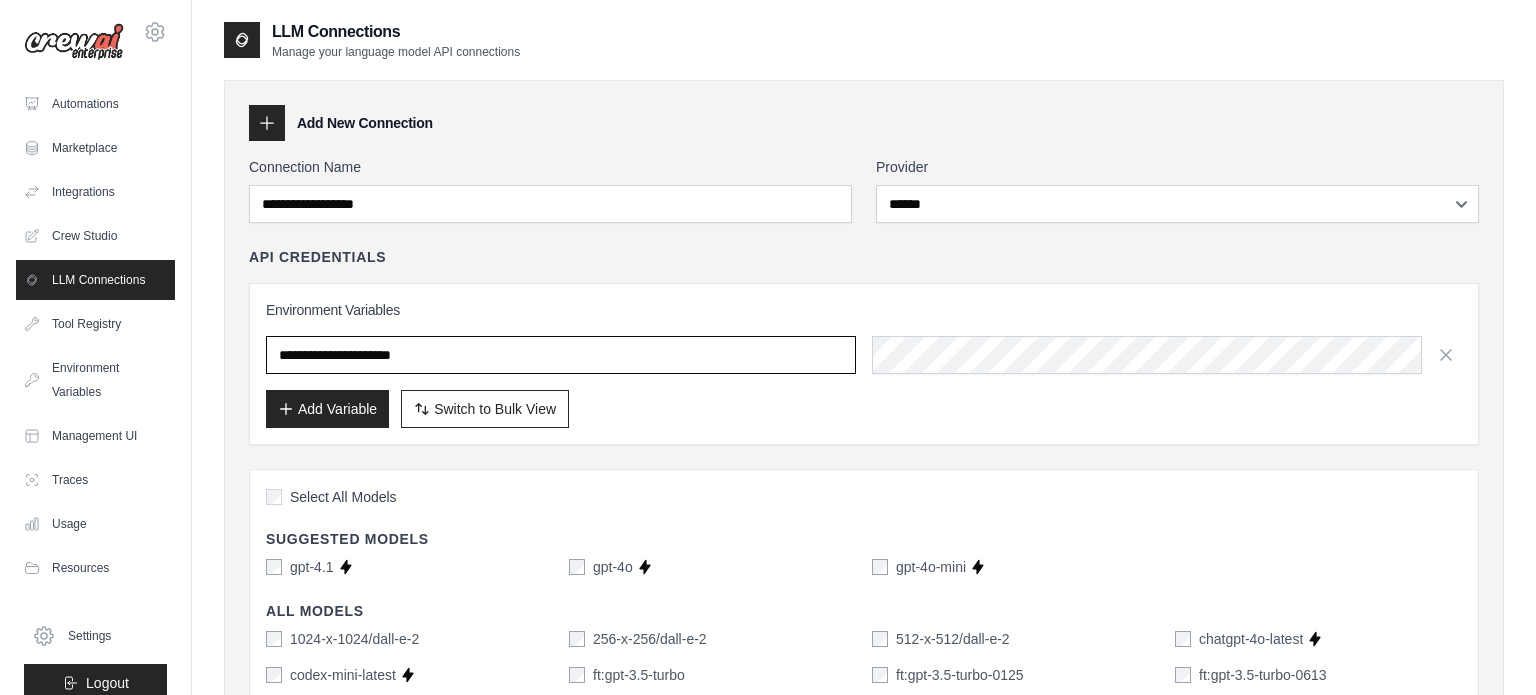 click on "**********" at bounding box center [561, 355] 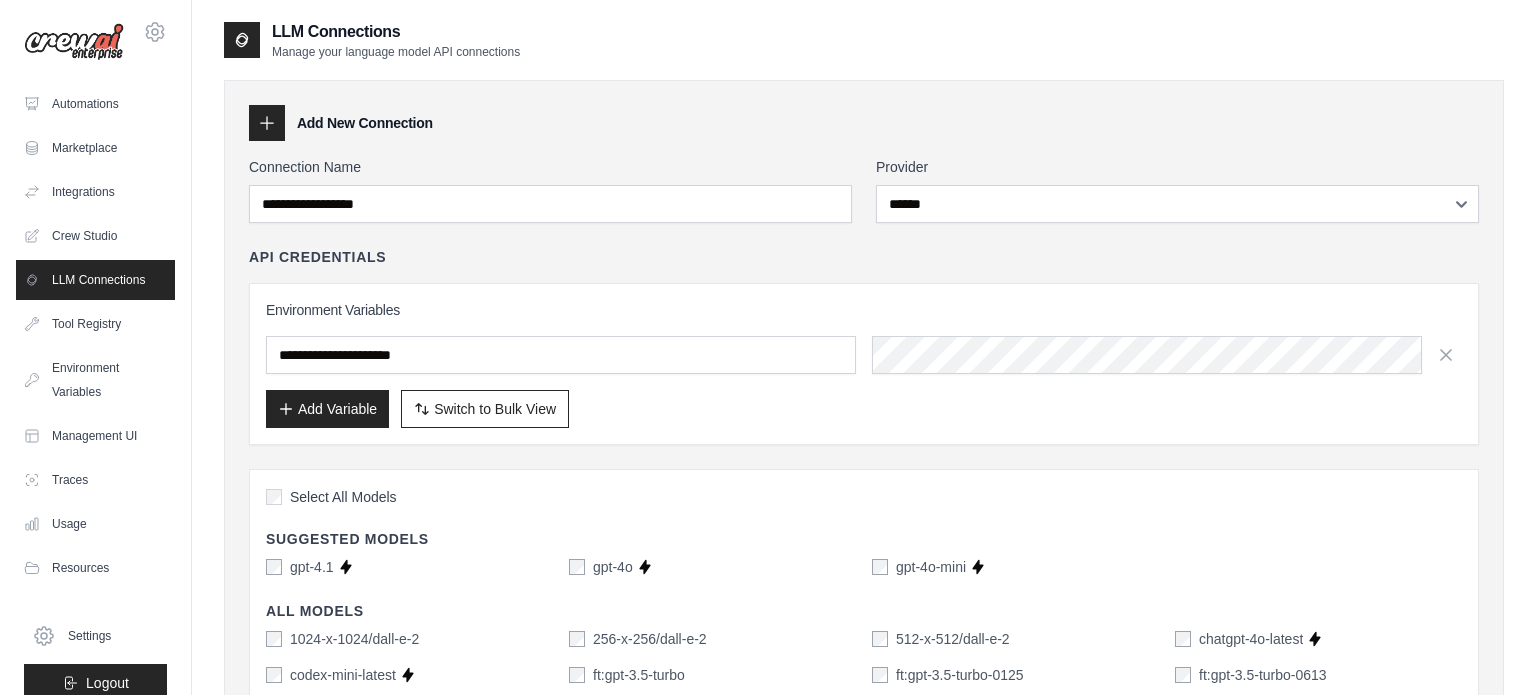 click on "Add Variable" at bounding box center (327, 409) 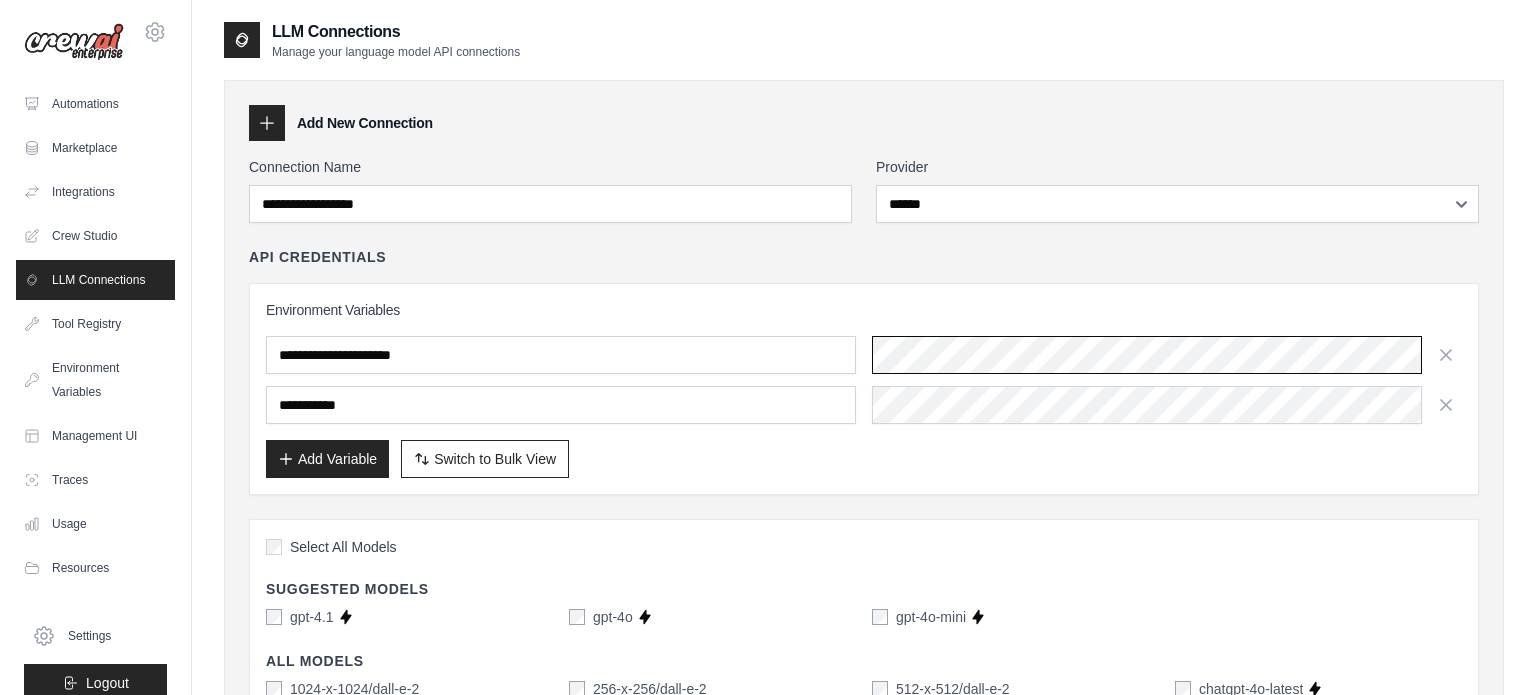 scroll, scrollTop: 0, scrollLeft: 852, axis: horizontal 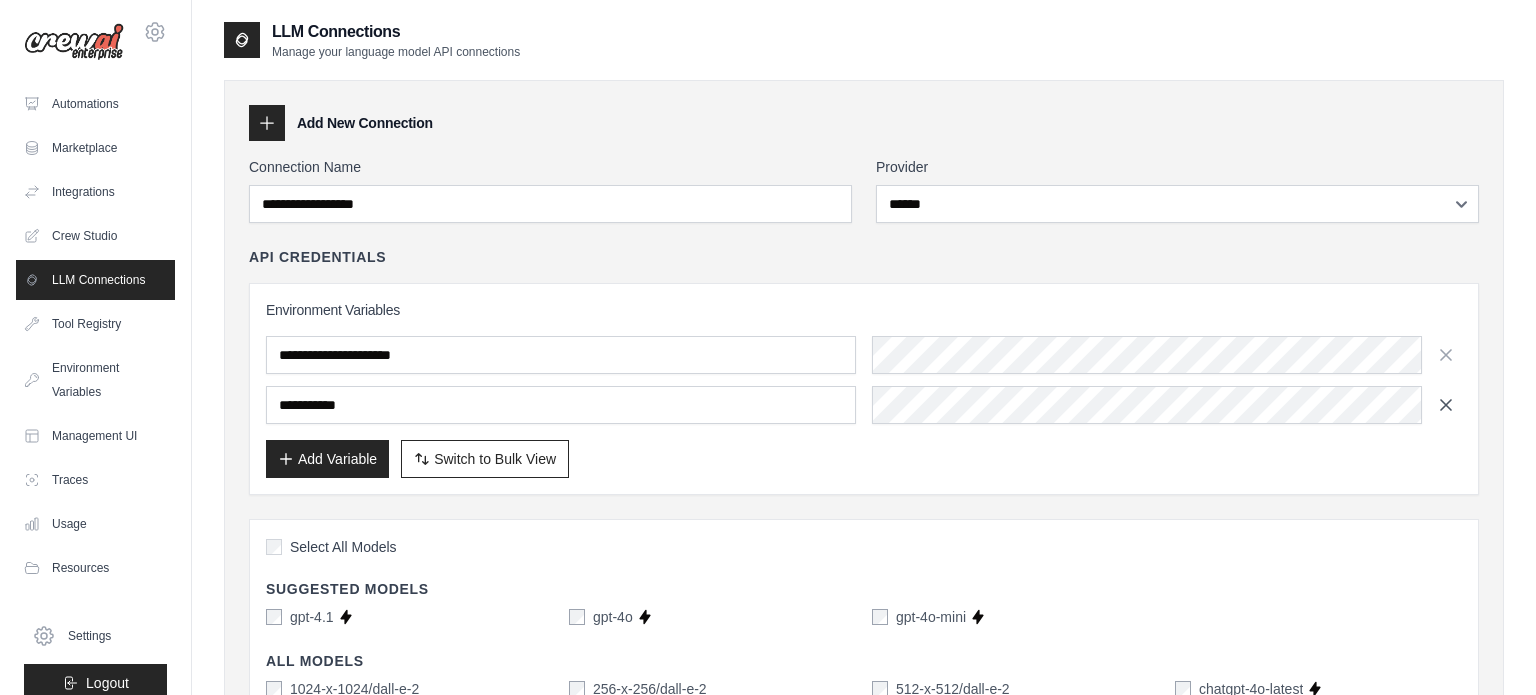 click 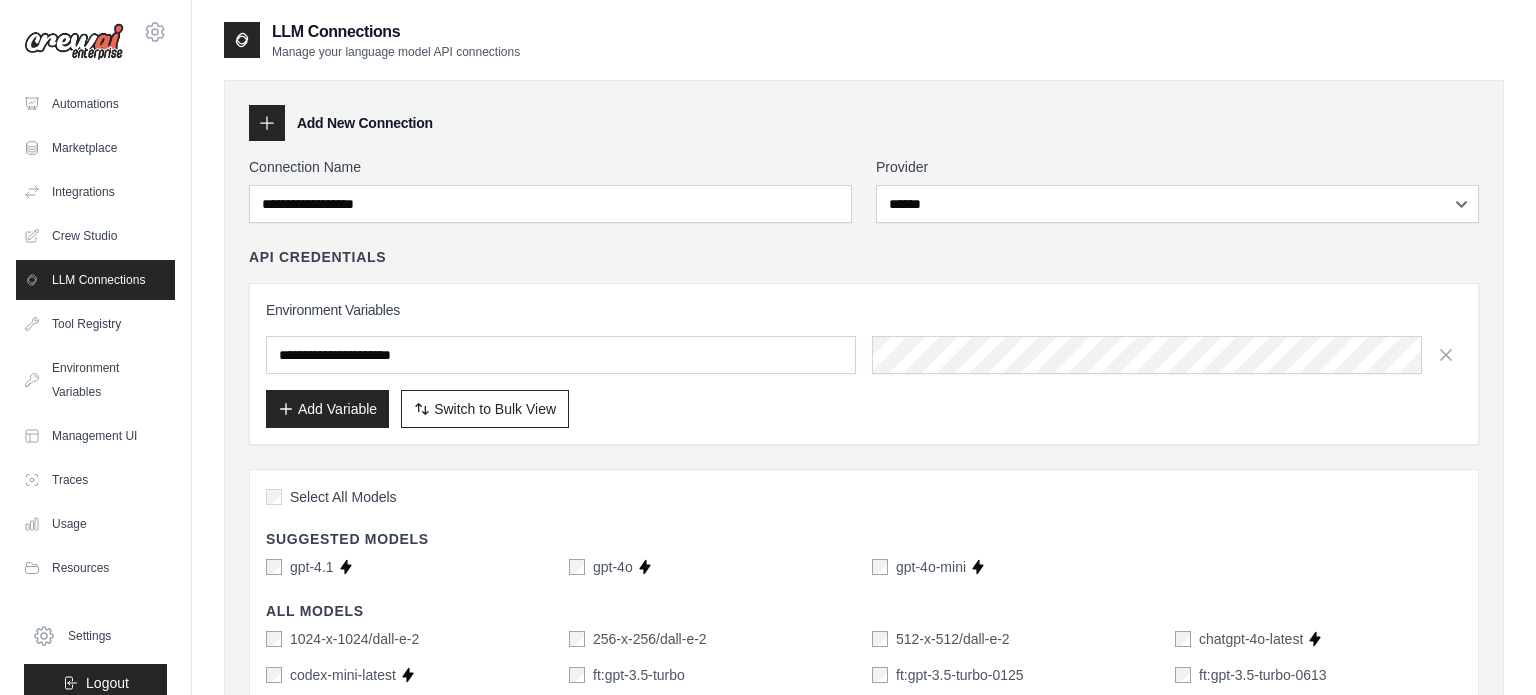 scroll, scrollTop: 56, scrollLeft: 0, axis: vertical 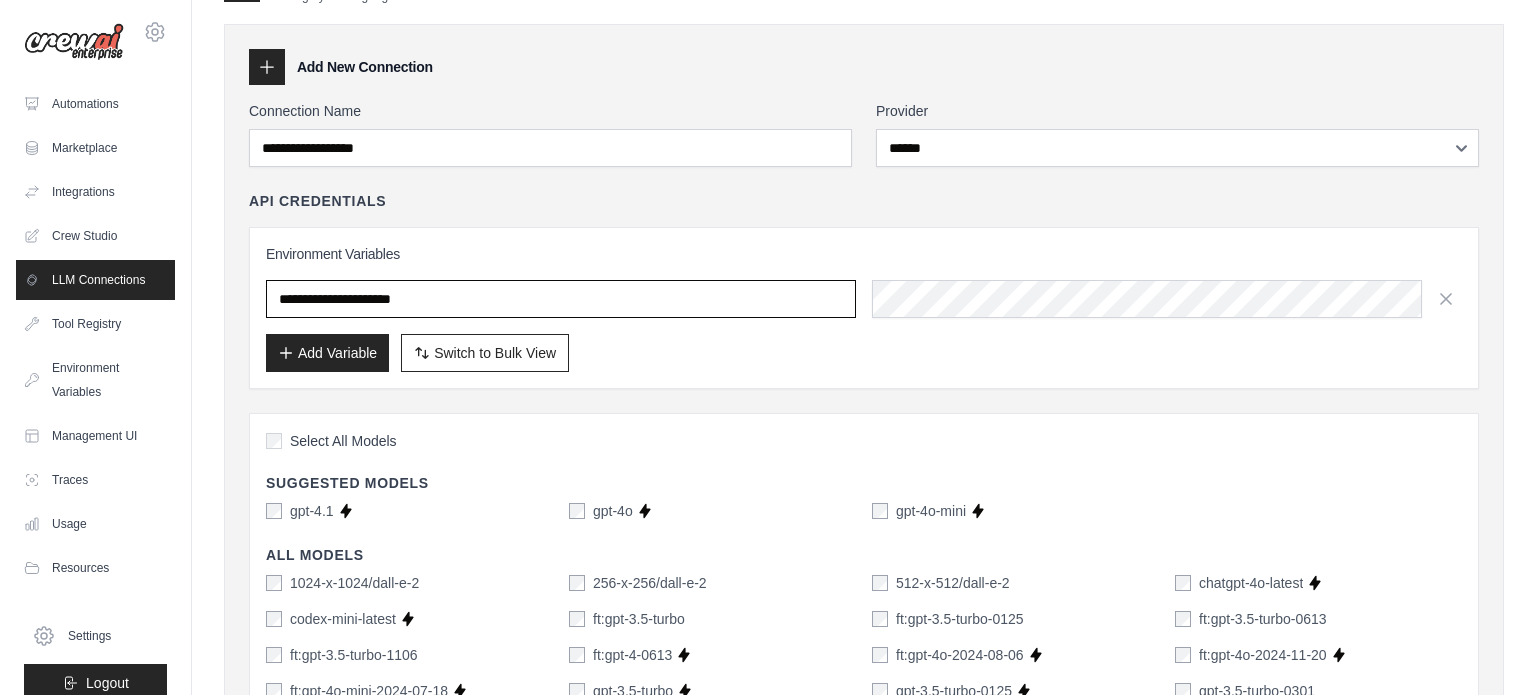 click on "**********" at bounding box center [561, 299] 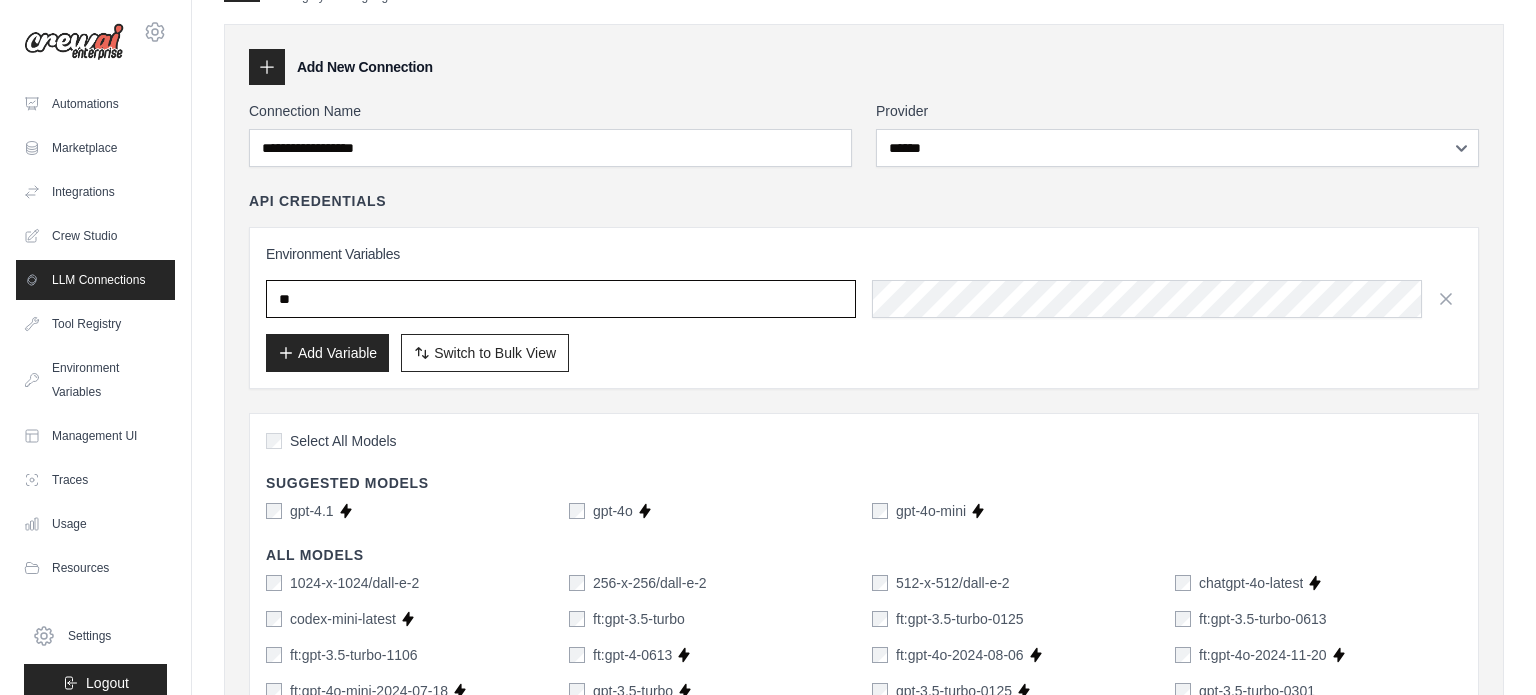 type on "*" 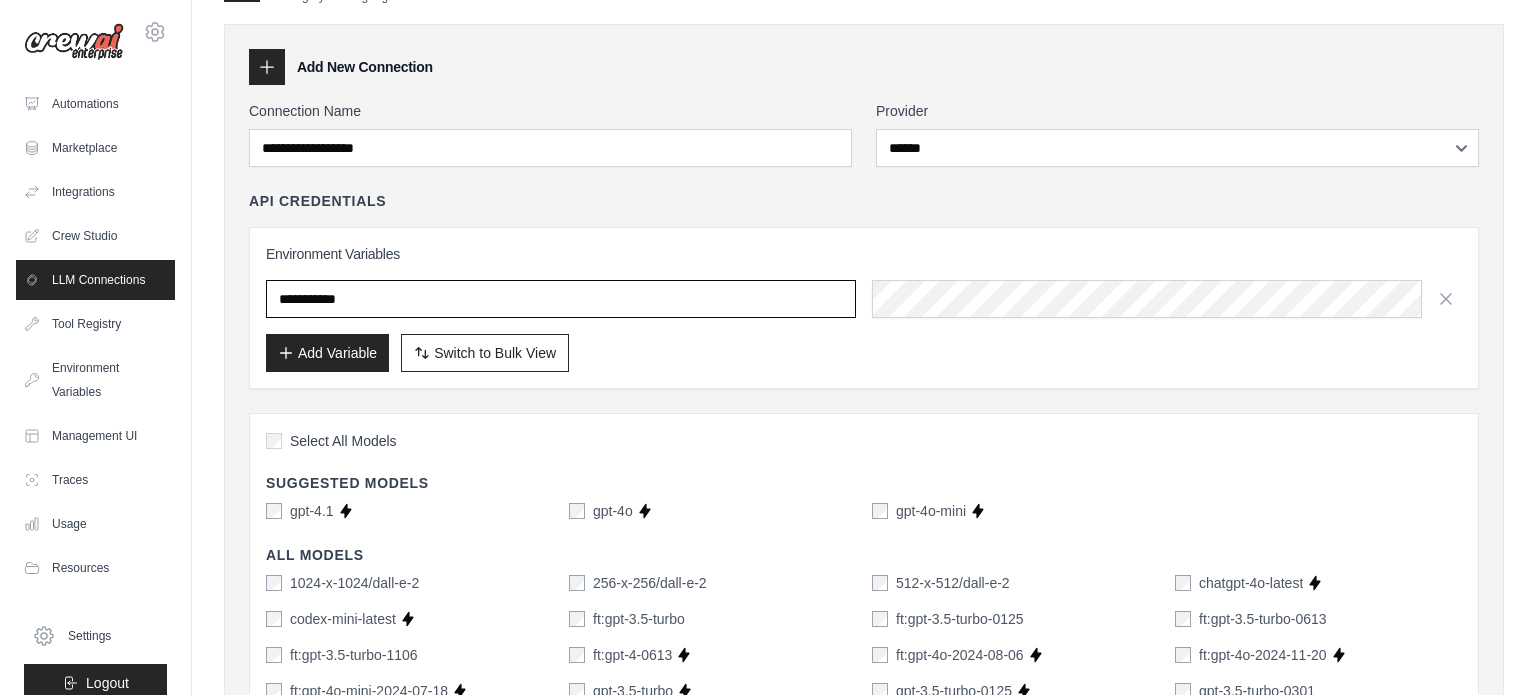 click at bounding box center (561, 299) 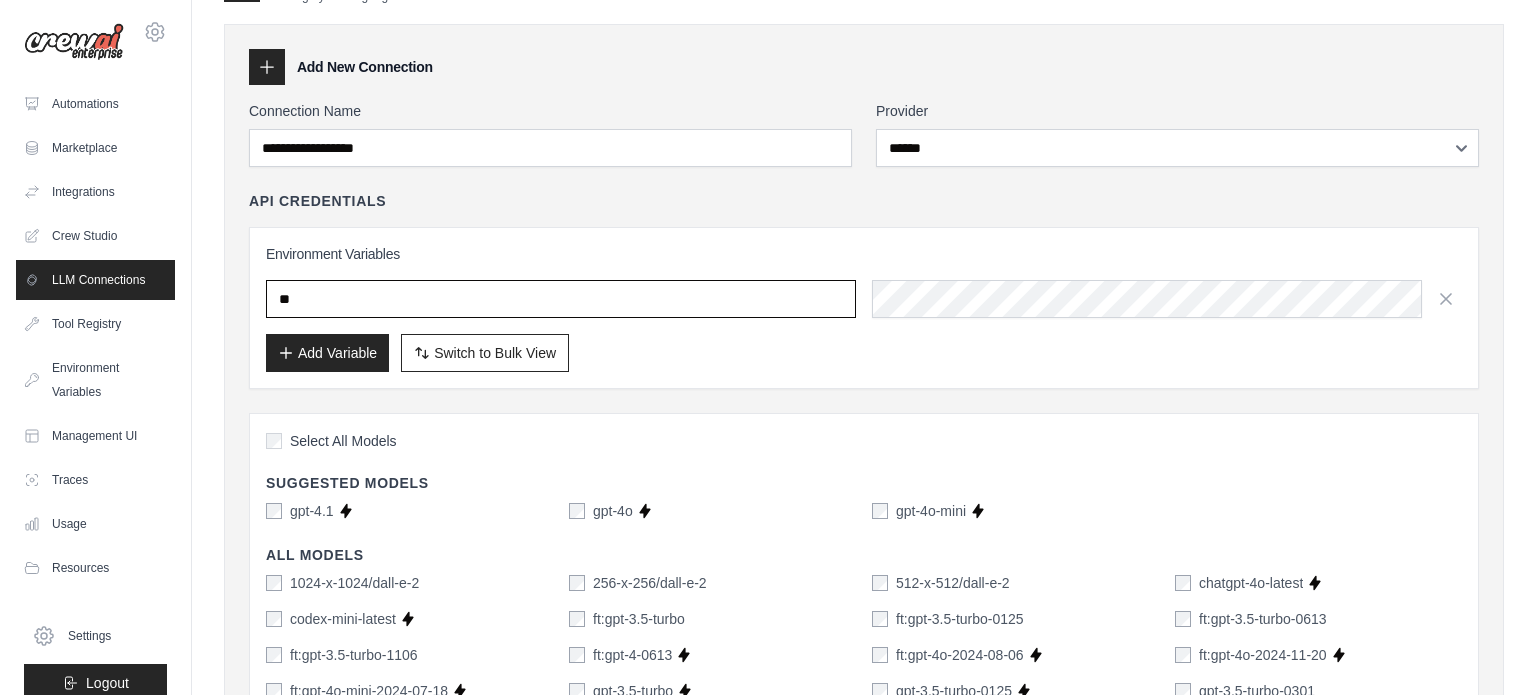 type on "**********" 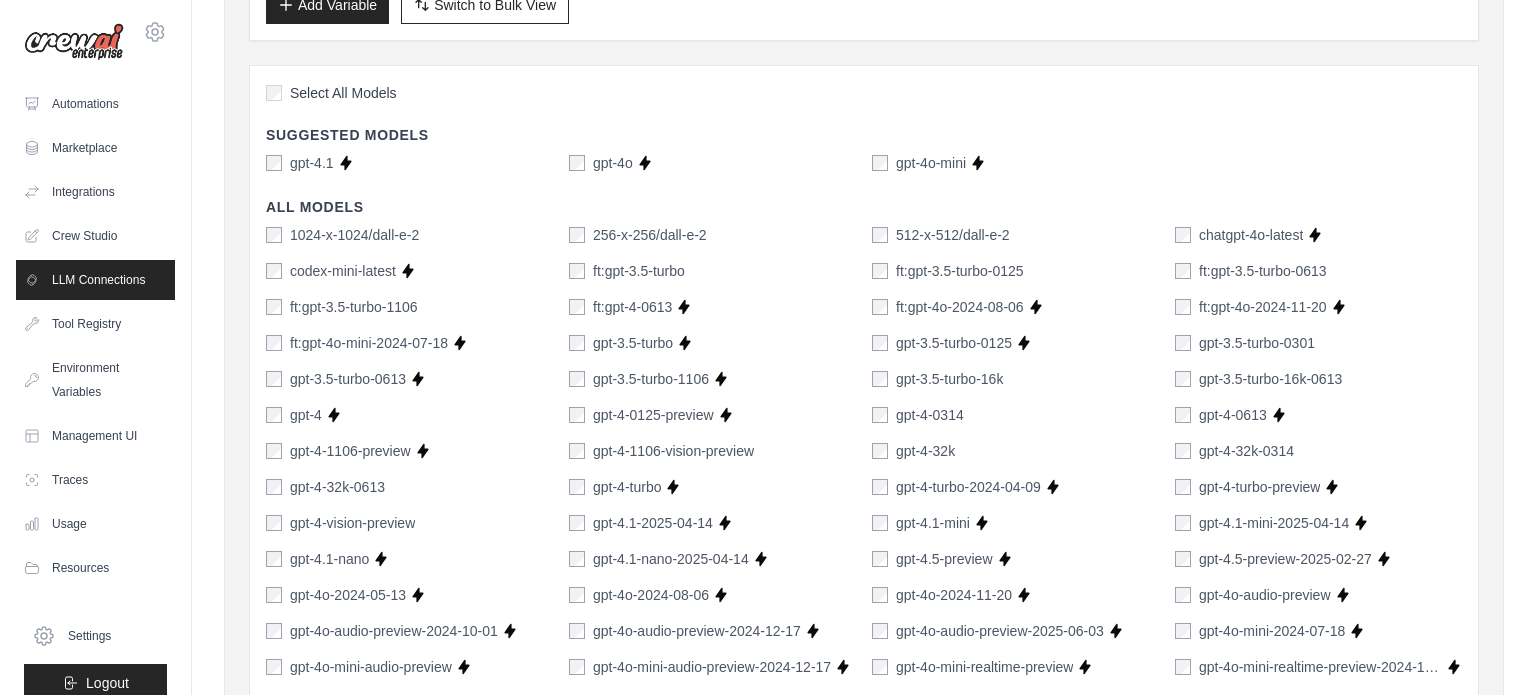 scroll, scrollTop: 406, scrollLeft: 0, axis: vertical 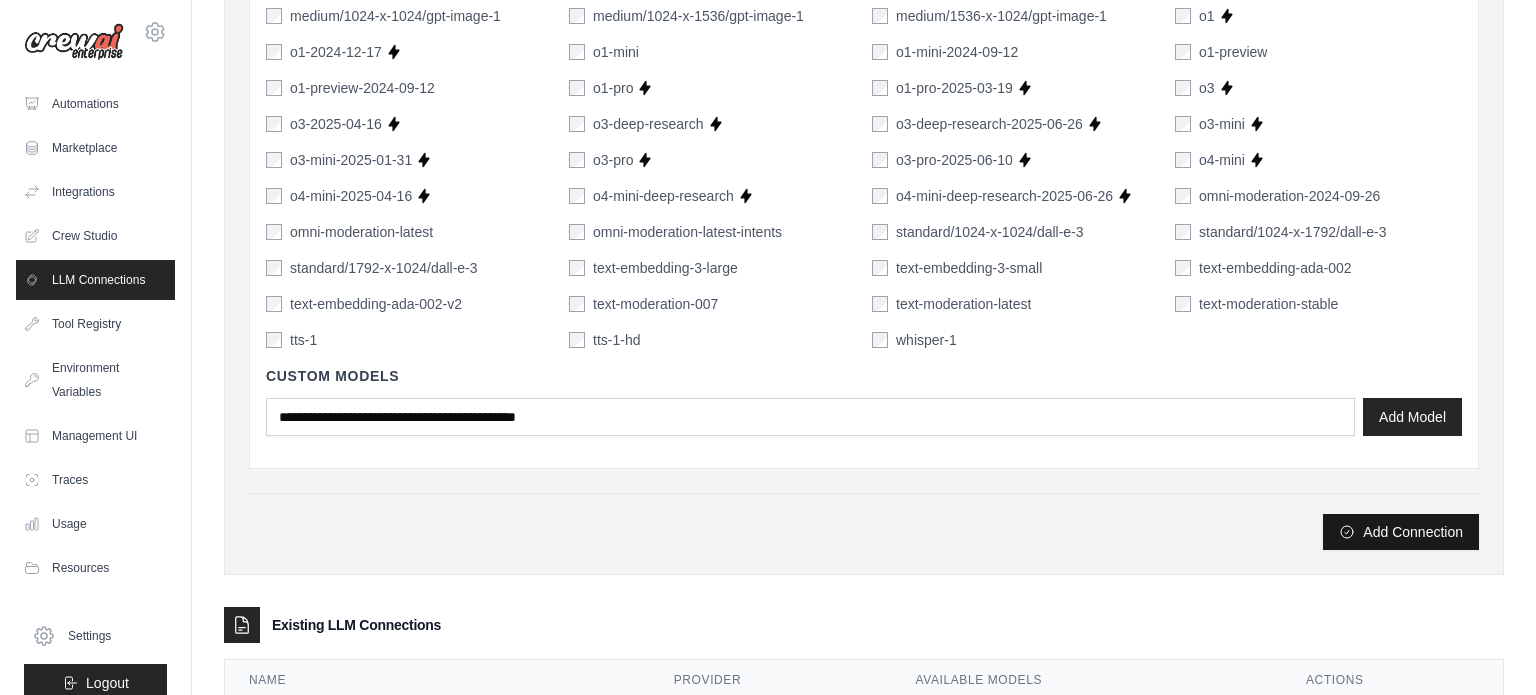 click on "Add Connection" at bounding box center [1401, 532] 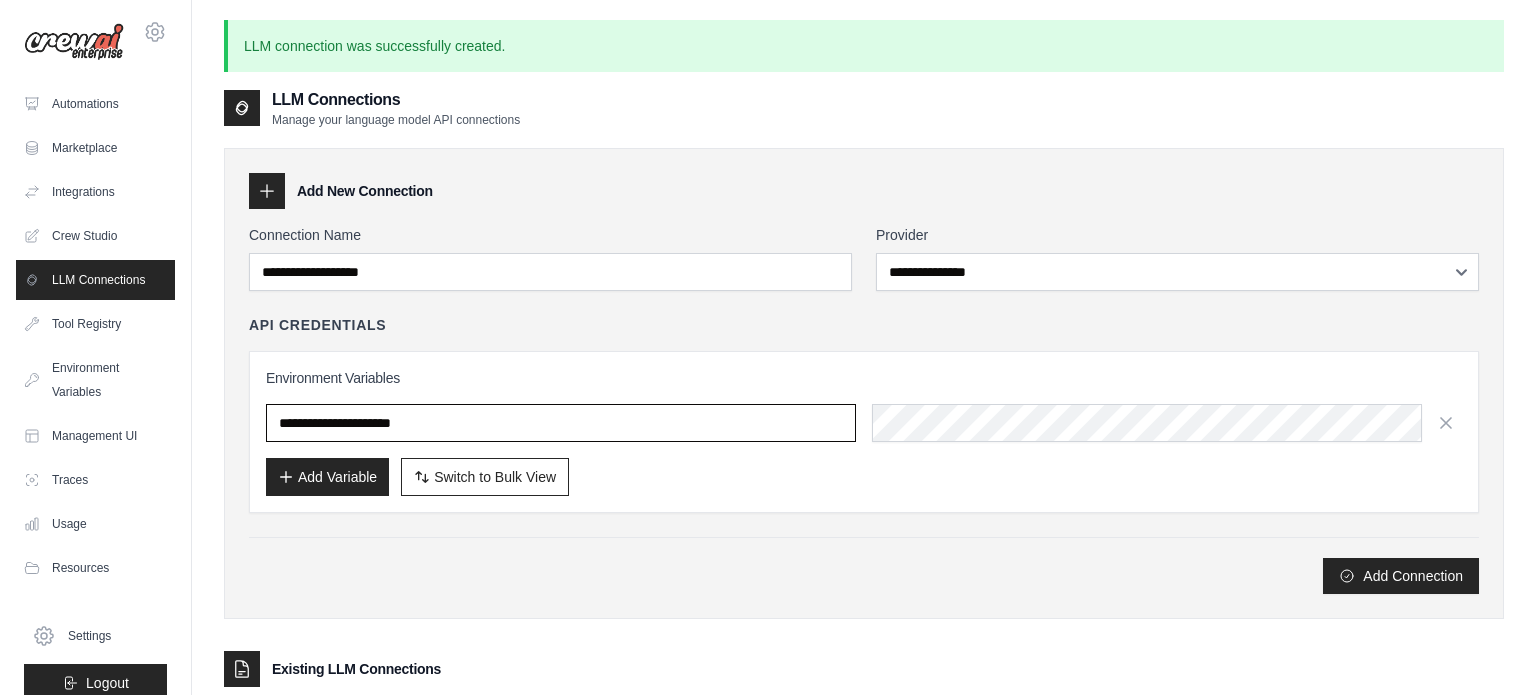 type on "**********" 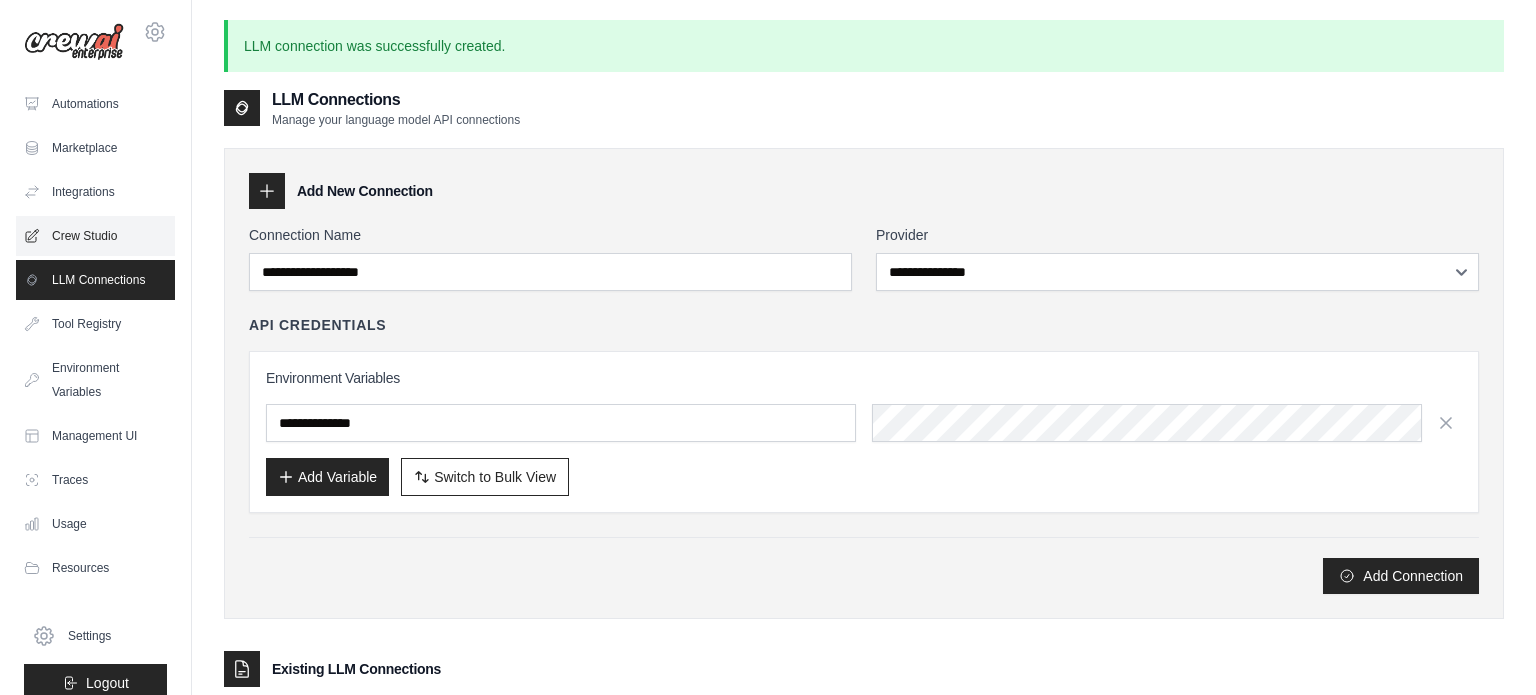 click on "Crew Studio" at bounding box center [95, 236] 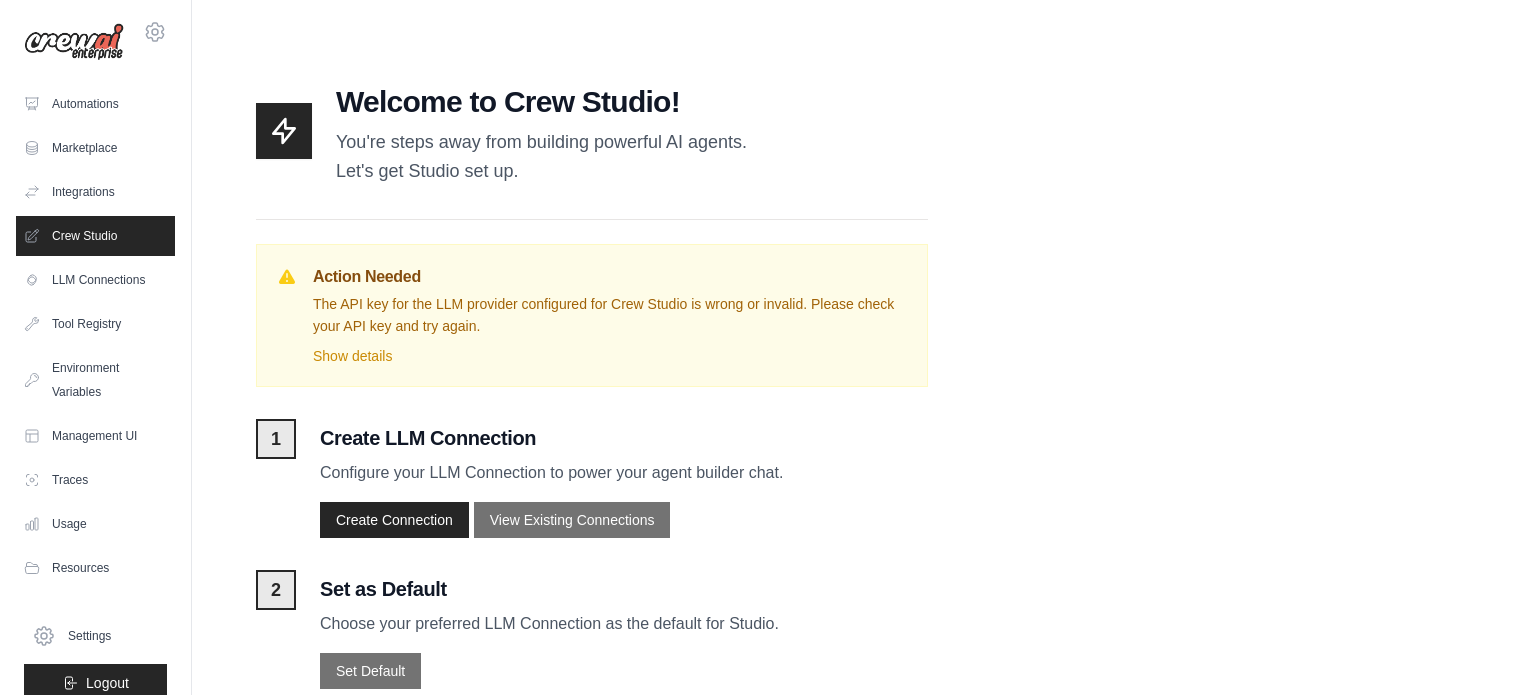click on "Crew Studio" at bounding box center [95, 236] 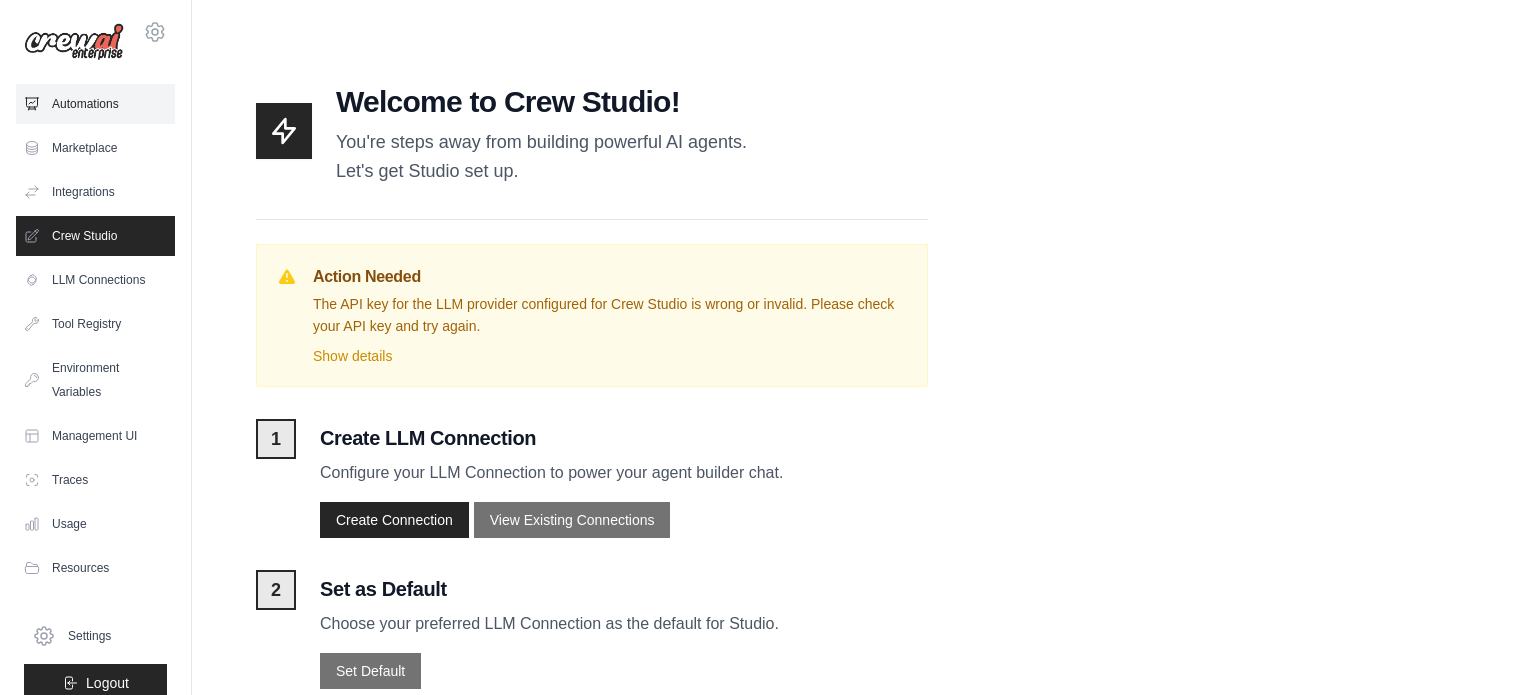 click on "Automations" at bounding box center (95, 104) 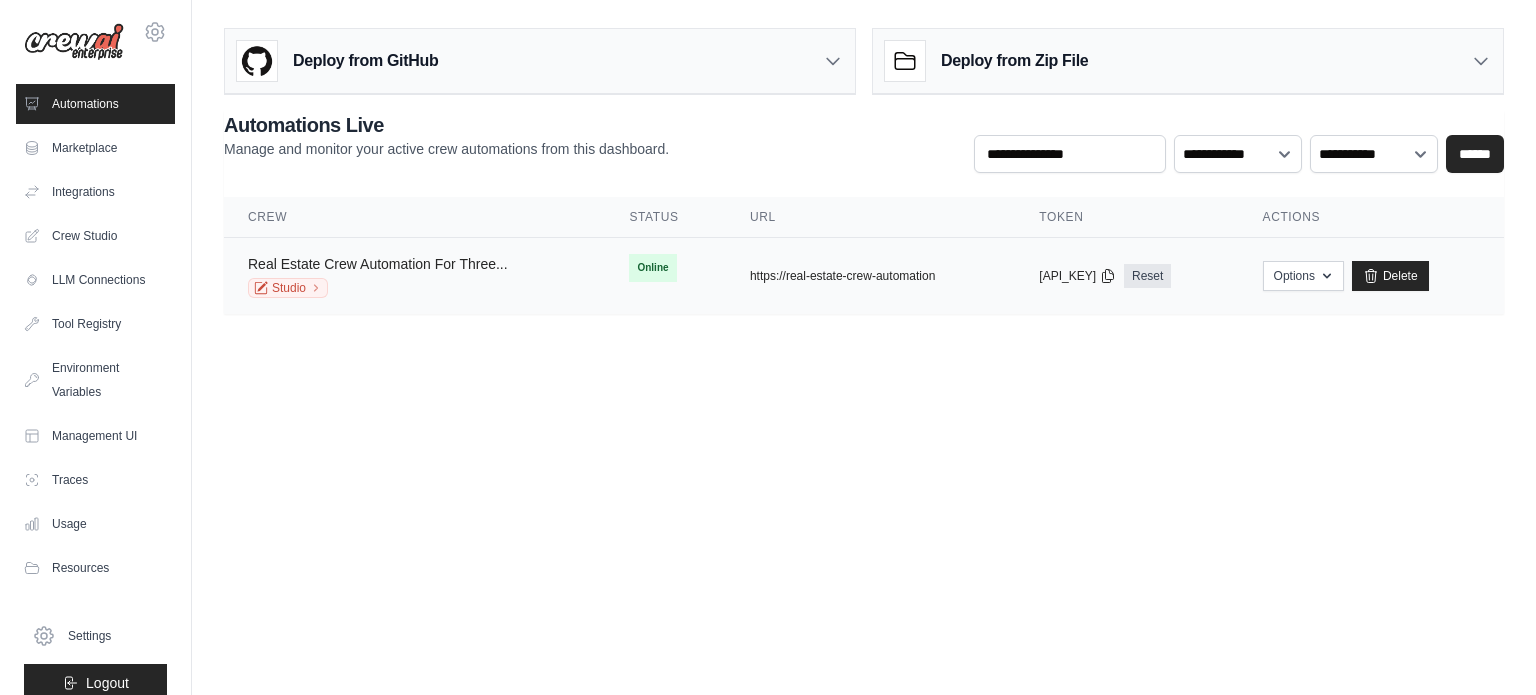 click on "Real Estate Crew Automation For Three..." at bounding box center (378, 264) 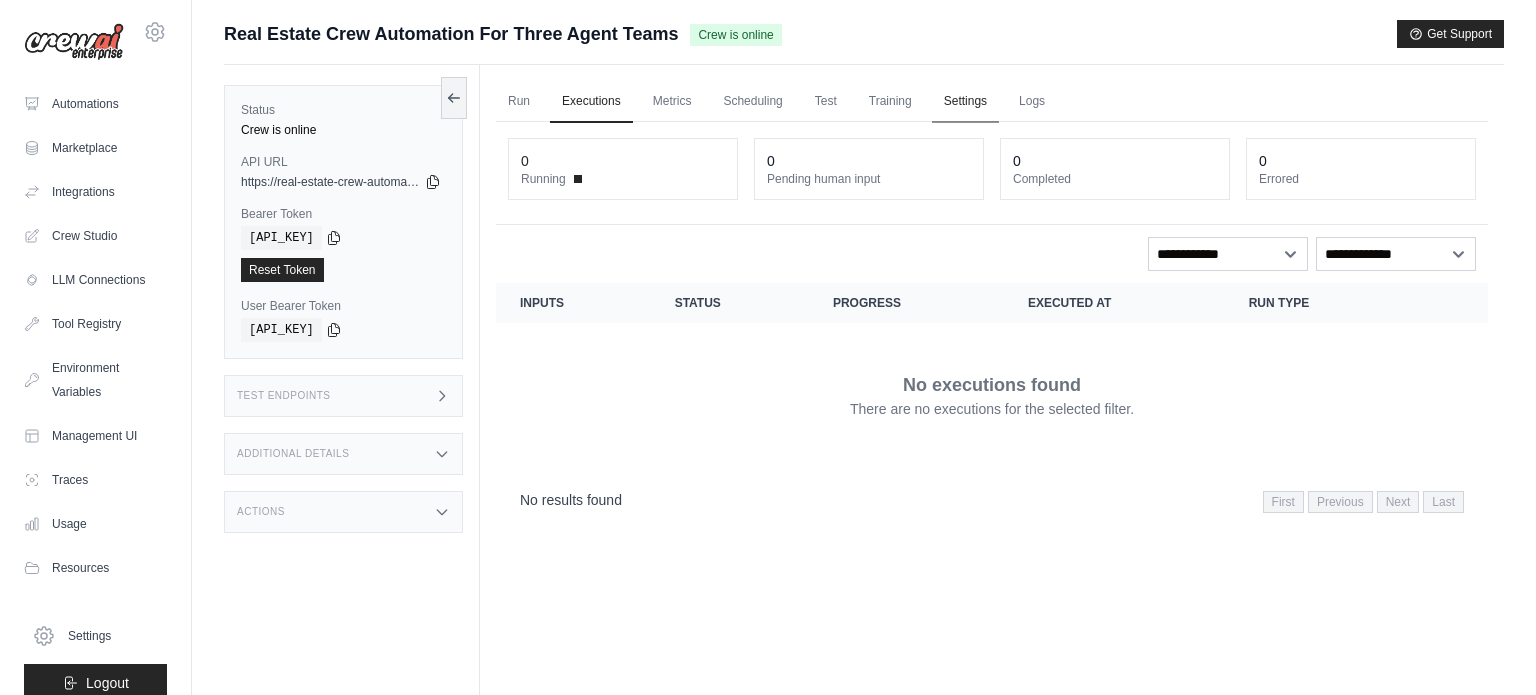 click on "Settings" at bounding box center (965, 102) 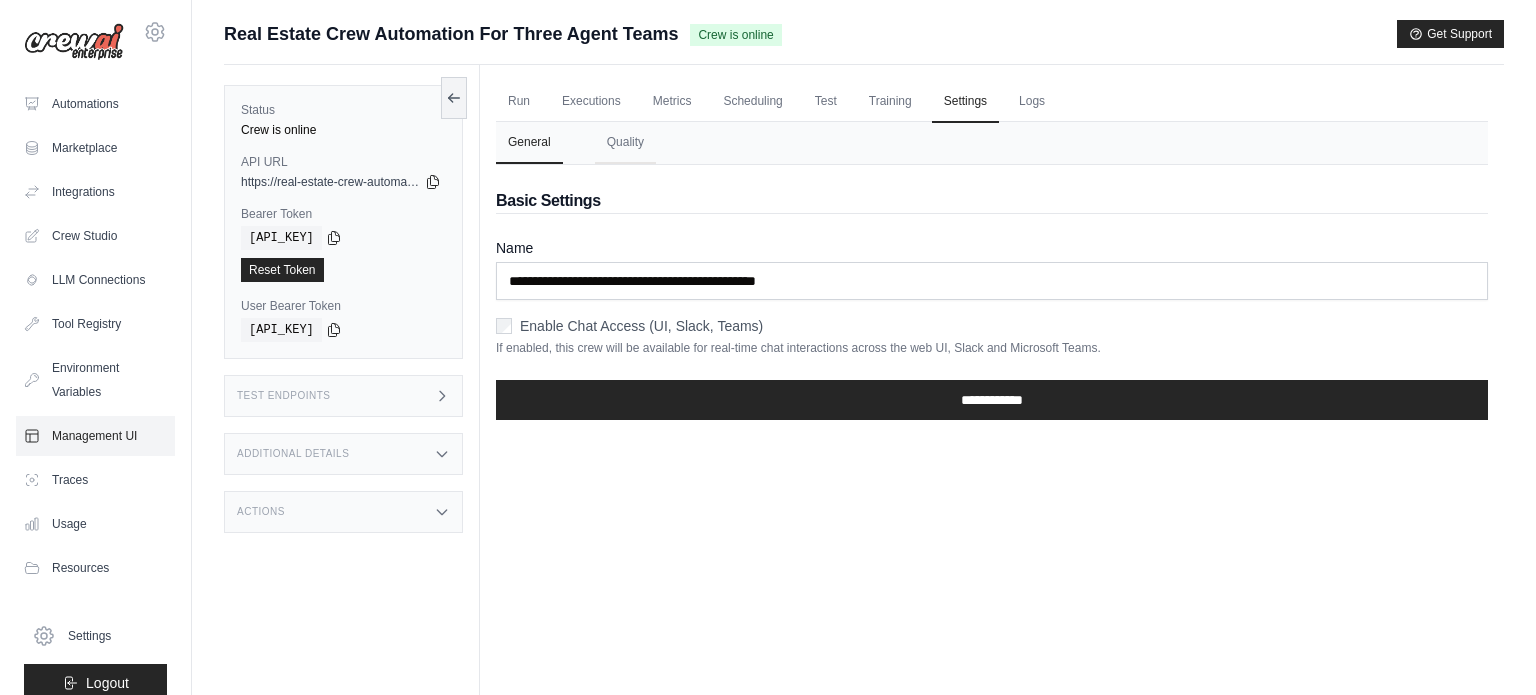 click on "Management UI" at bounding box center (95, 436) 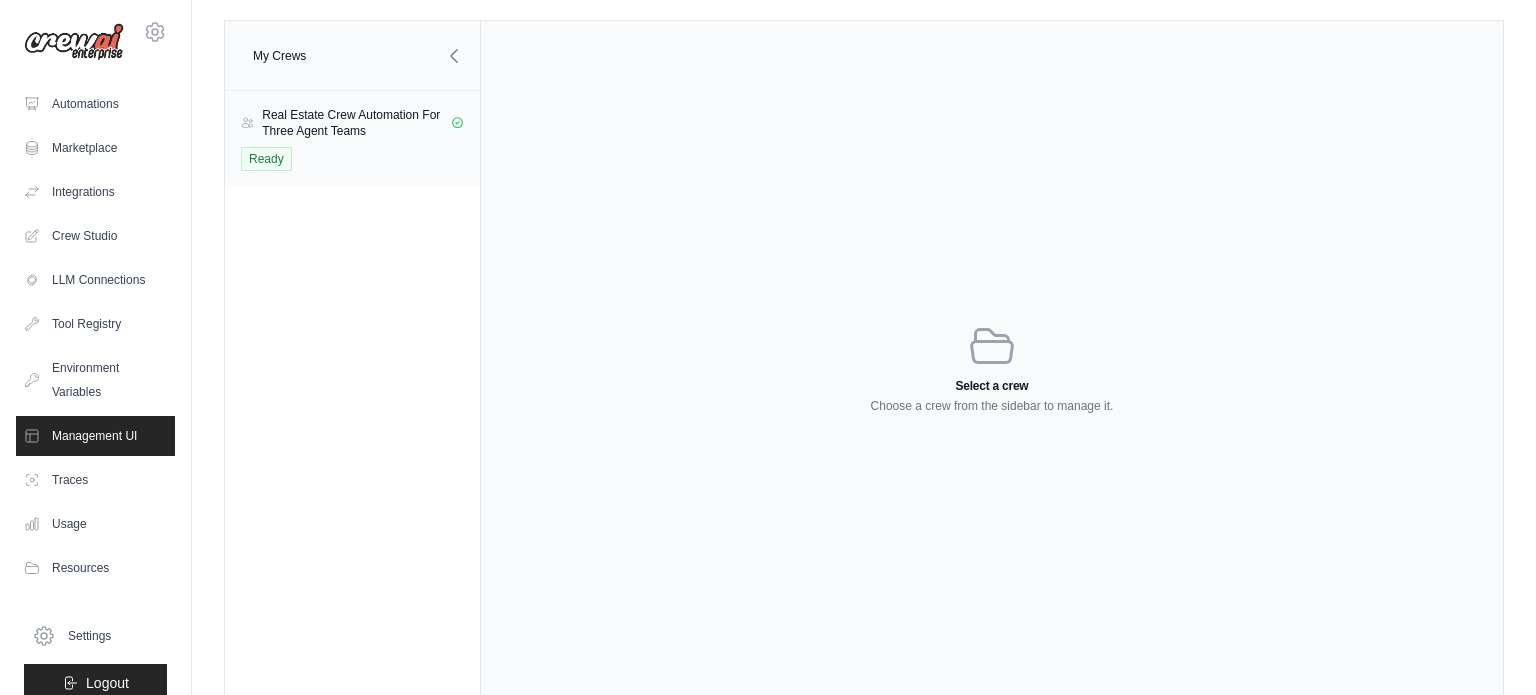 click on "Real Estate Crew Automation For Three Agent Teams" at bounding box center (356, 123) 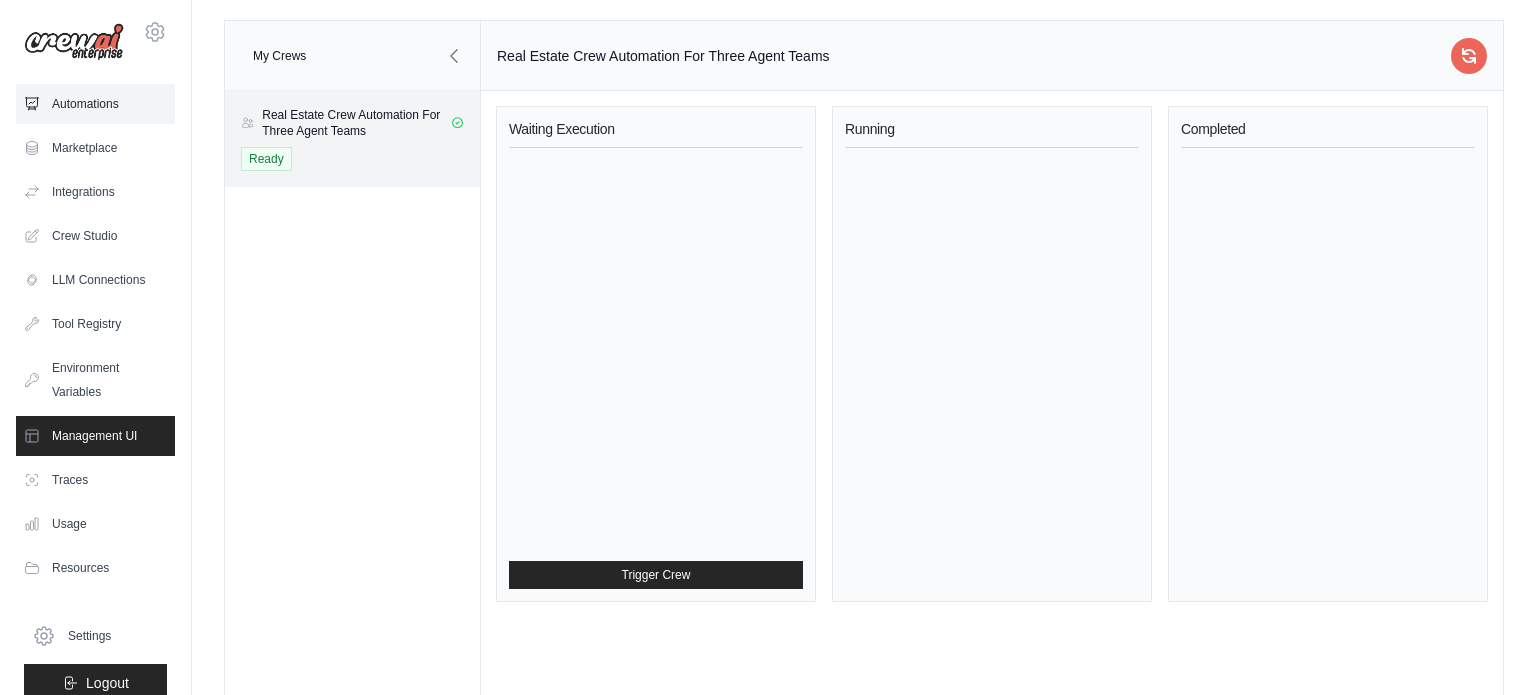 click on "Automations" at bounding box center [95, 104] 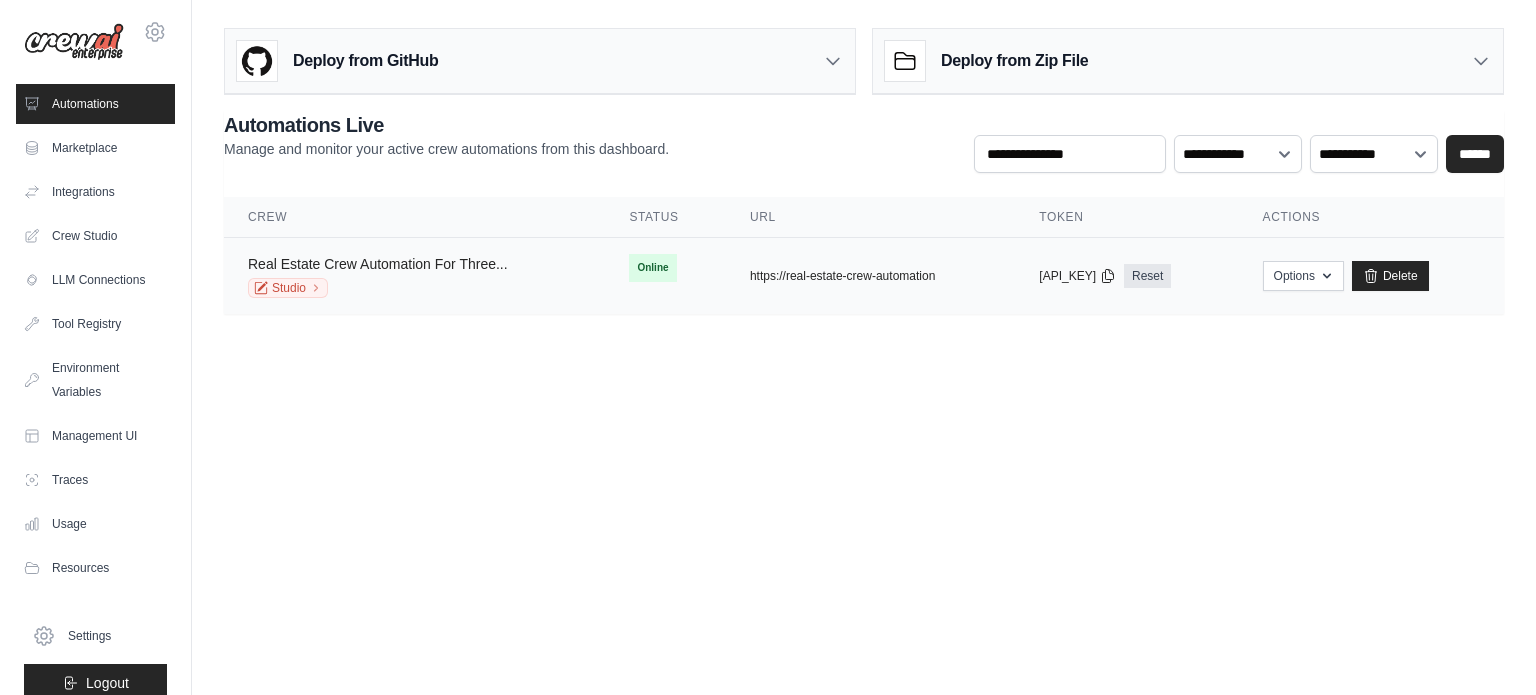 click on "Real Estate Crew Automation For Three..." at bounding box center (378, 264) 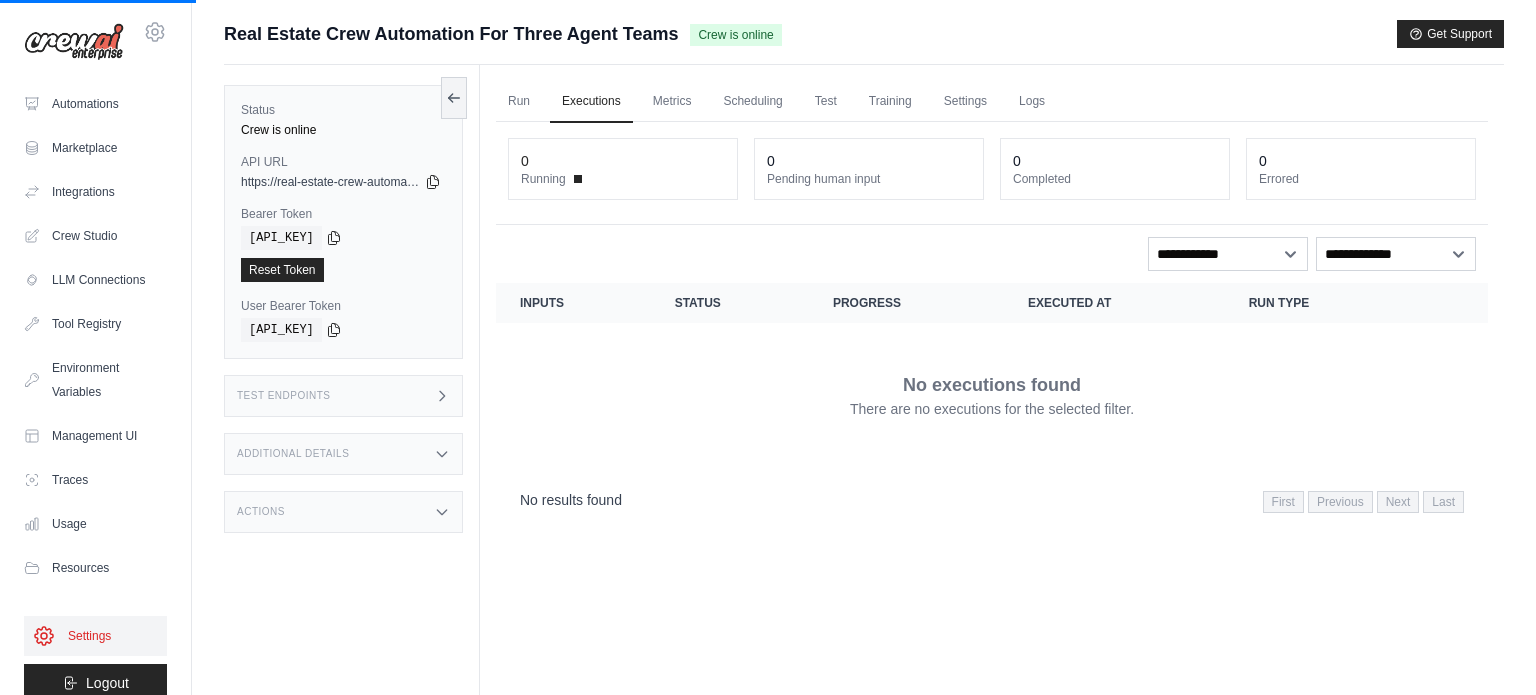 click on "Settings" at bounding box center [95, 636] 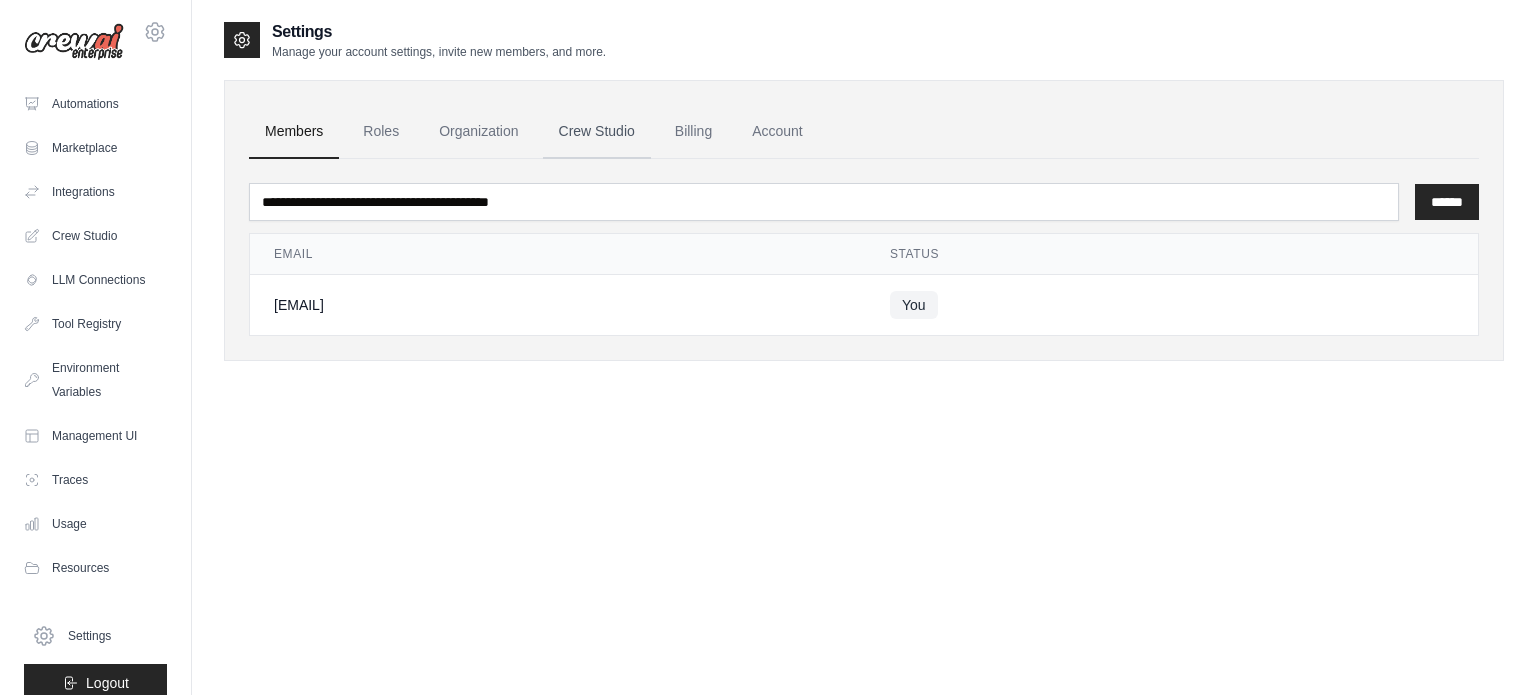 click on "Crew Studio" at bounding box center (597, 132) 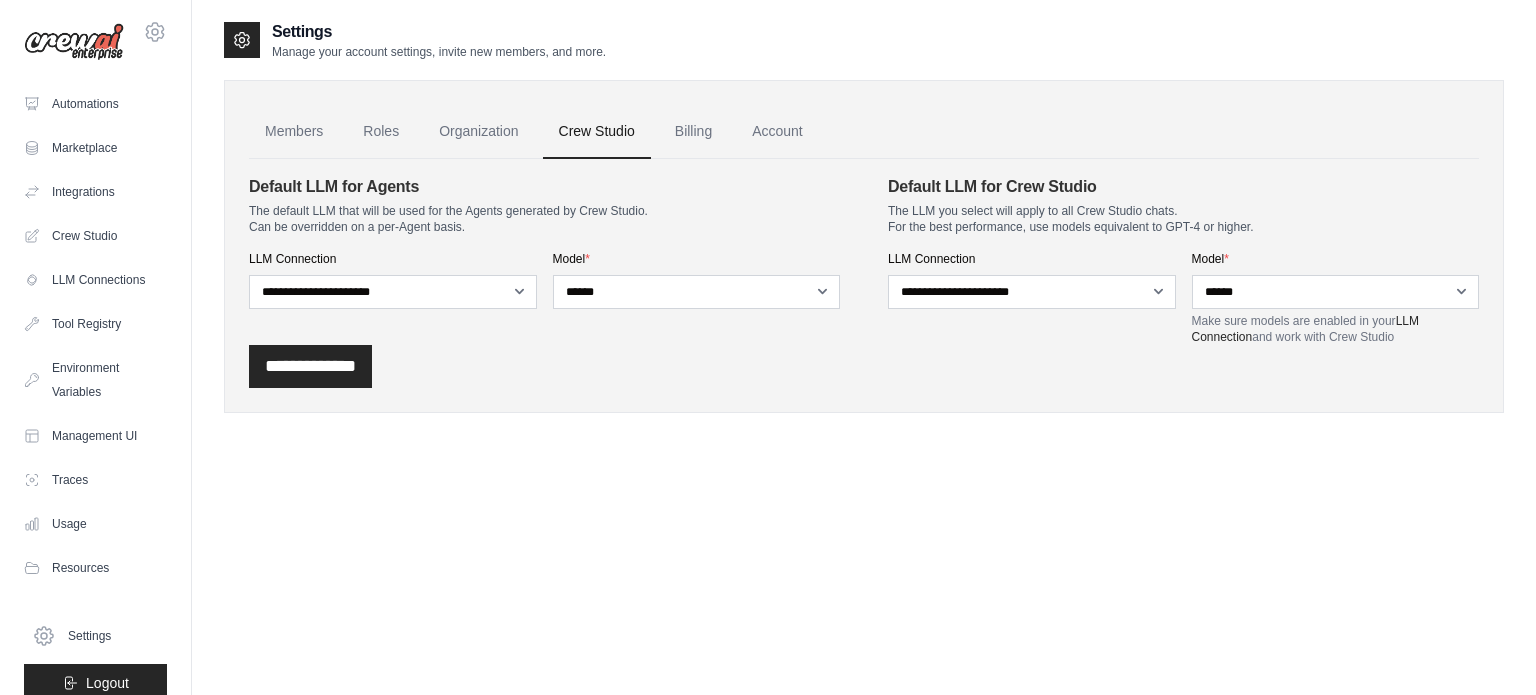 scroll, scrollTop: 0, scrollLeft: 0, axis: both 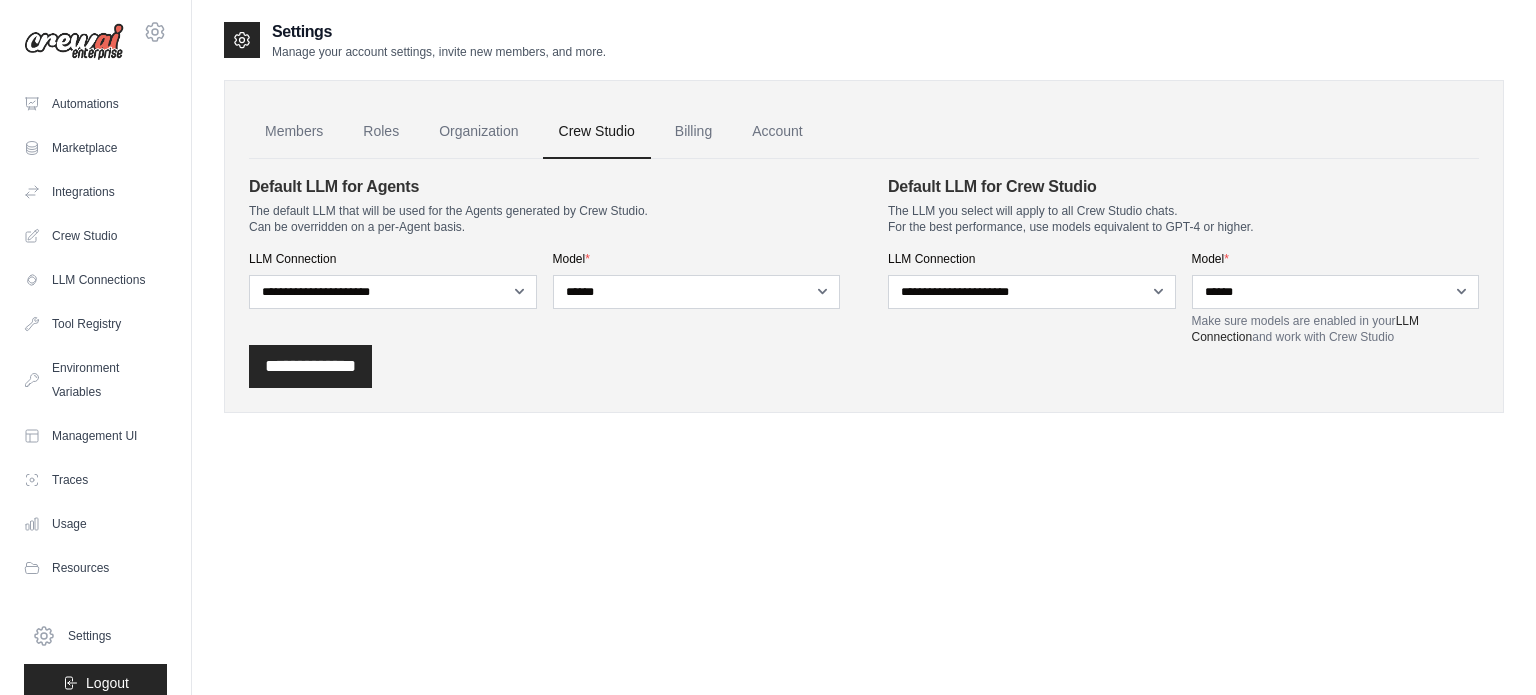 select on "******" 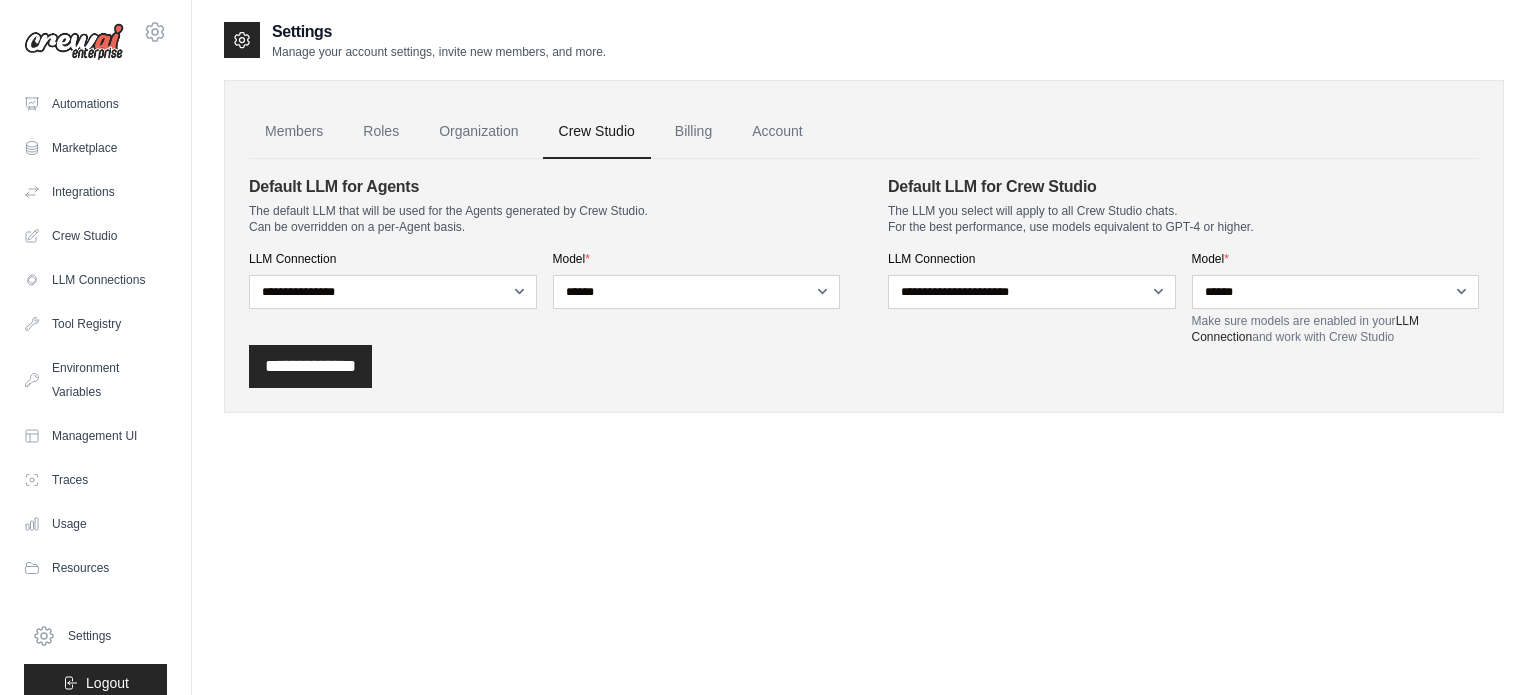 click on "**********" at bounding box center (393, 292) 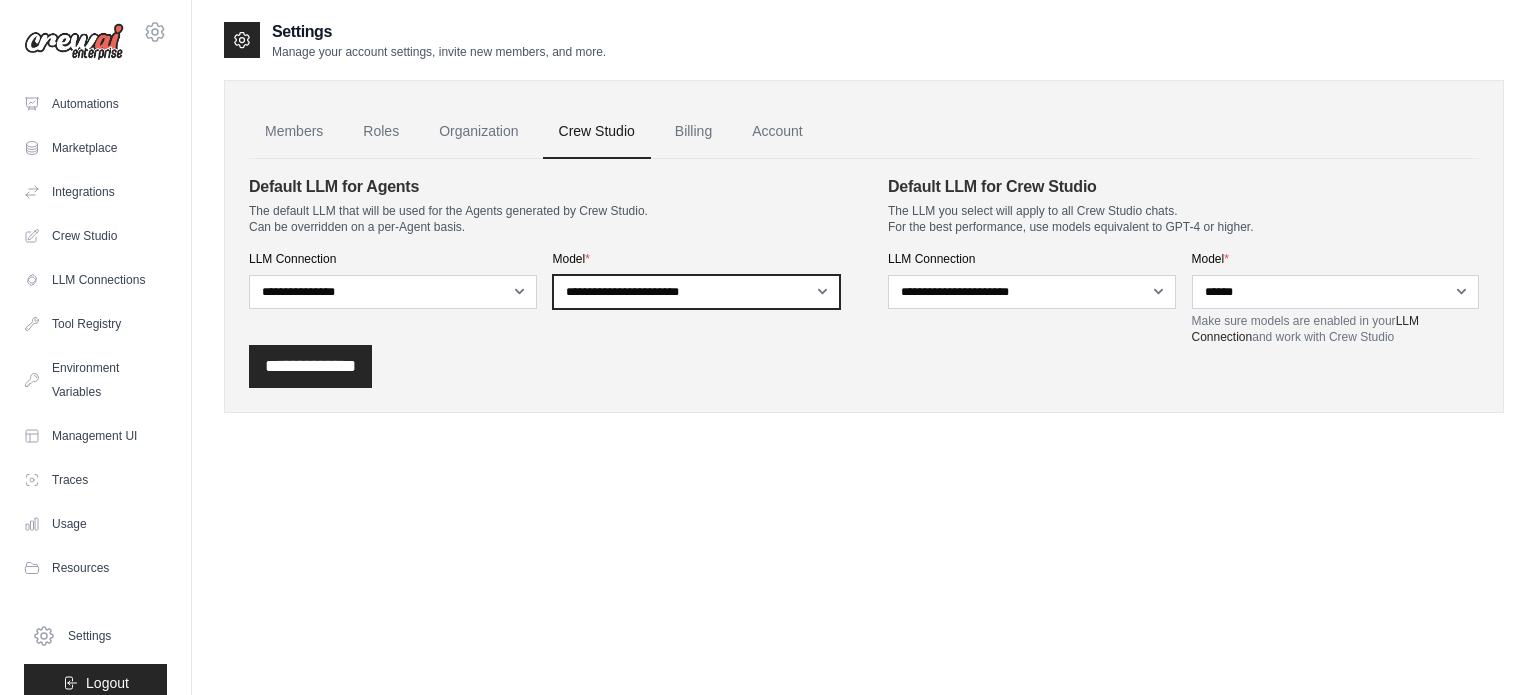 click on "**********" at bounding box center (697, 292) 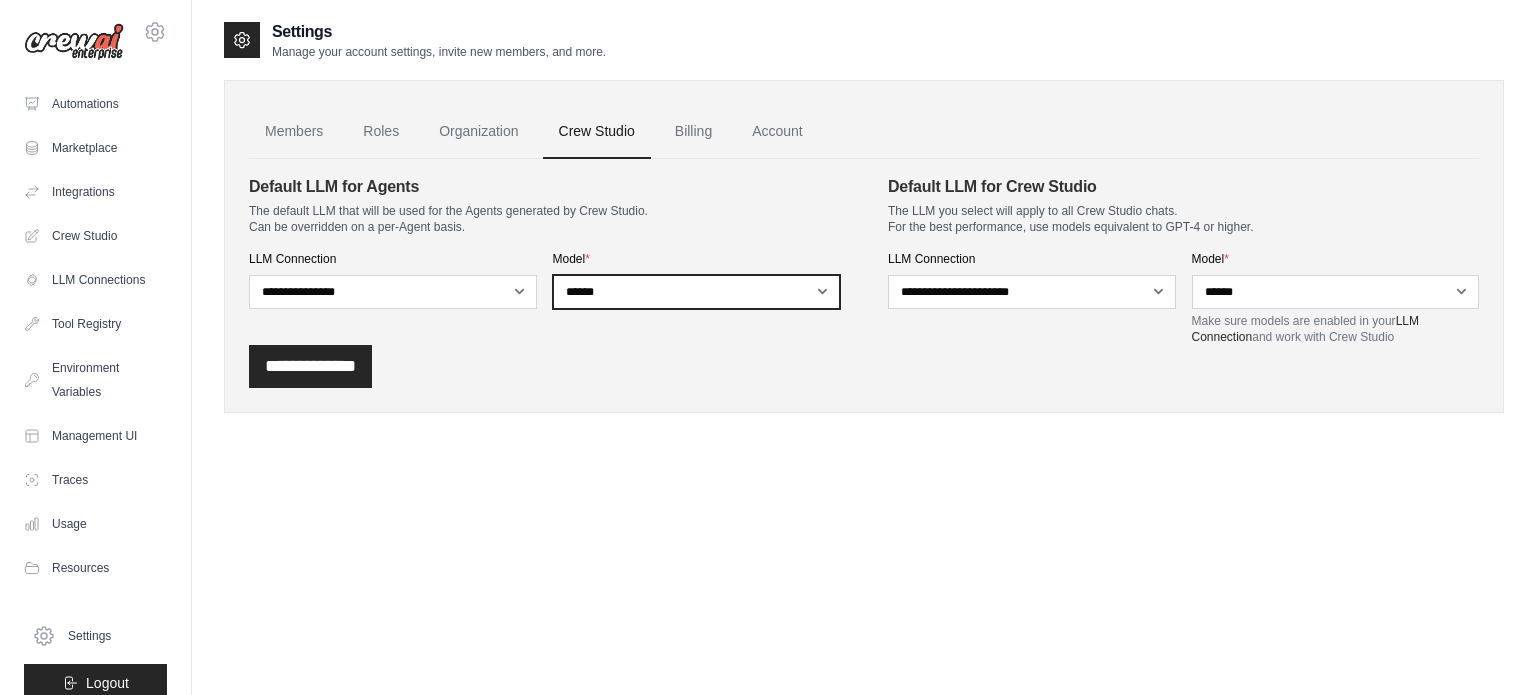 click on "**********" at bounding box center (697, 292) 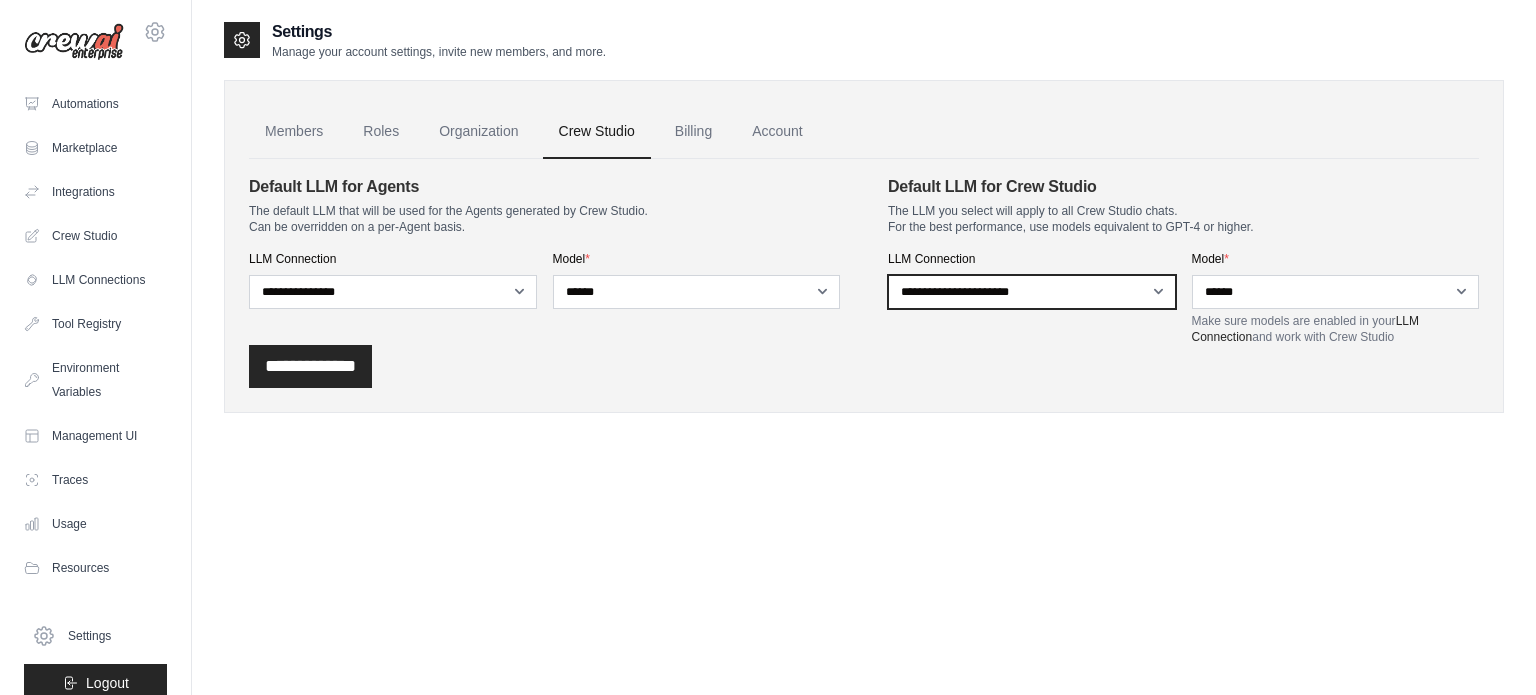 click on "**********" at bounding box center (1032, 292) 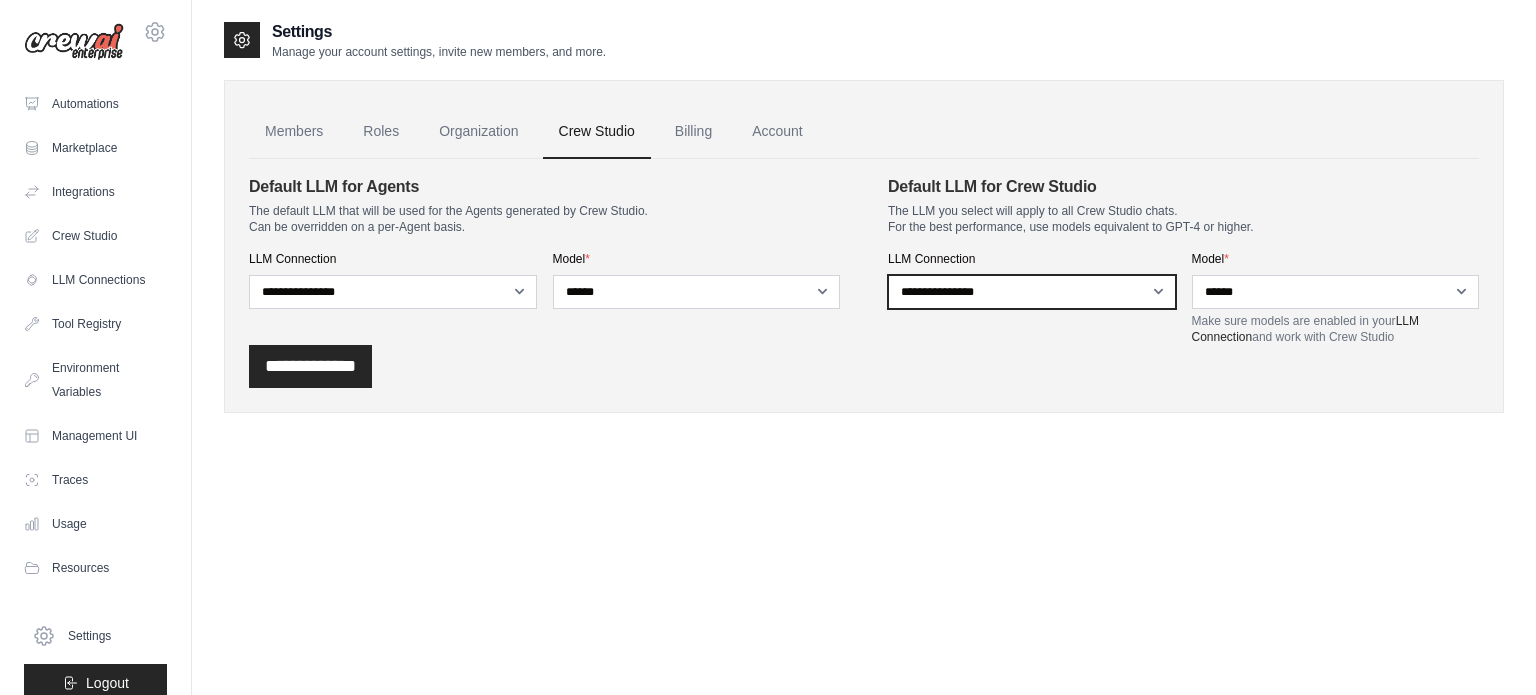 click on "**********" at bounding box center (1032, 292) 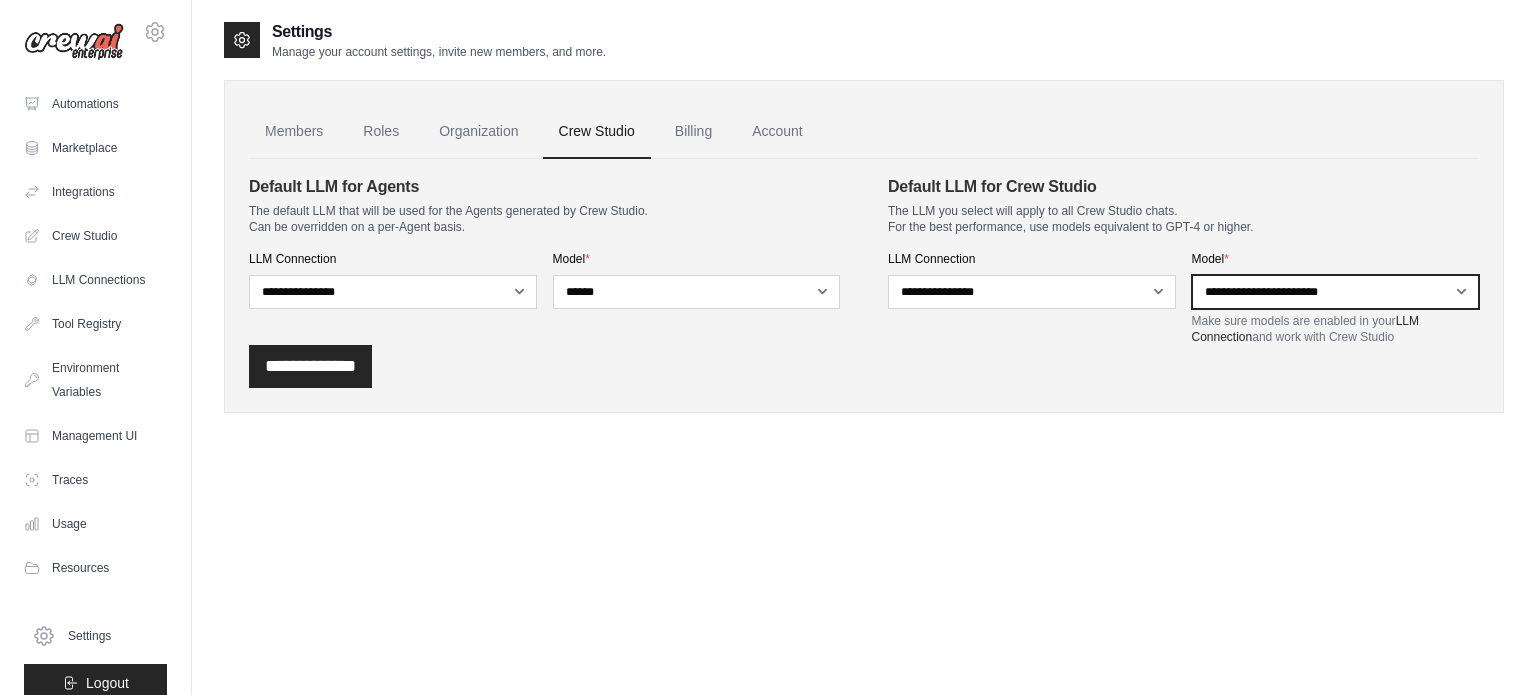 click on "**********" at bounding box center (1336, 292) 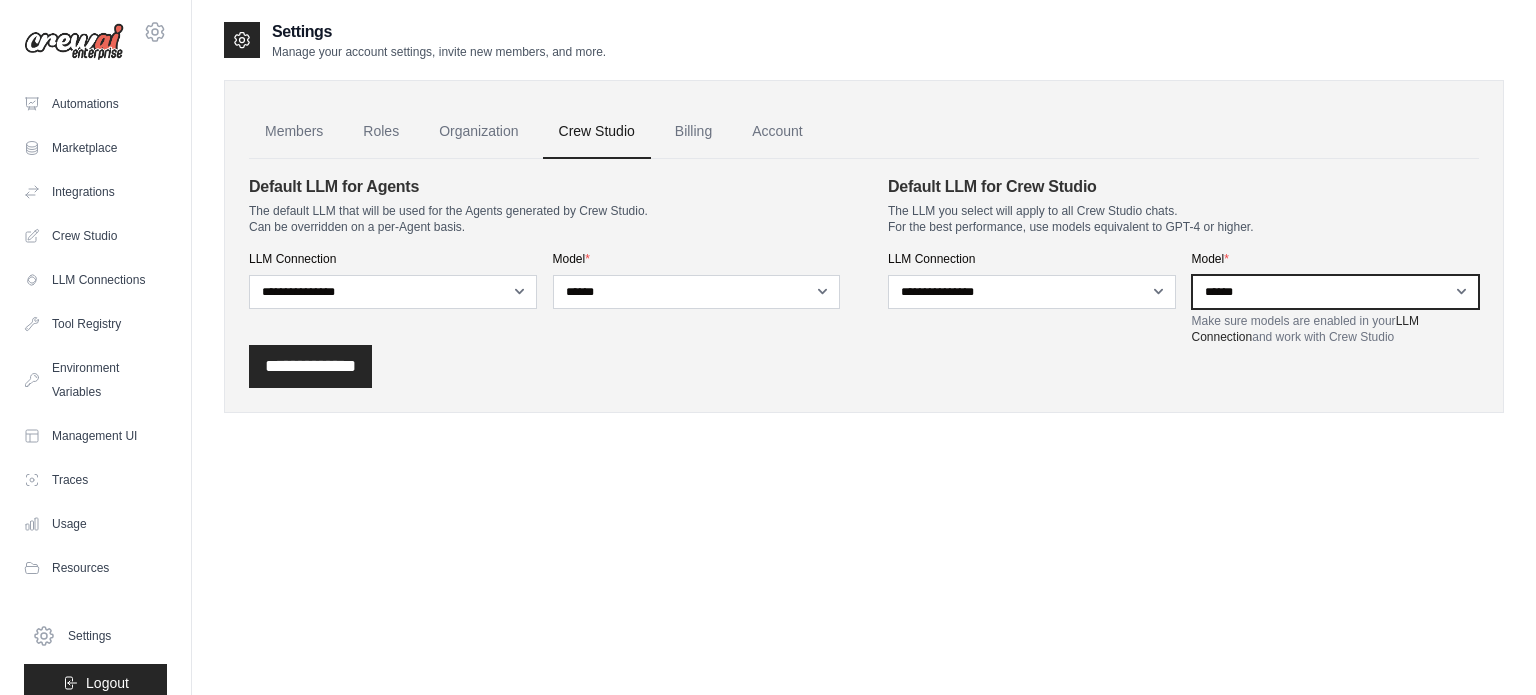 click on "**********" at bounding box center (1336, 292) 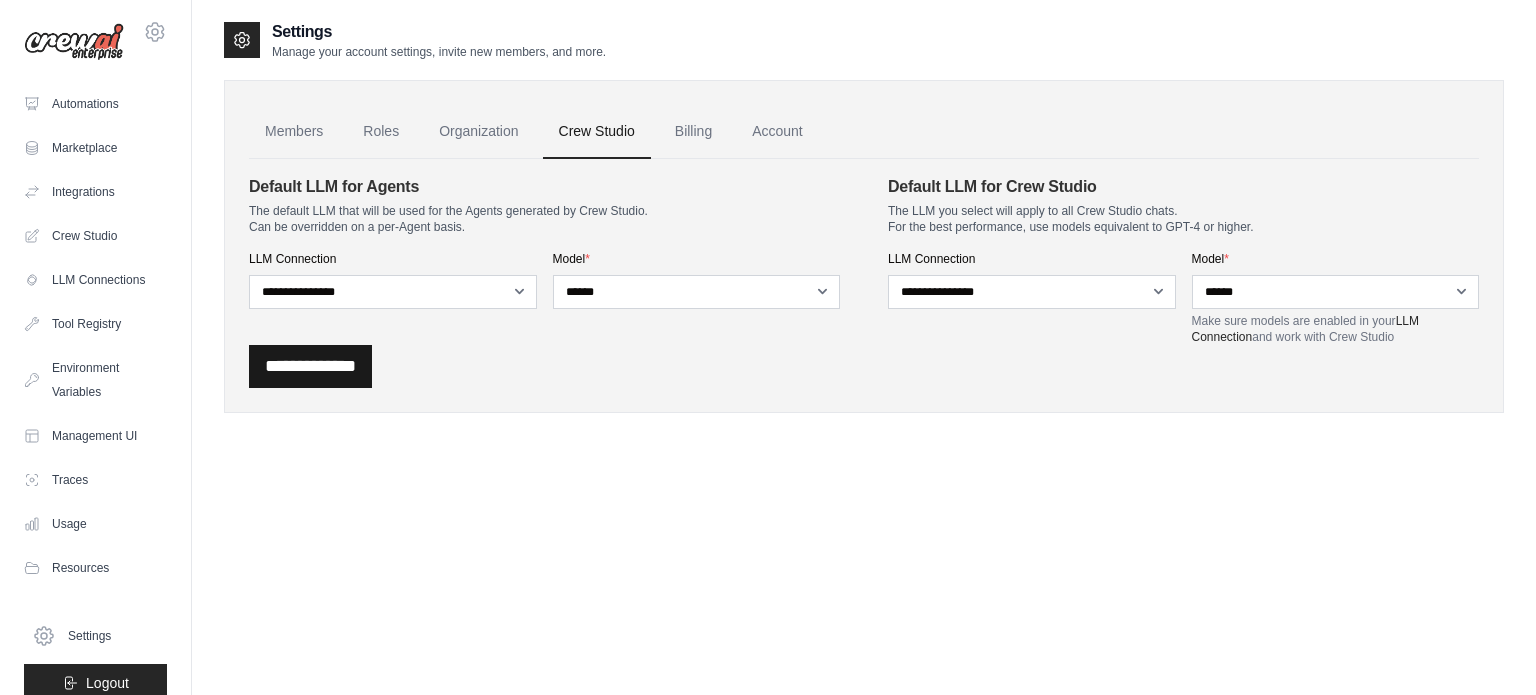 click on "**********" at bounding box center (310, 366) 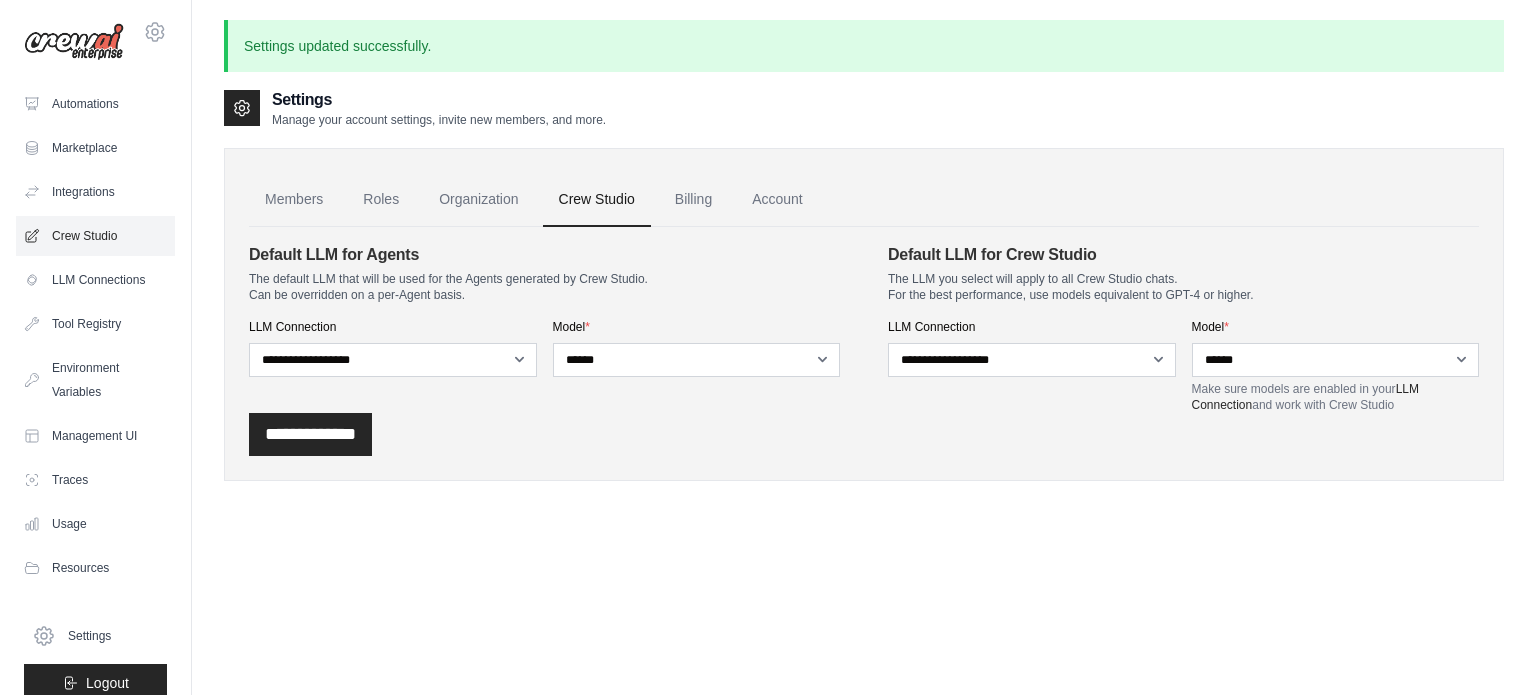 click on "Crew Studio" at bounding box center [95, 236] 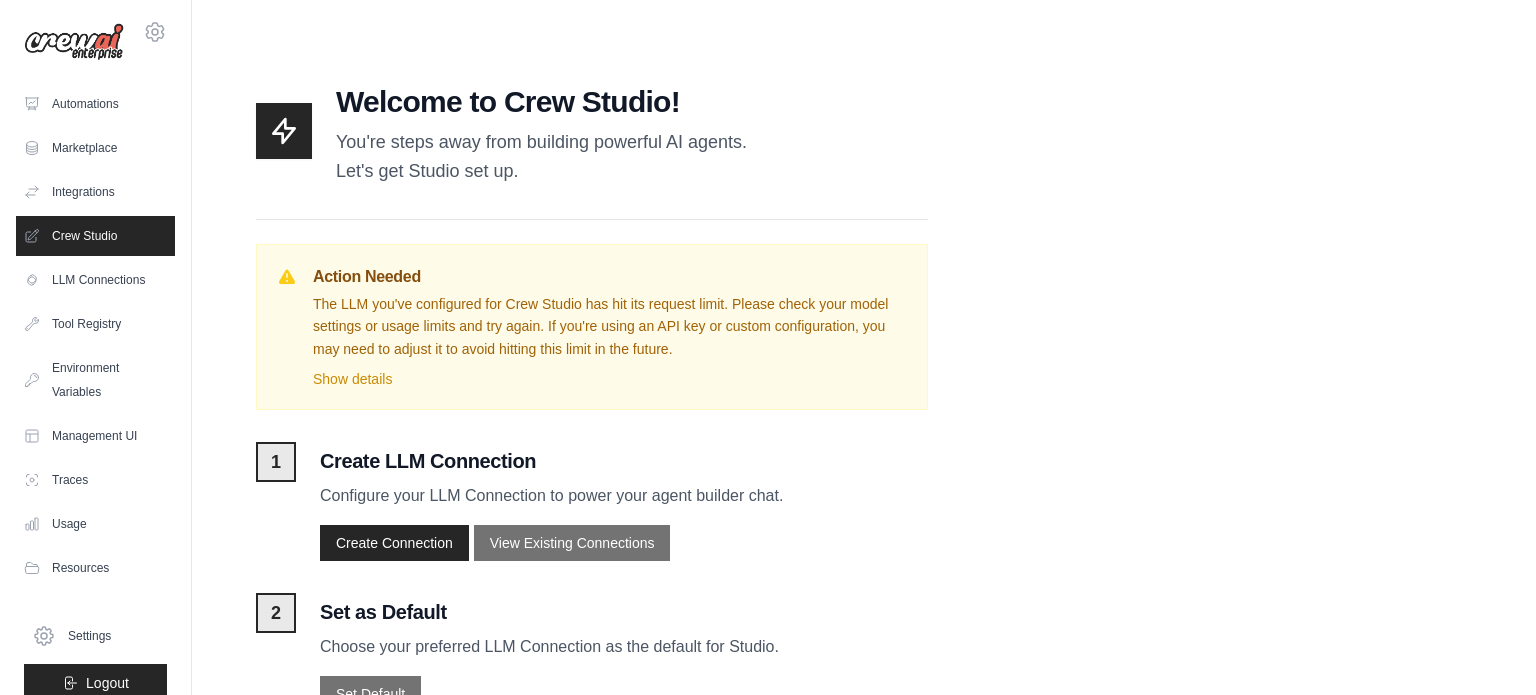 drag, startPoint x: 314, startPoint y: 300, endPoint x: 730, endPoint y: 346, distance: 418.53555 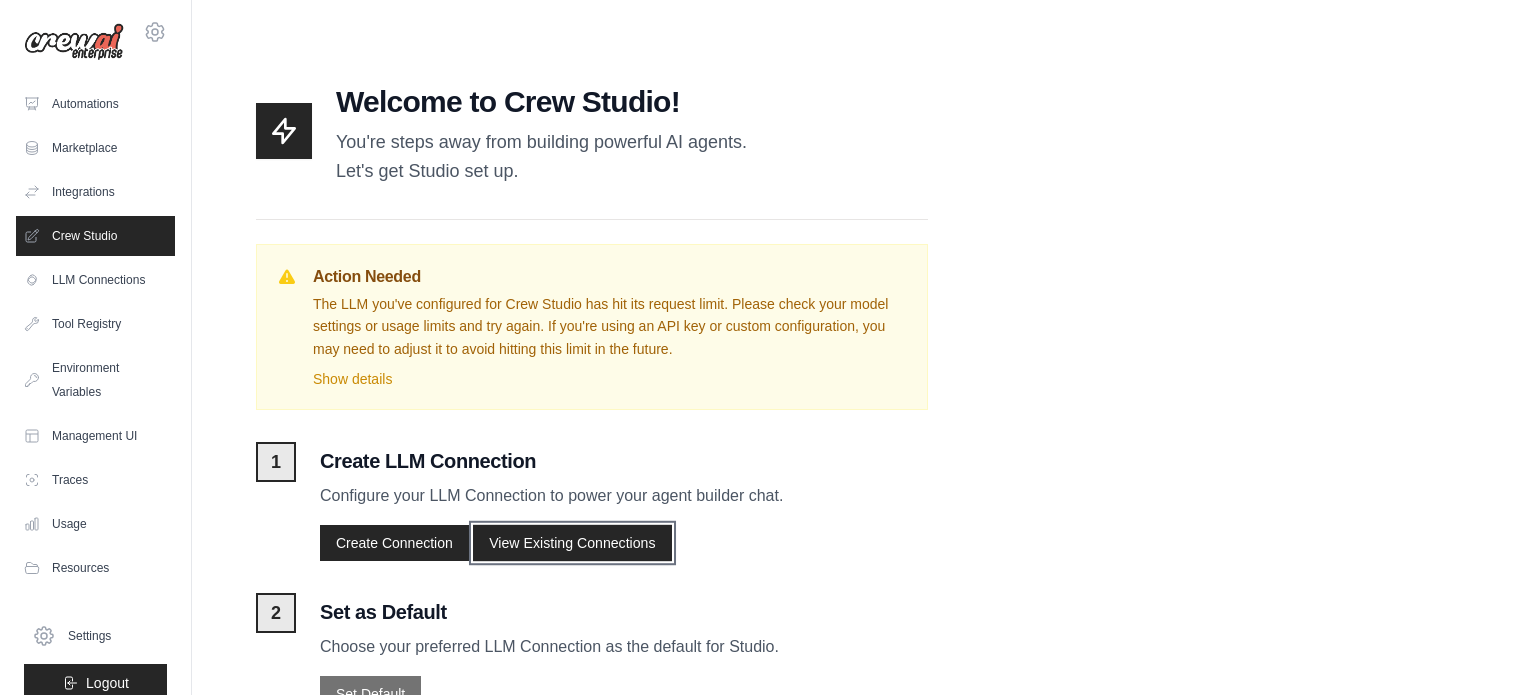 click on "View Existing Connections" at bounding box center [572, 543] 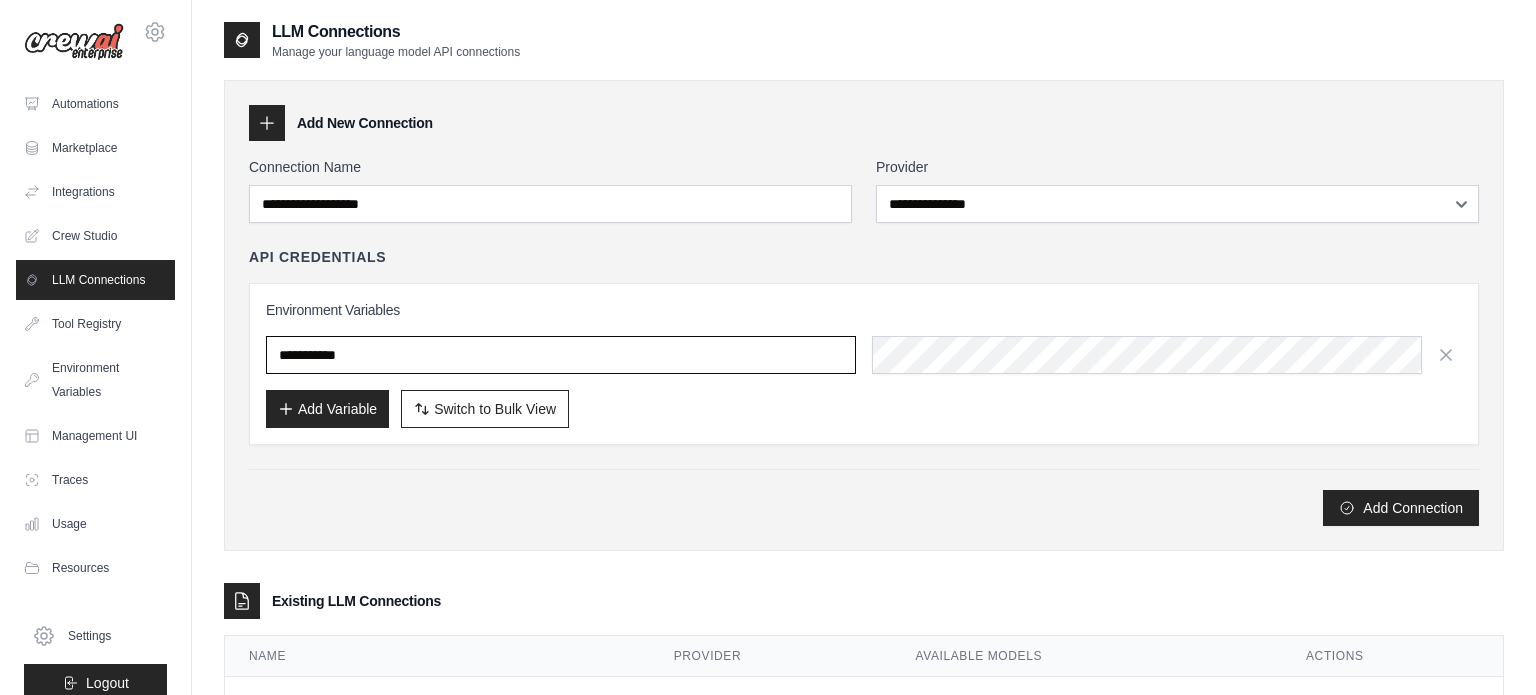 type on "**********" 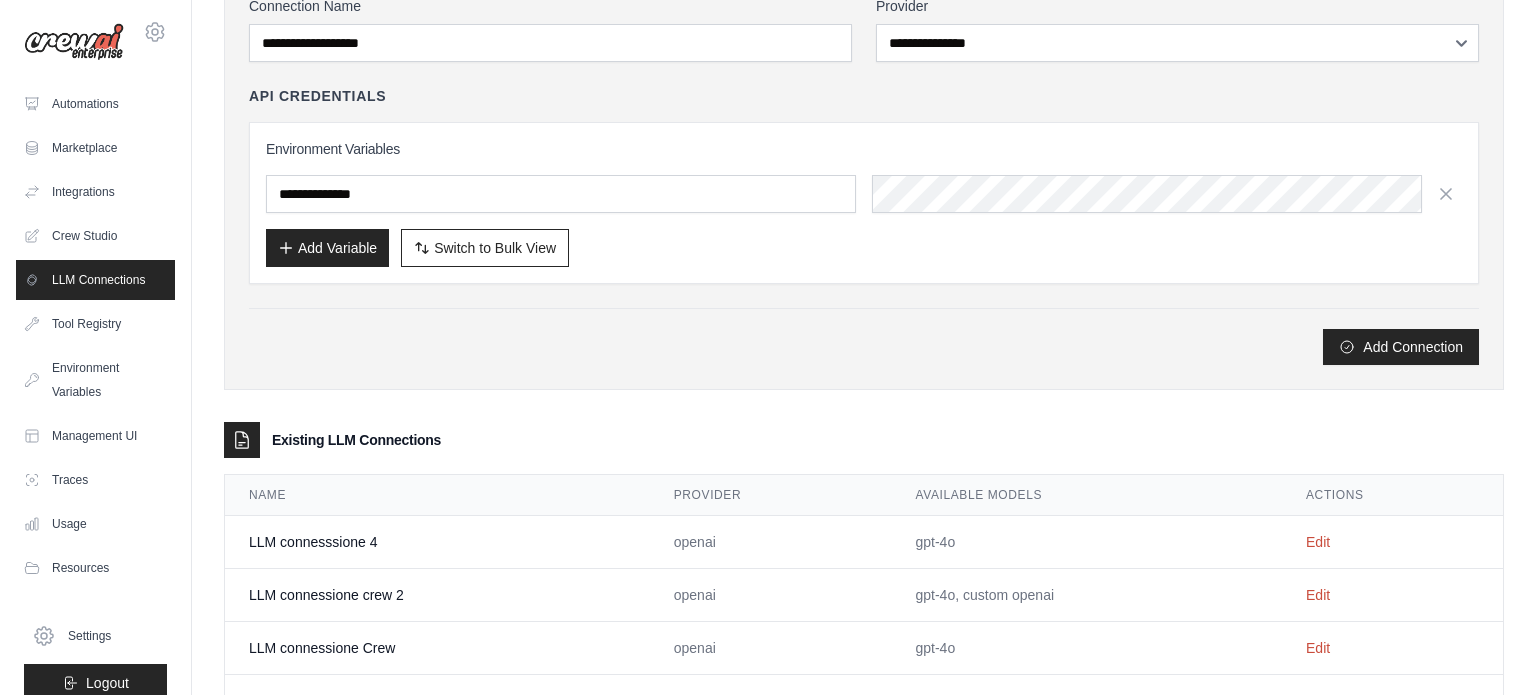 scroll, scrollTop: 242, scrollLeft: 0, axis: vertical 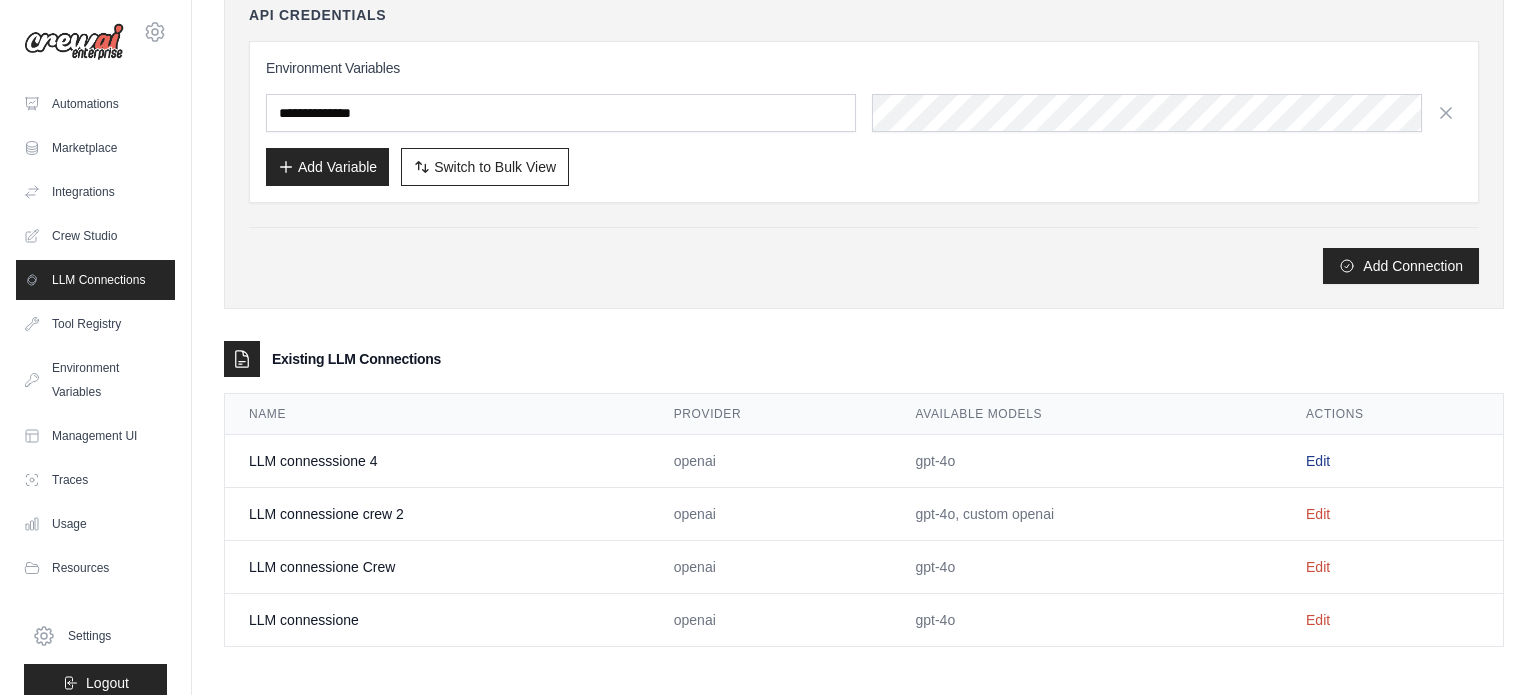 click on "Edit" at bounding box center [1318, 461] 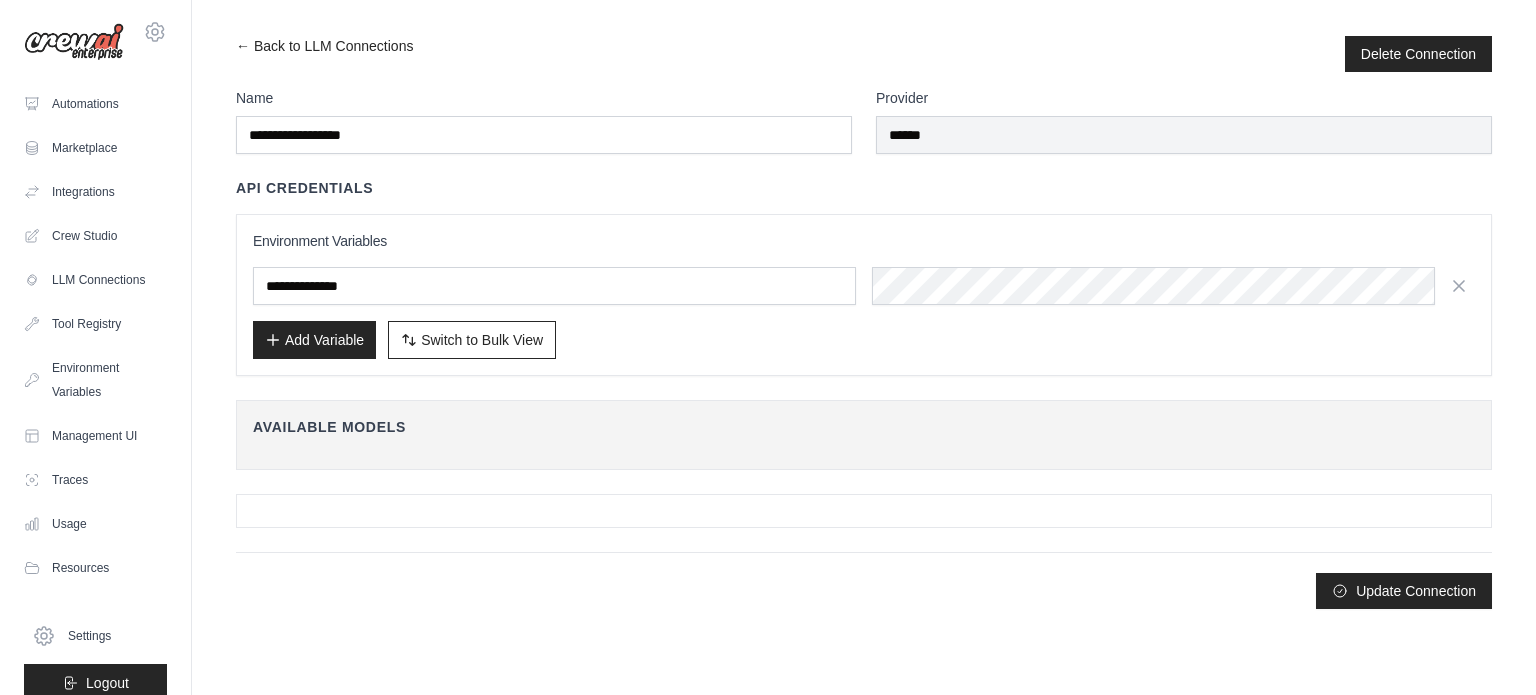 scroll, scrollTop: 0, scrollLeft: 0, axis: both 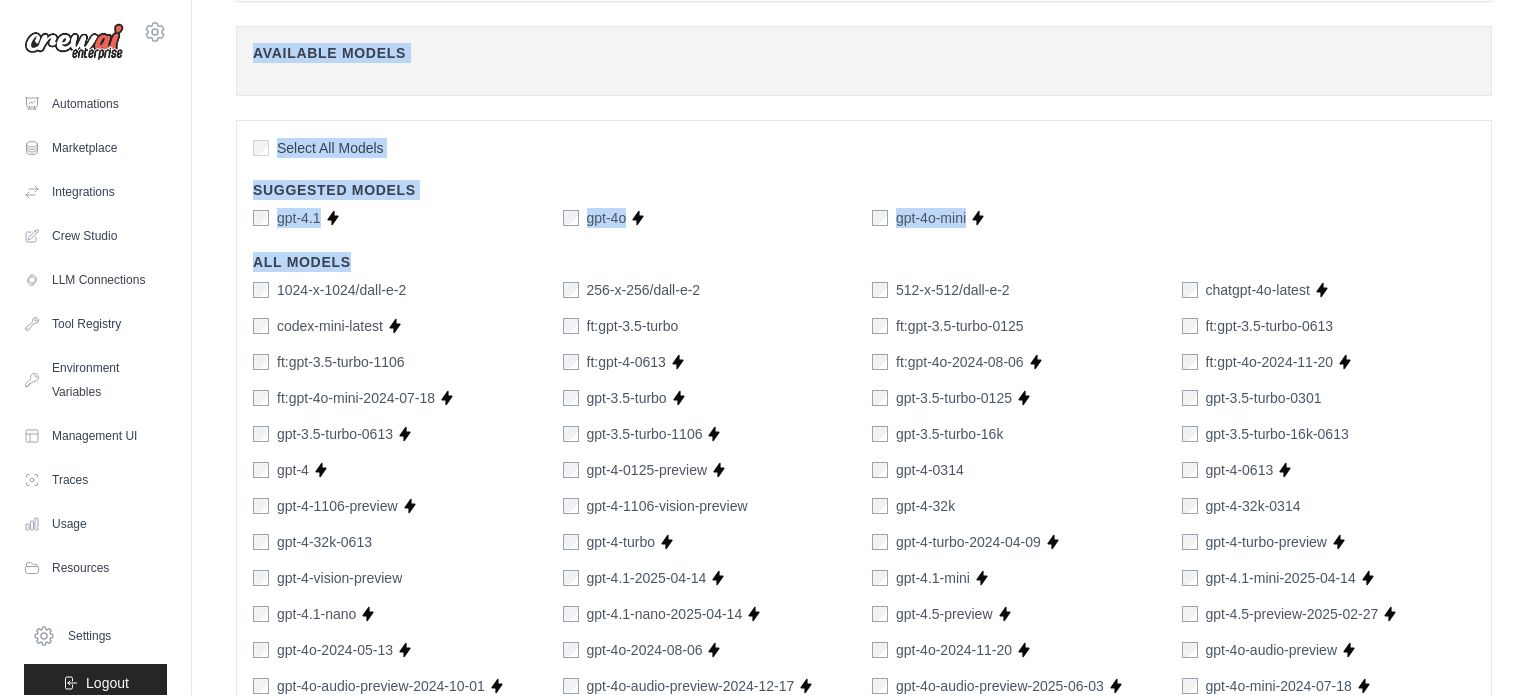 drag, startPoint x: 1535, startPoint y: 105, endPoint x: 1531, endPoint y: 256, distance: 151.05296 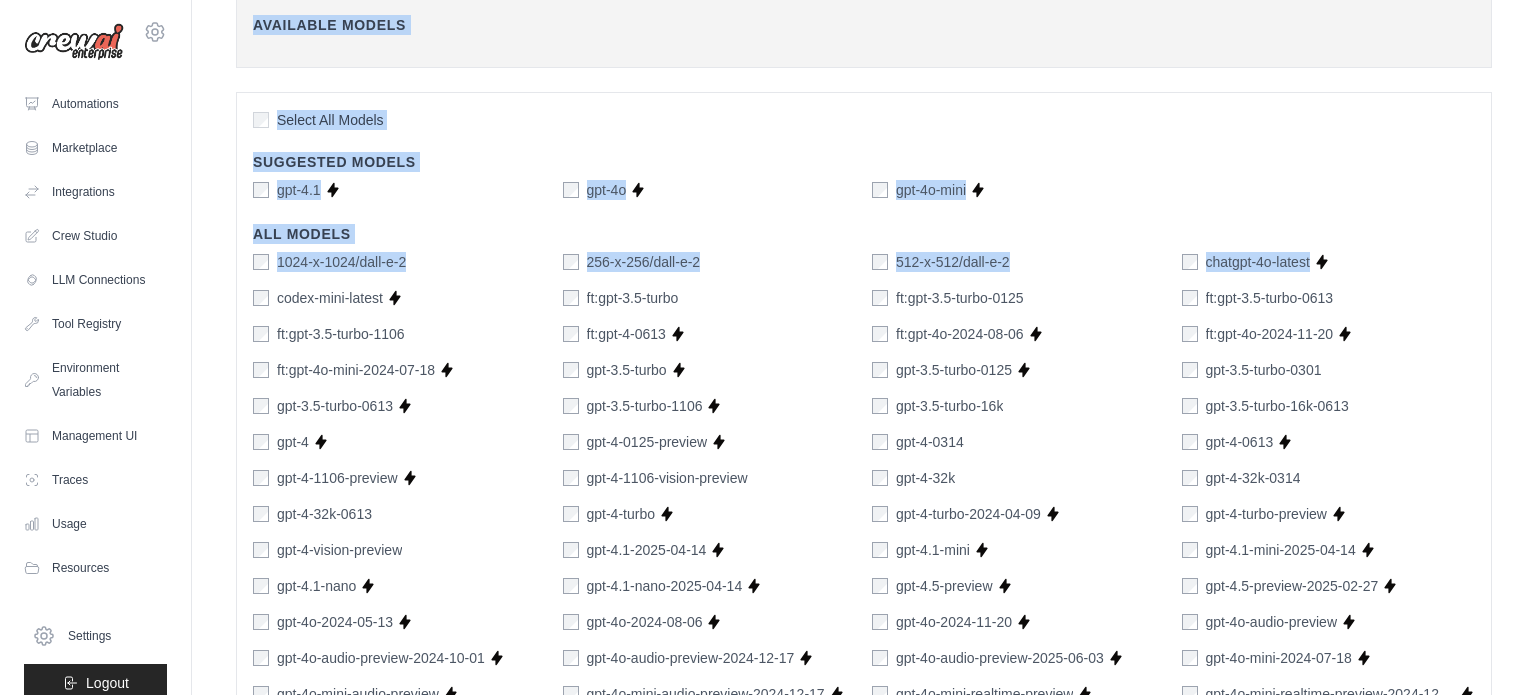 click on "Select All Models
Suggested Models gpt-4.1
Supports Crew Studio gpt-4o
Supports Crew Studio gpt-4o-mini
Supports Crew Studio All Models 1024-x-1024/dall-e-2 256-x-256/dall-e-2 512-x-512/dall-e-2 chatgpt-4o-latest
Supports Crew Studio codex-mini-latest
Supports Crew Studio ft:gpt-3.5-turbo ft:gpt-3.5-turbo-0125 ft:gpt-3.5-turbo-0613 ft:gpt-3.5-turbo-1106 ft:gpt-4-0613
Supports Crew Studio ft:gpt-4o-2024-08-06
Supports Crew Studio ft:gpt-4o-2024-11-20
Supports Crew Studio ft:gpt-4o-mini-2024-07-18
Supports Crew Studio gpt-3.5-turbo
Supports Crew Studio gpt-3.5-turbo-0125
Supports Crew Studio gpt-3.5-turbo-0301" at bounding box center (864, 727) 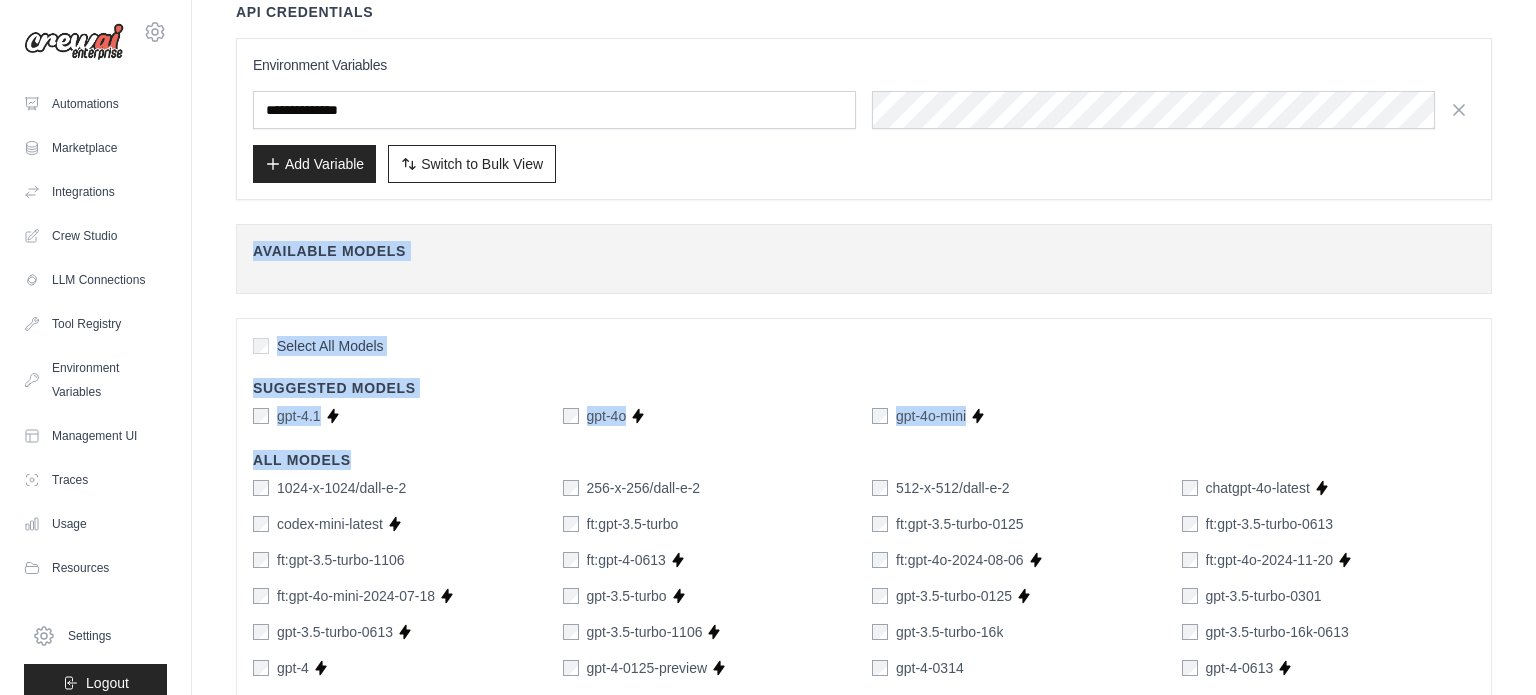 scroll, scrollTop: 0, scrollLeft: 0, axis: both 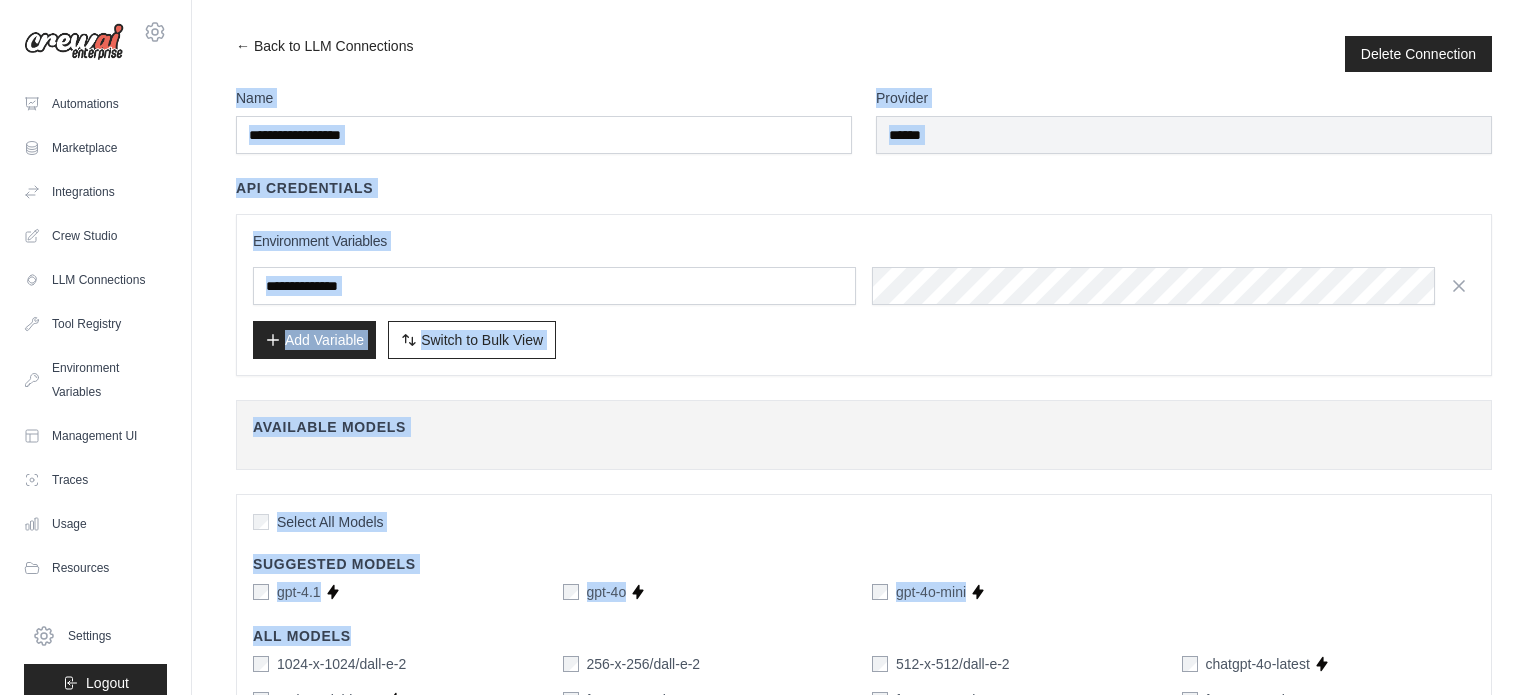 drag, startPoint x: 1535, startPoint y: 230, endPoint x: 1535, endPoint y: -31, distance: 261 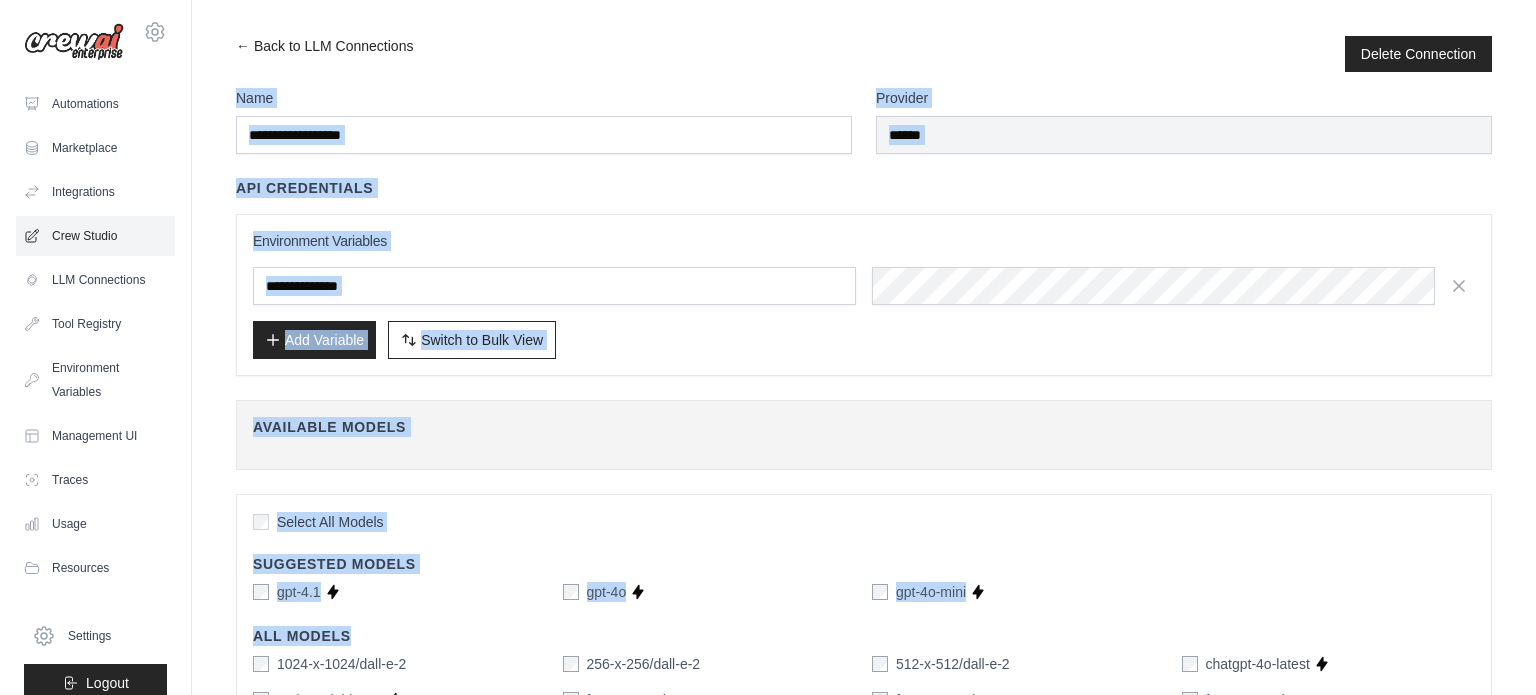 click on "Crew Studio" at bounding box center [95, 236] 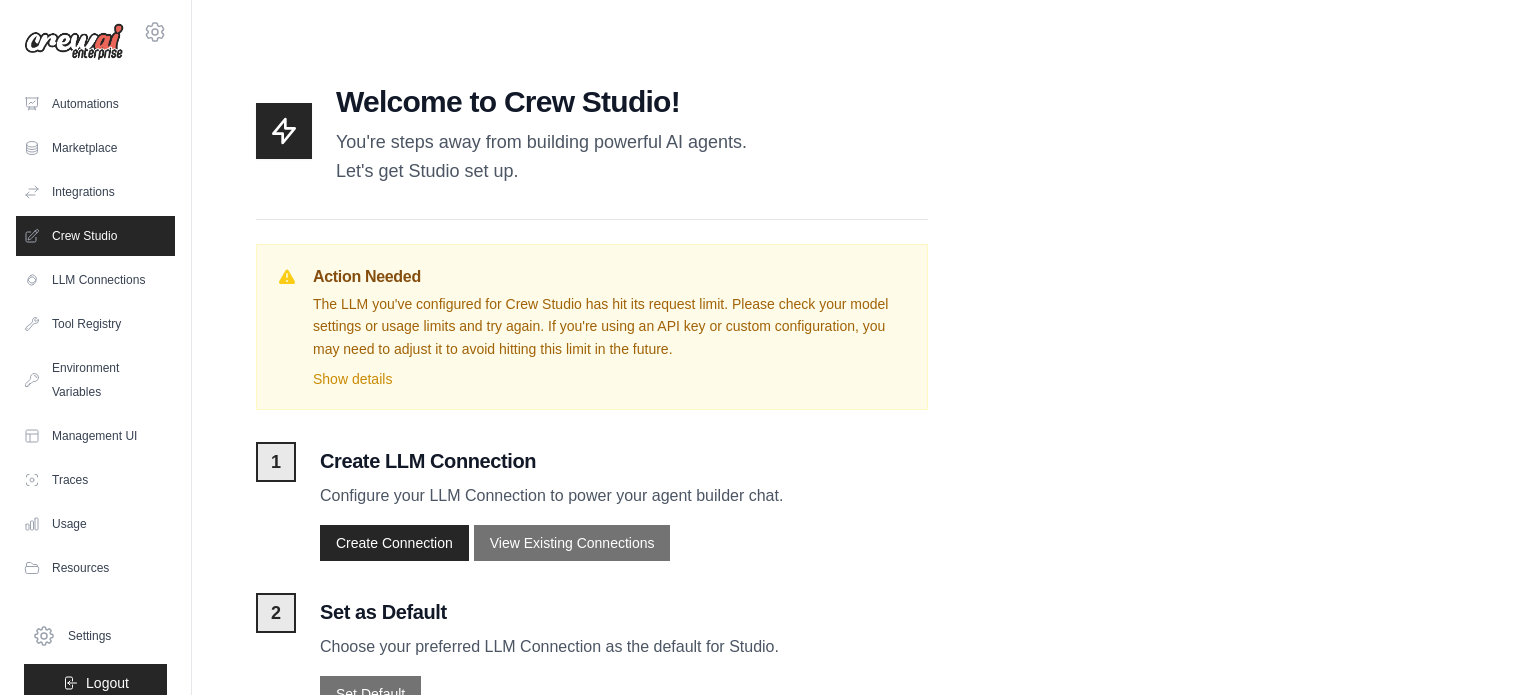 click on "Crew Studio" at bounding box center [95, 236] 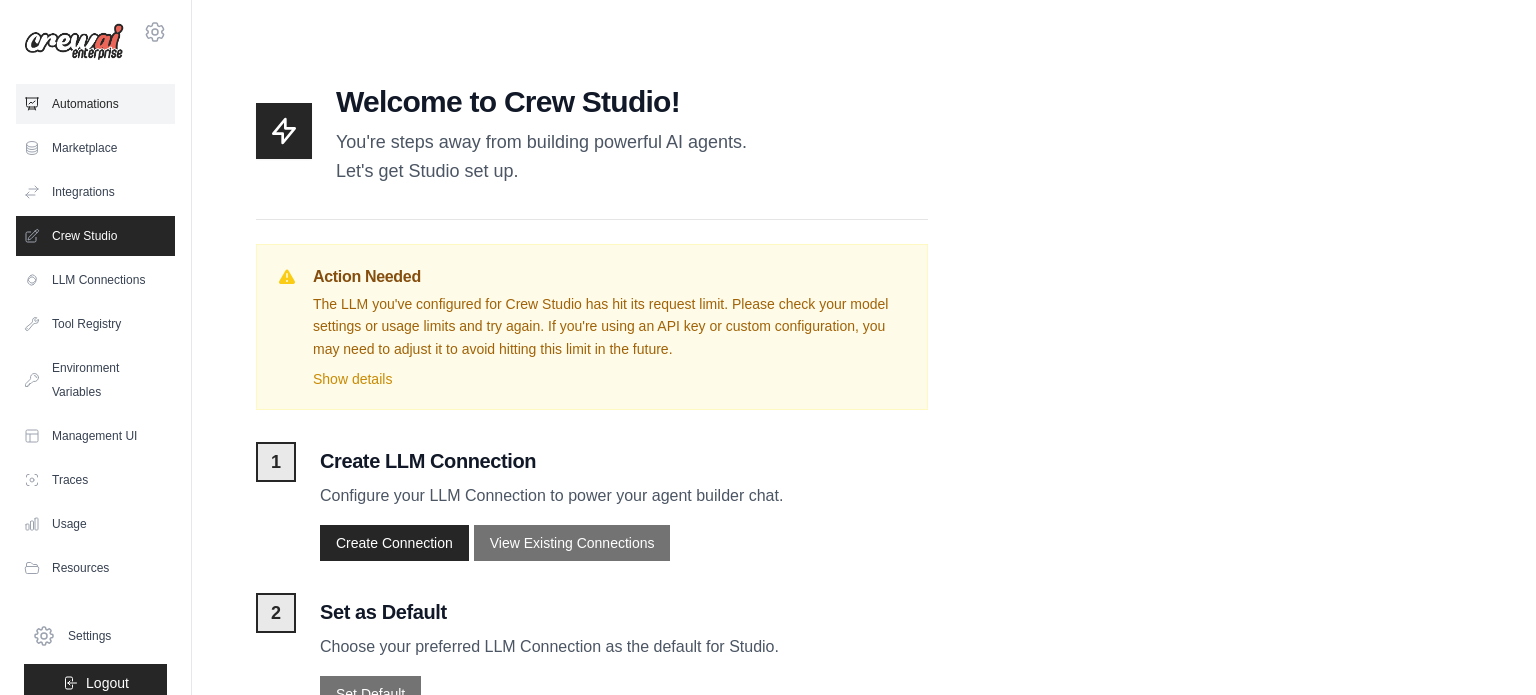click on "Automations" at bounding box center [95, 104] 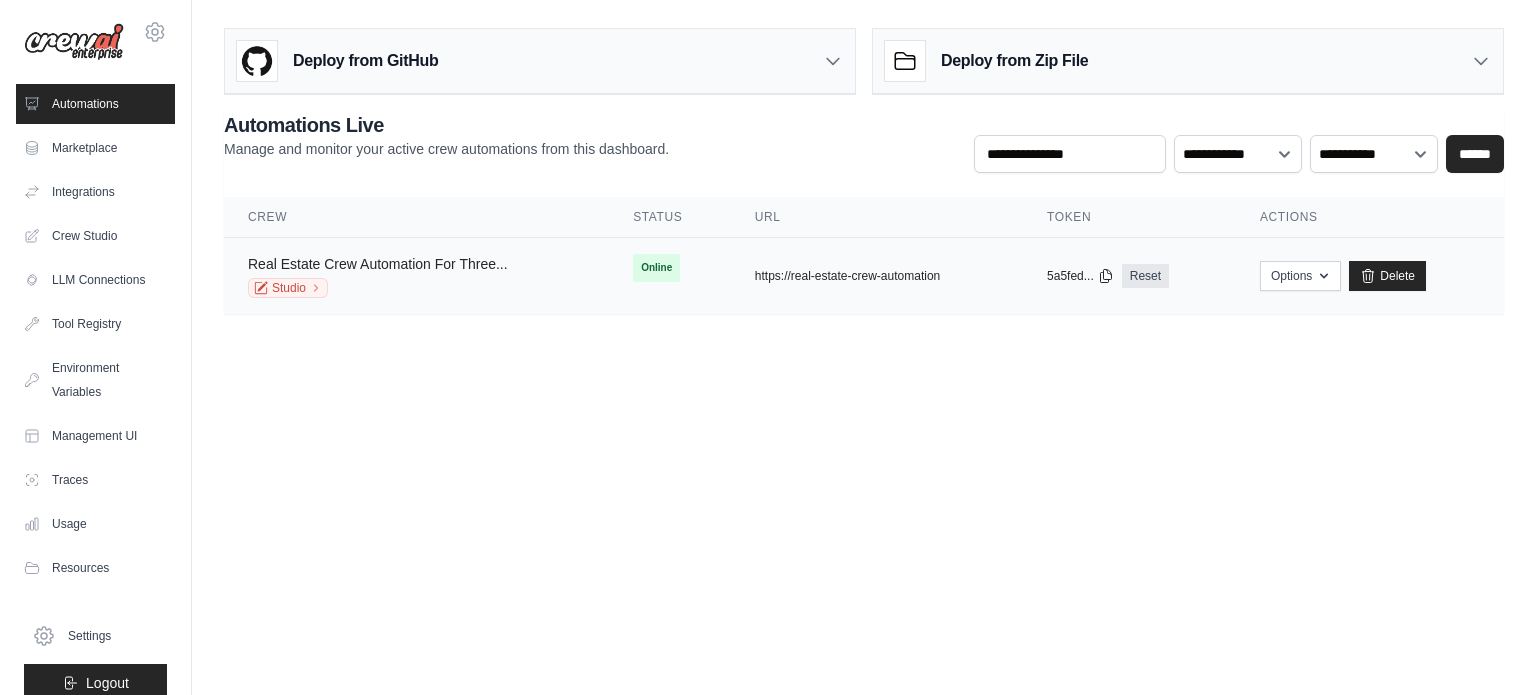 click on "Real Estate Crew Automation For Three..." at bounding box center (378, 264) 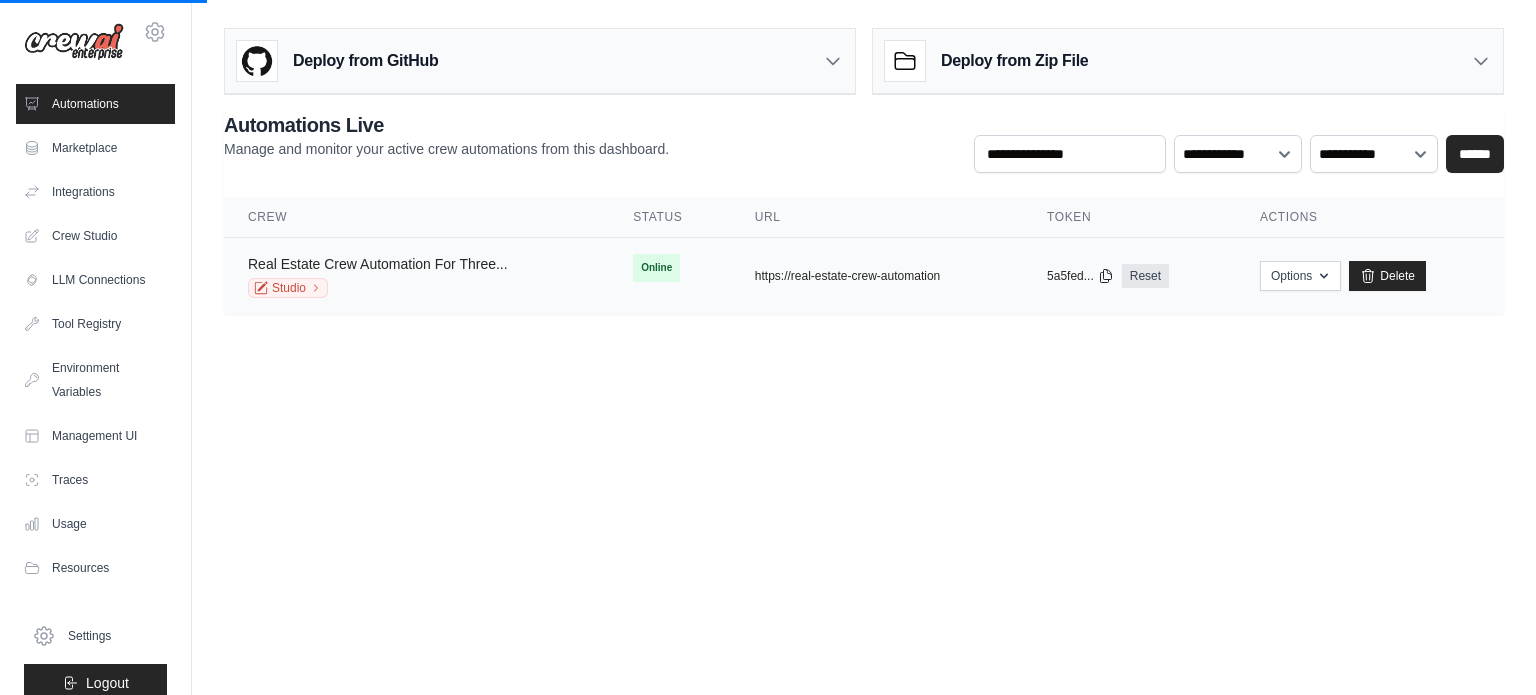 click on "Real Estate Crew Automation For Three..." at bounding box center (378, 264) 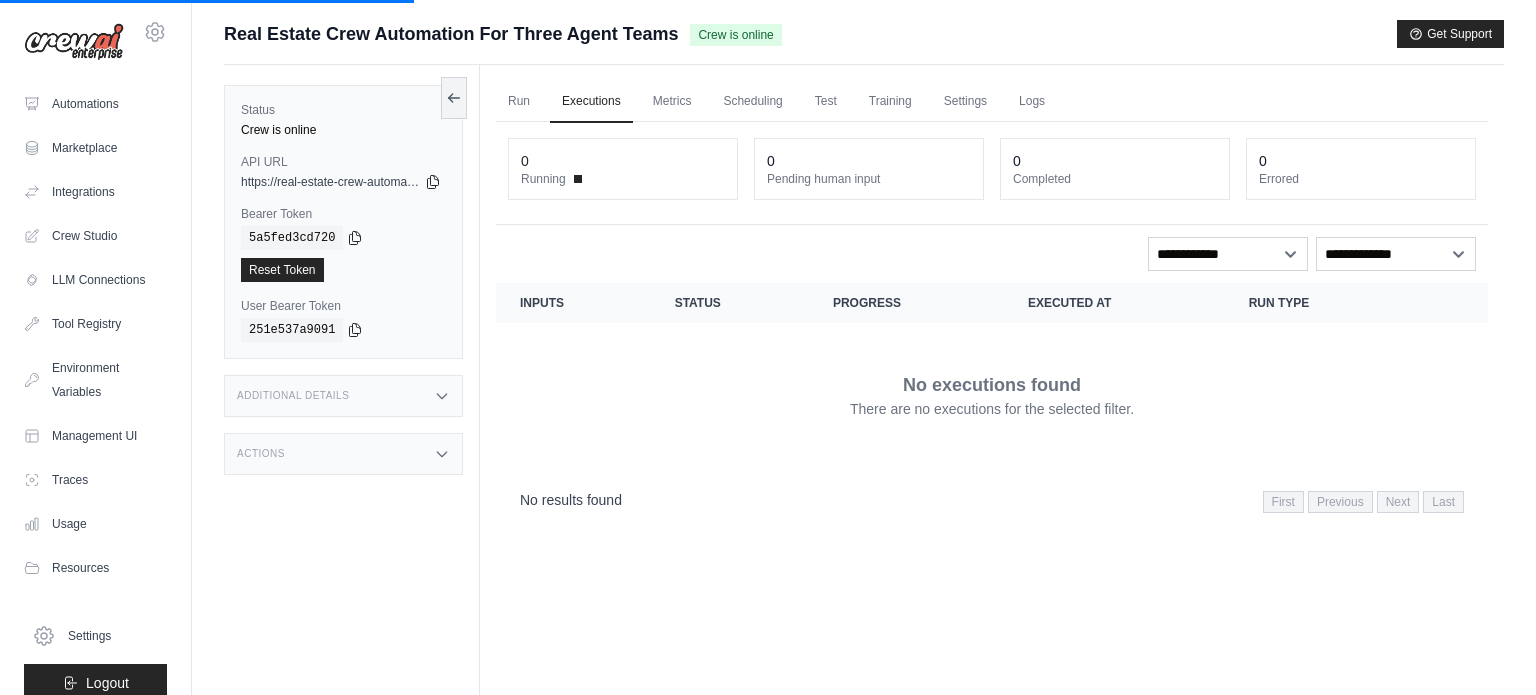 click 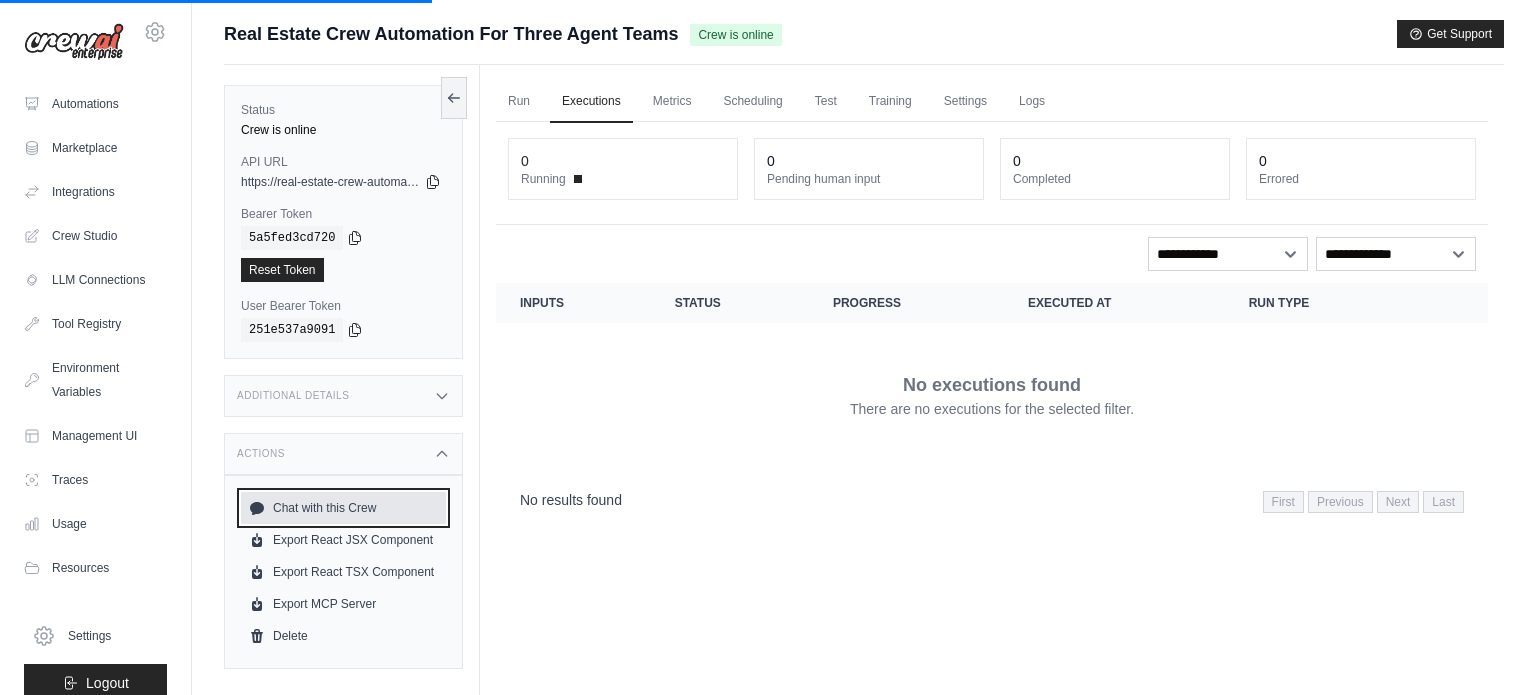 click on "Chat with this
Crew" at bounding box center [343, 508] 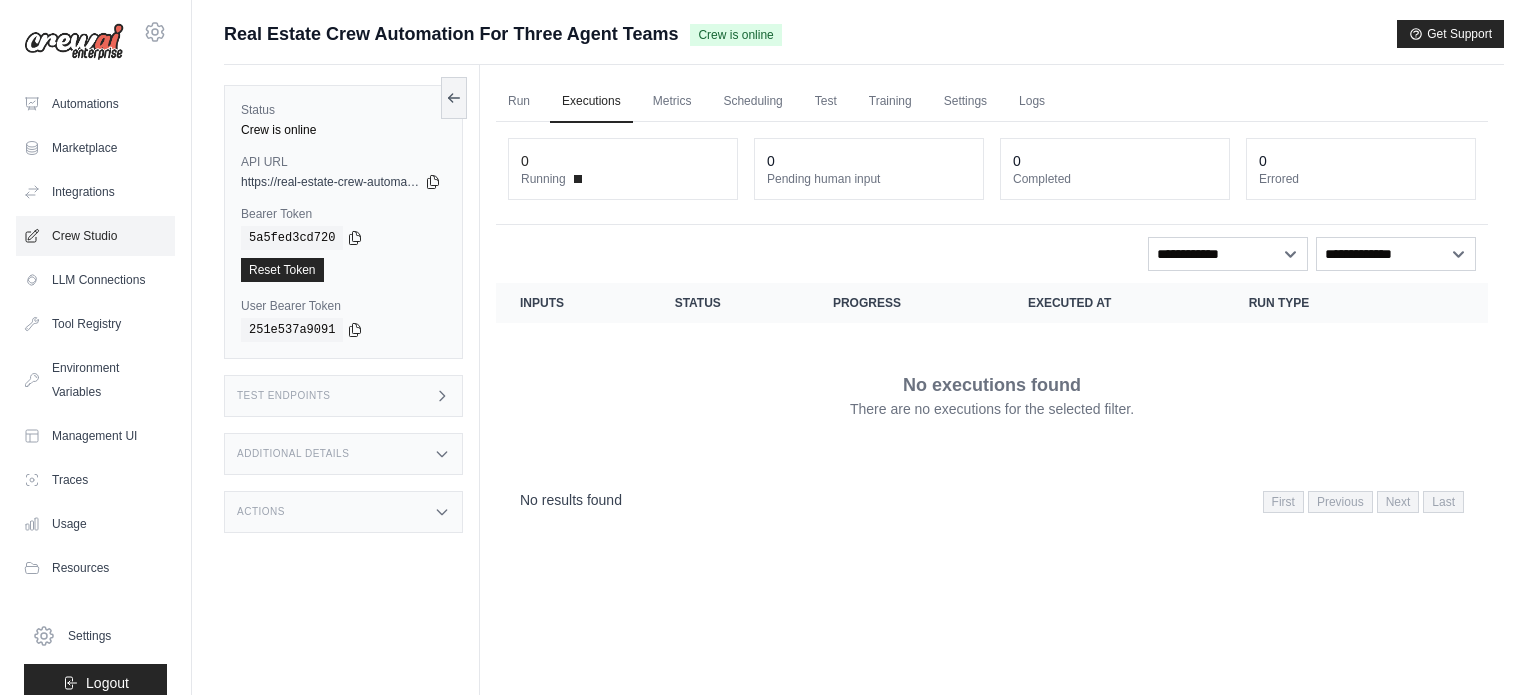 click on "Crew Studio" at bounding box center [95, 236] 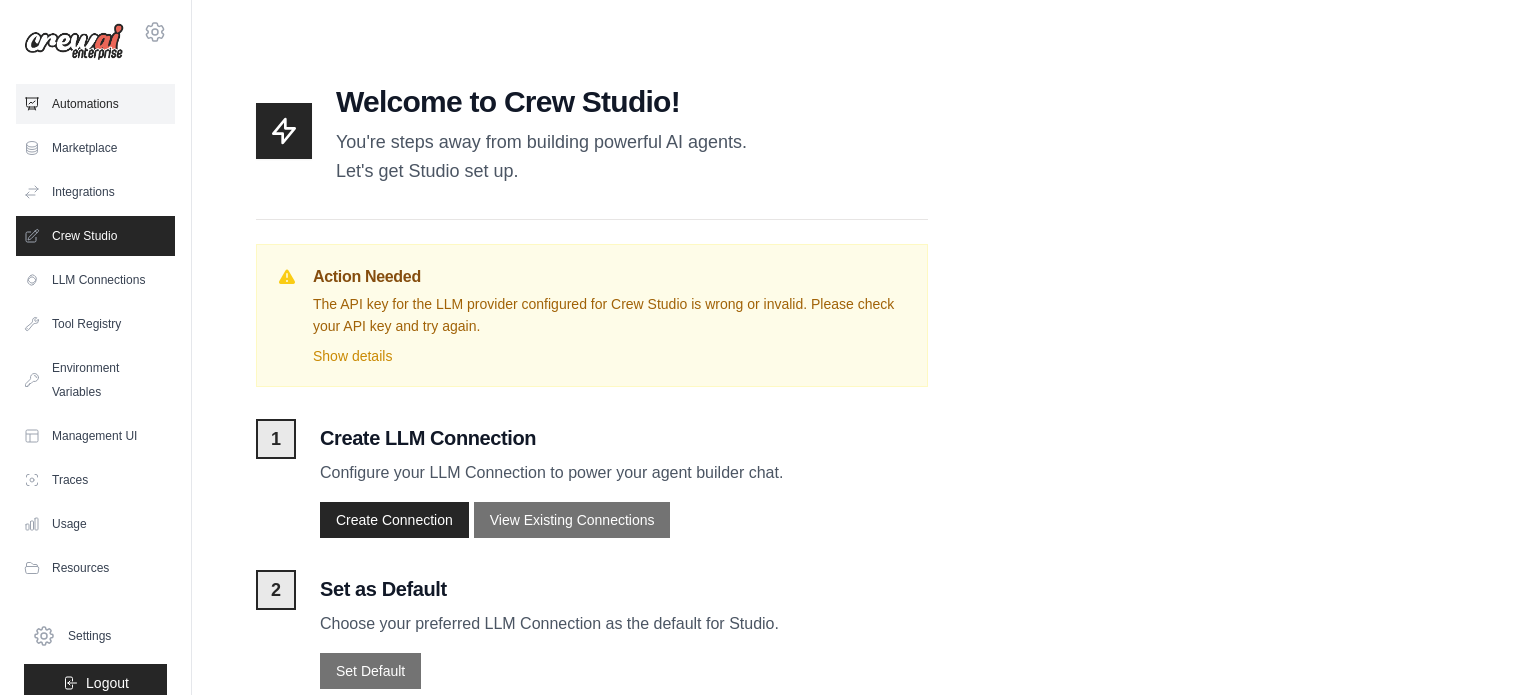 click on "Automations" at bounding box center (95, 104) 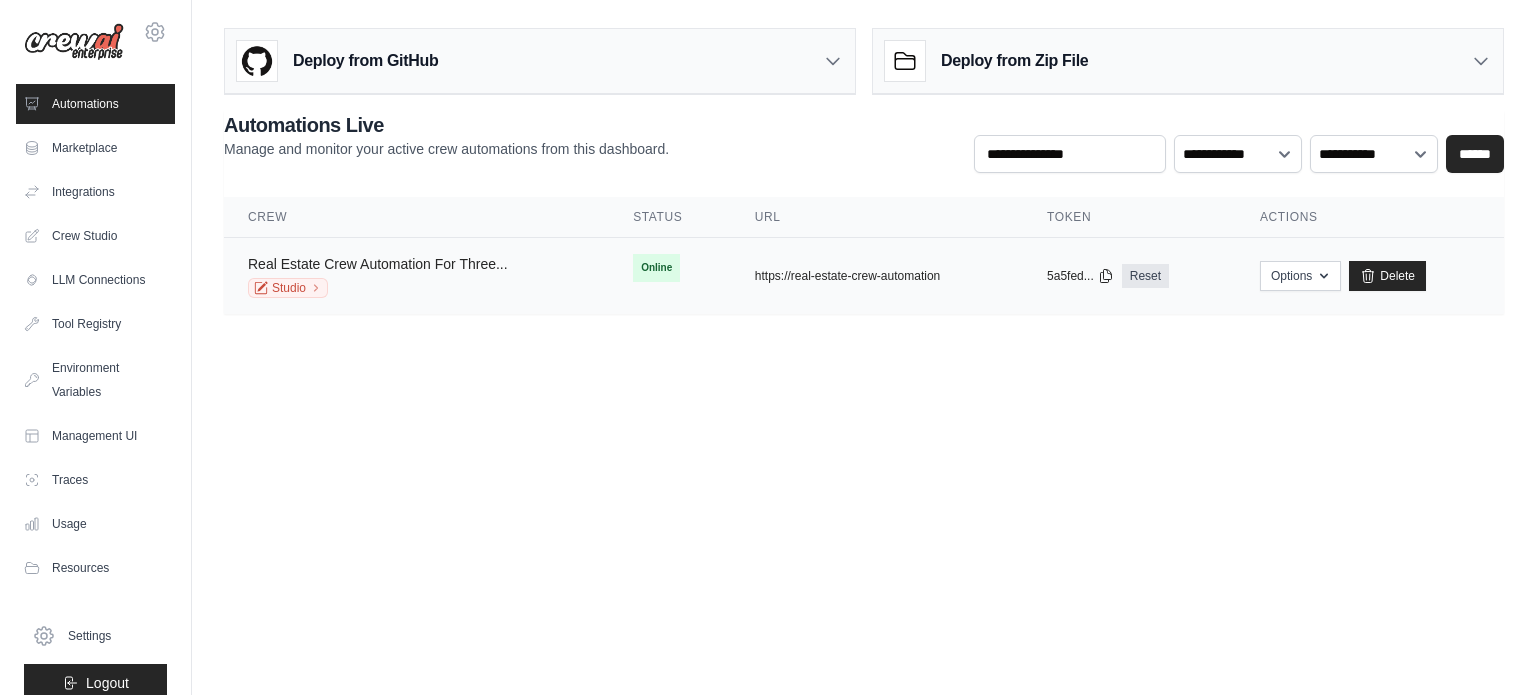 click on "Real Estate Crew Automation For Three..." at bounding box center [378, 264] 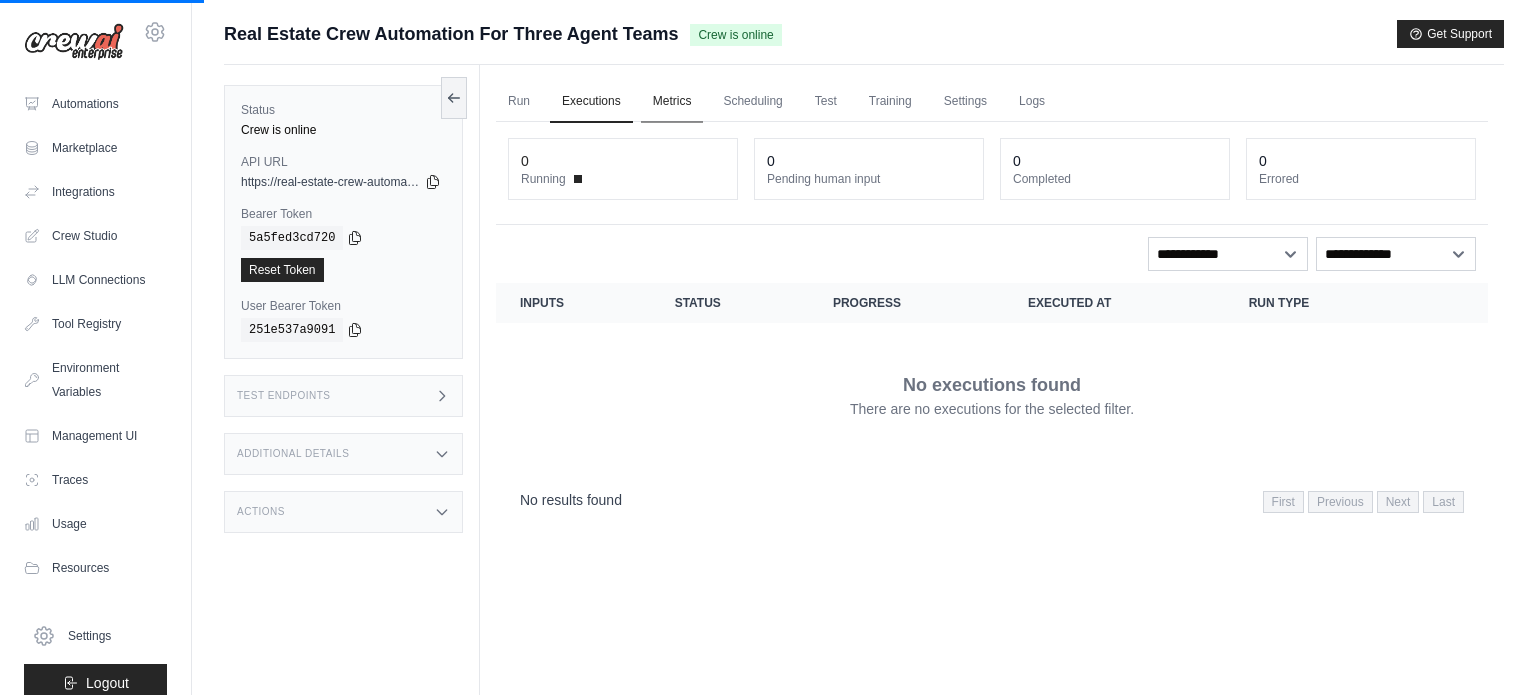 click on "Metrics" at bounding box center (672, 102) 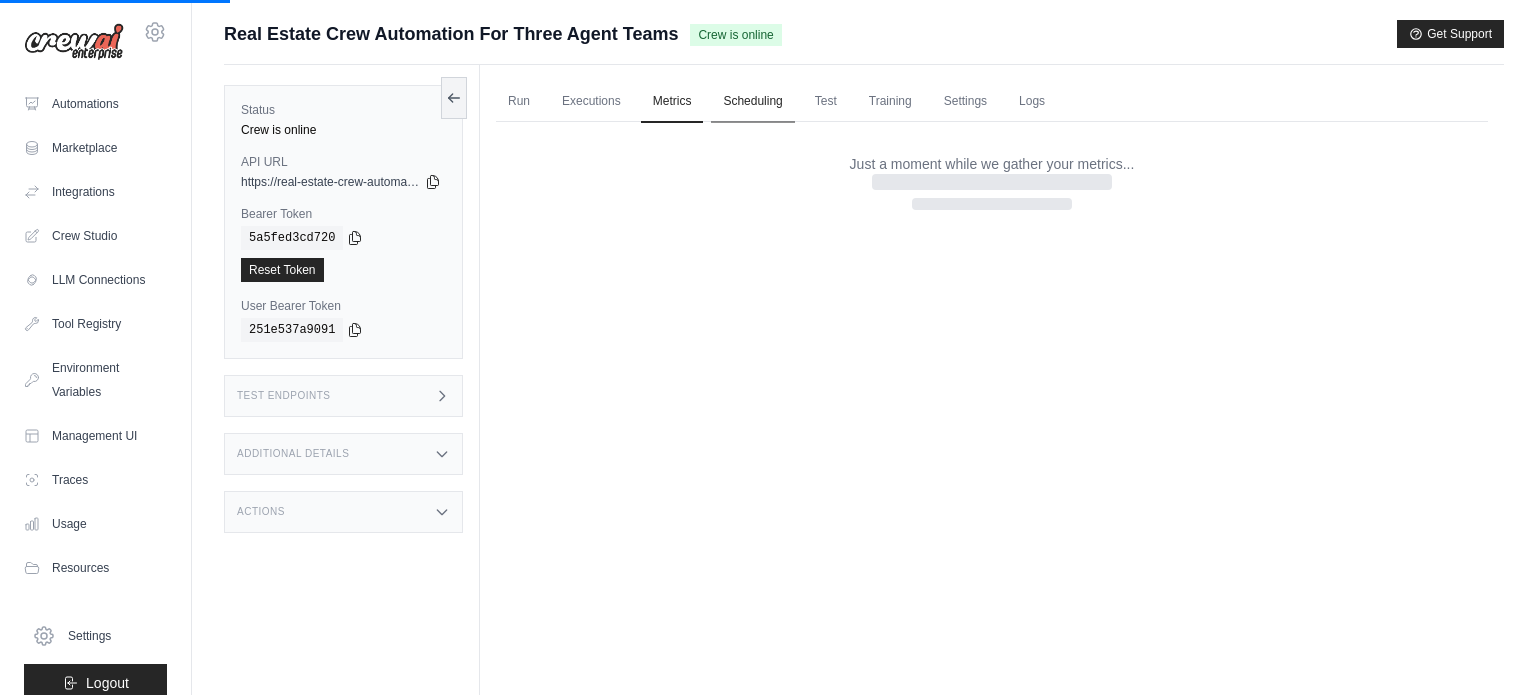 click on "Scheduling" at bounding box center (752, 102) 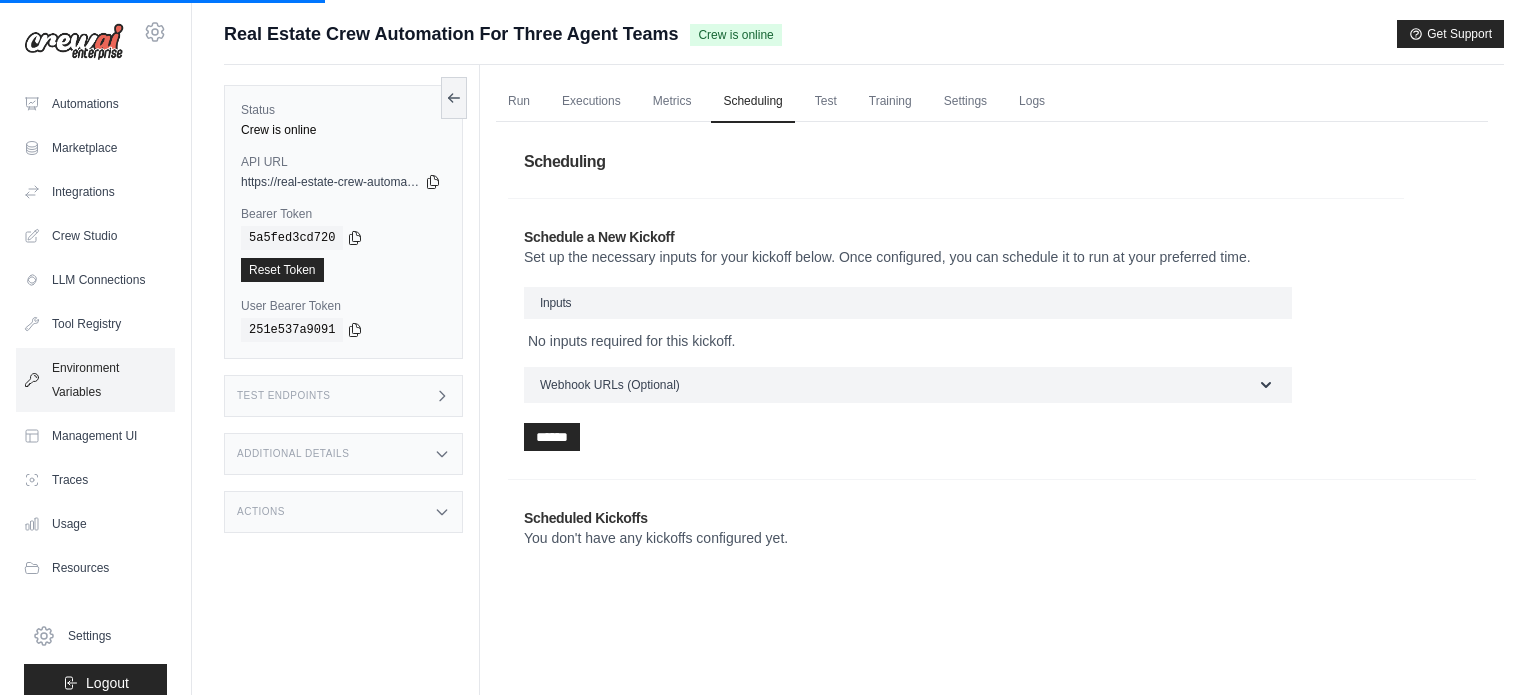 click on "Environment Variables" at bounding box center (95, 380) 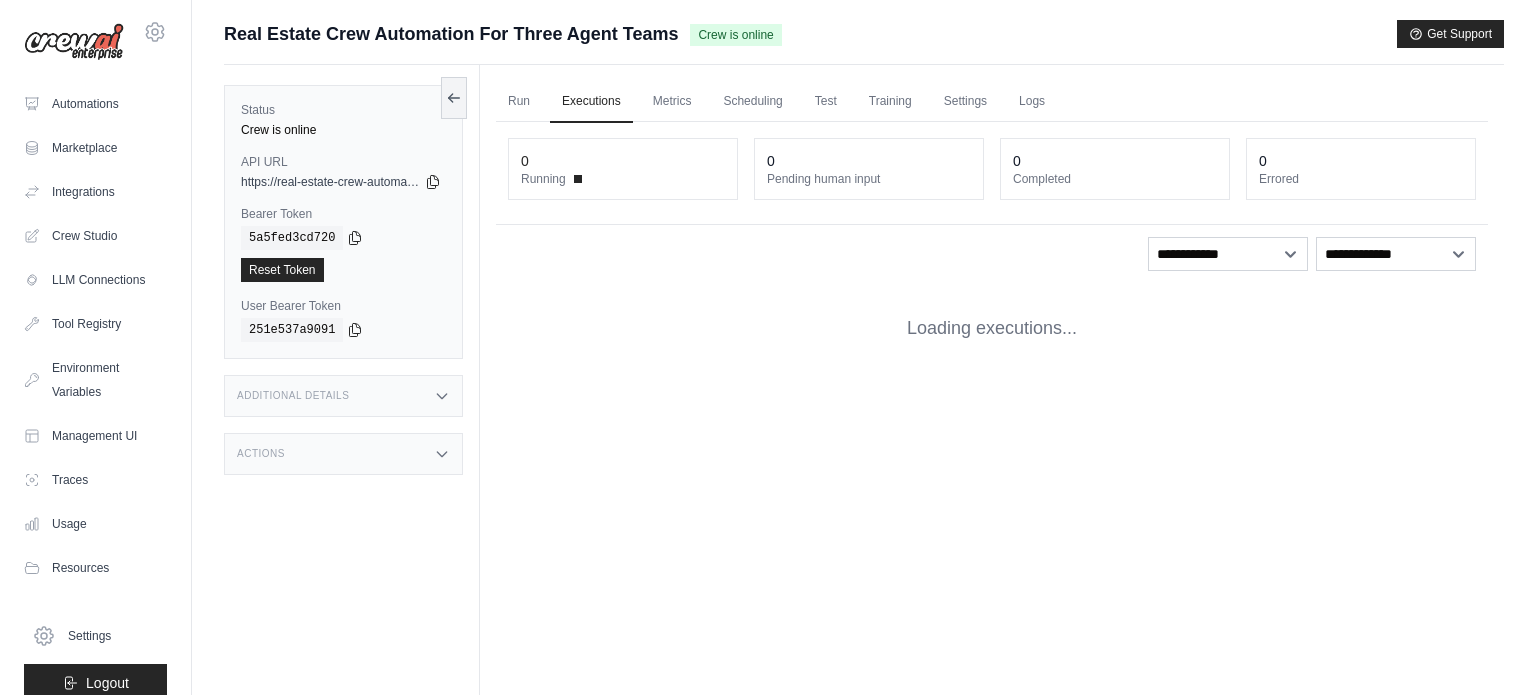 click on "Management UI" at bounding box center [95, 436] 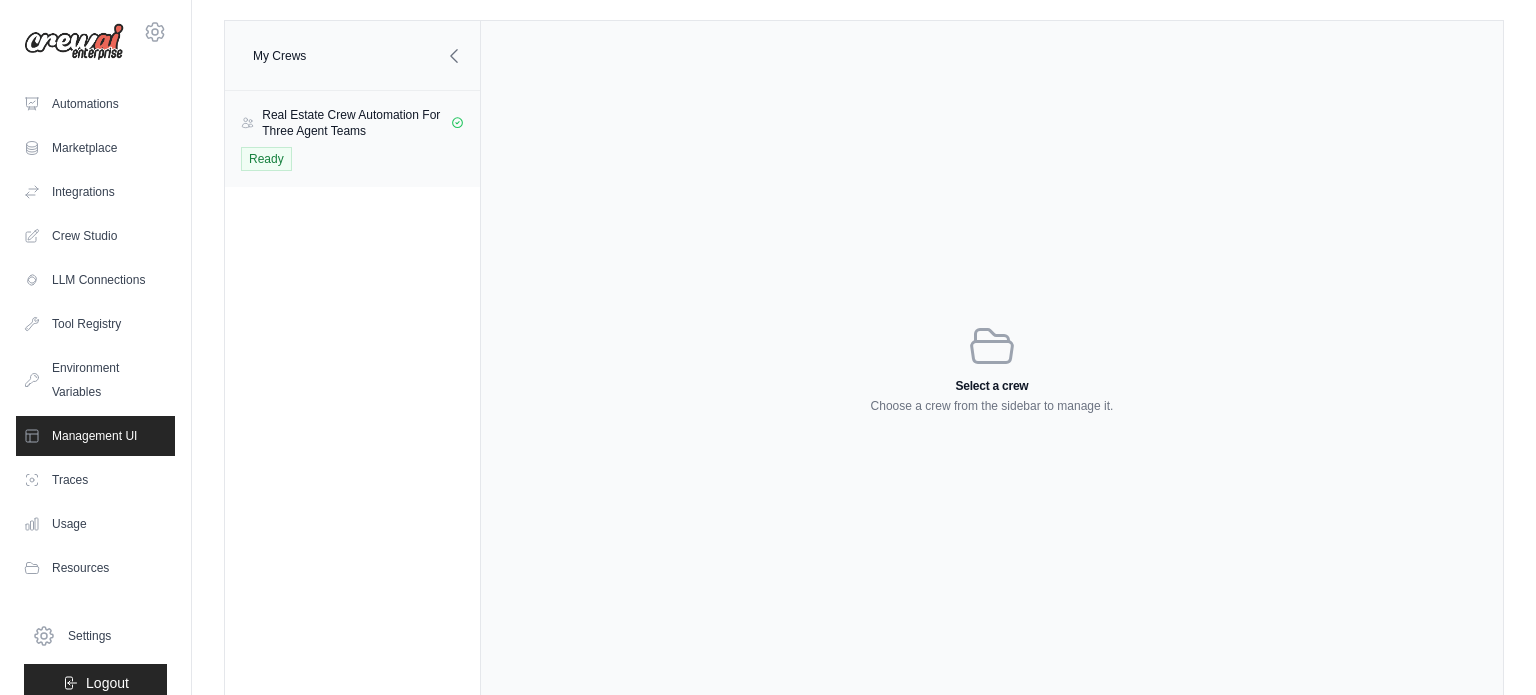 click on "Real Estate Crew Automation For Three Agent Teams" at bounding box center (356, 123) 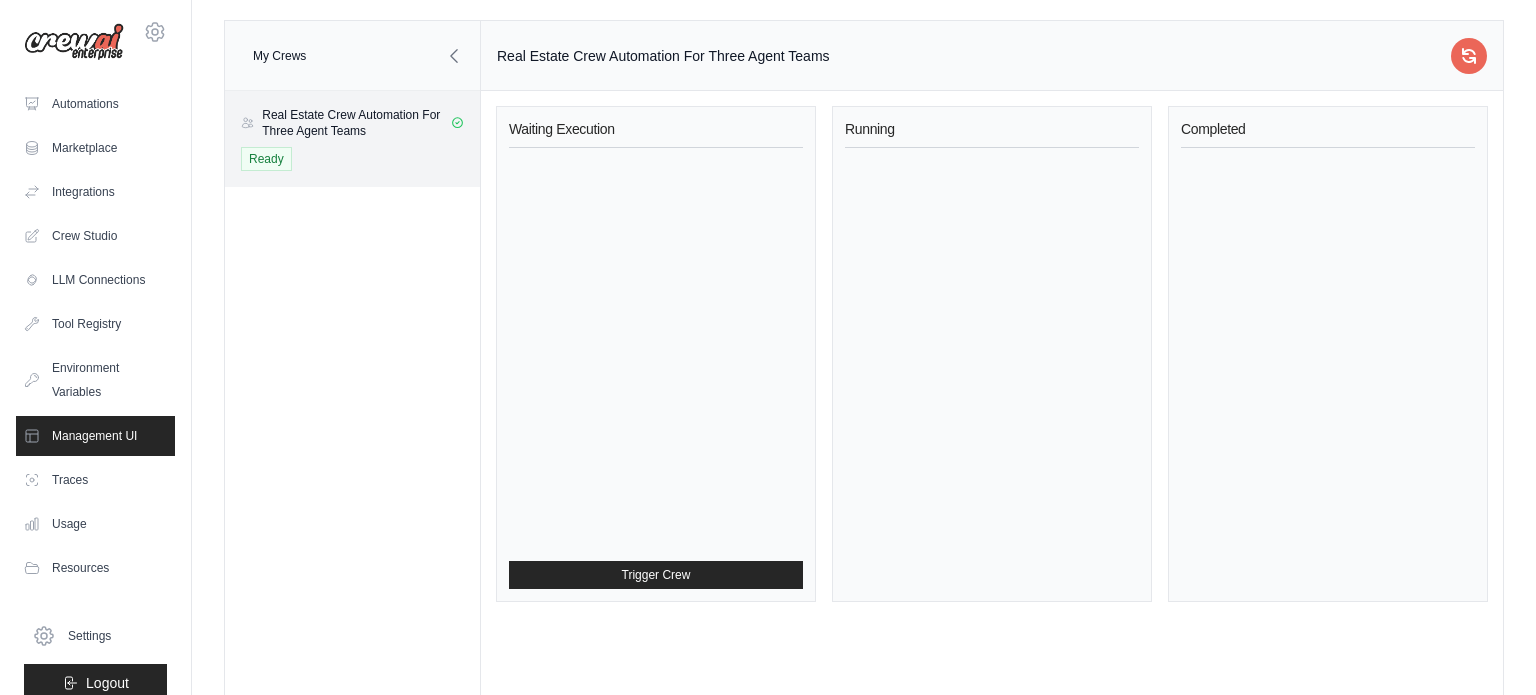 click on "Waiting Execution" at bounding box center (656, 129) 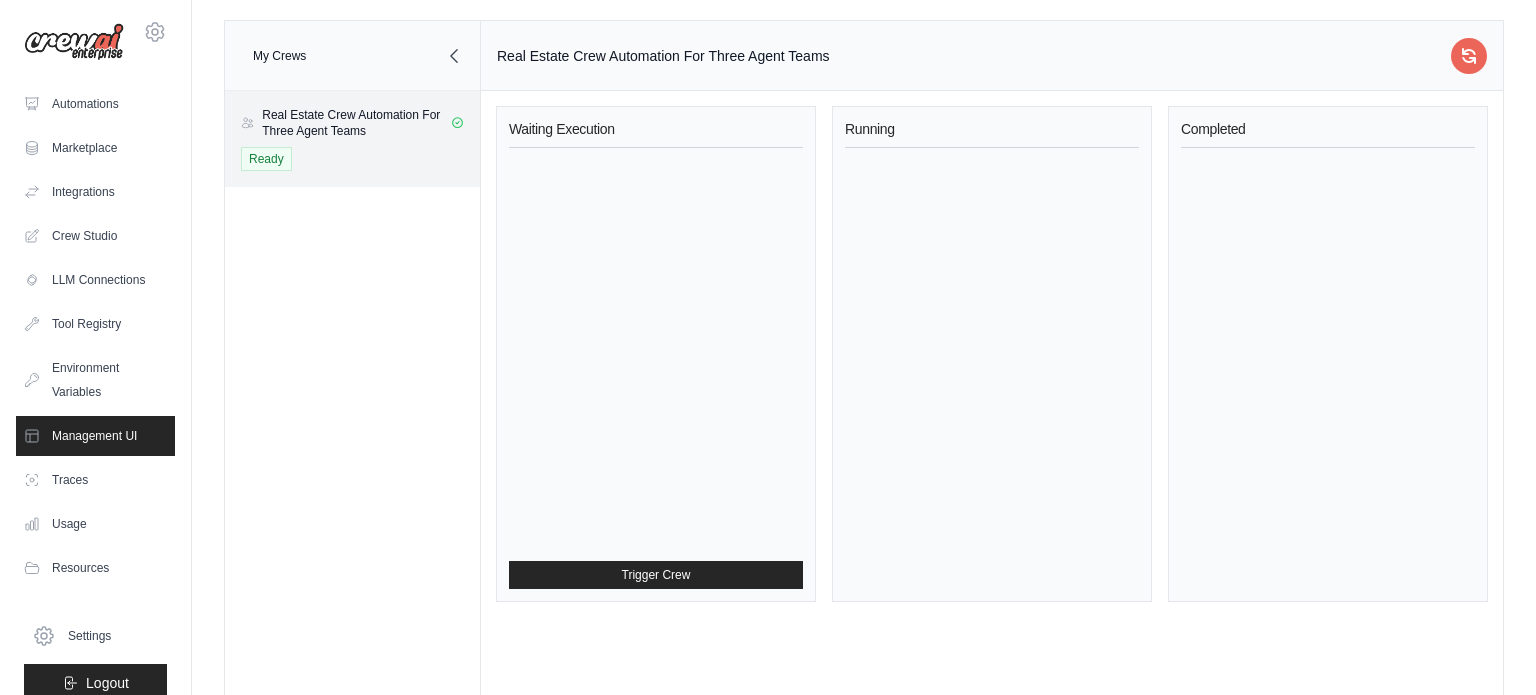 click 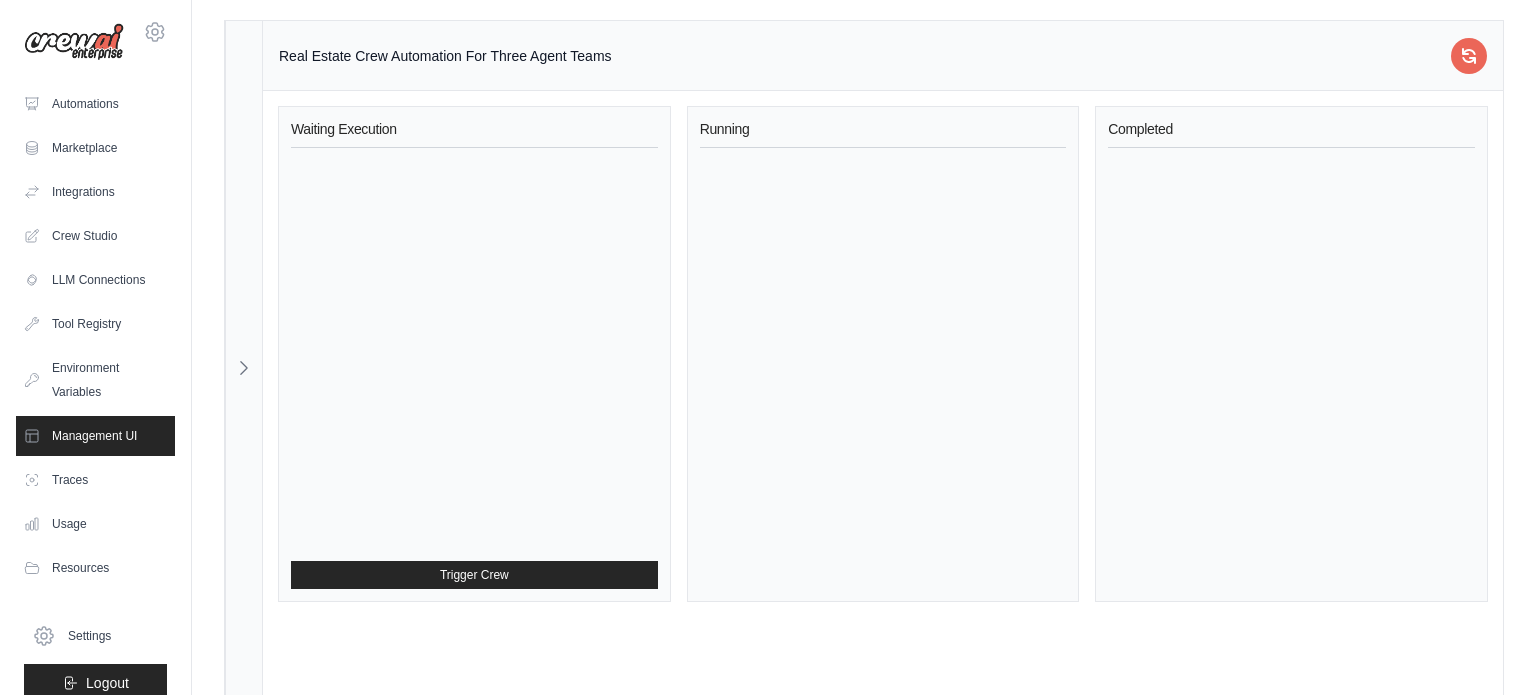 click at bounding box center (244, 367) 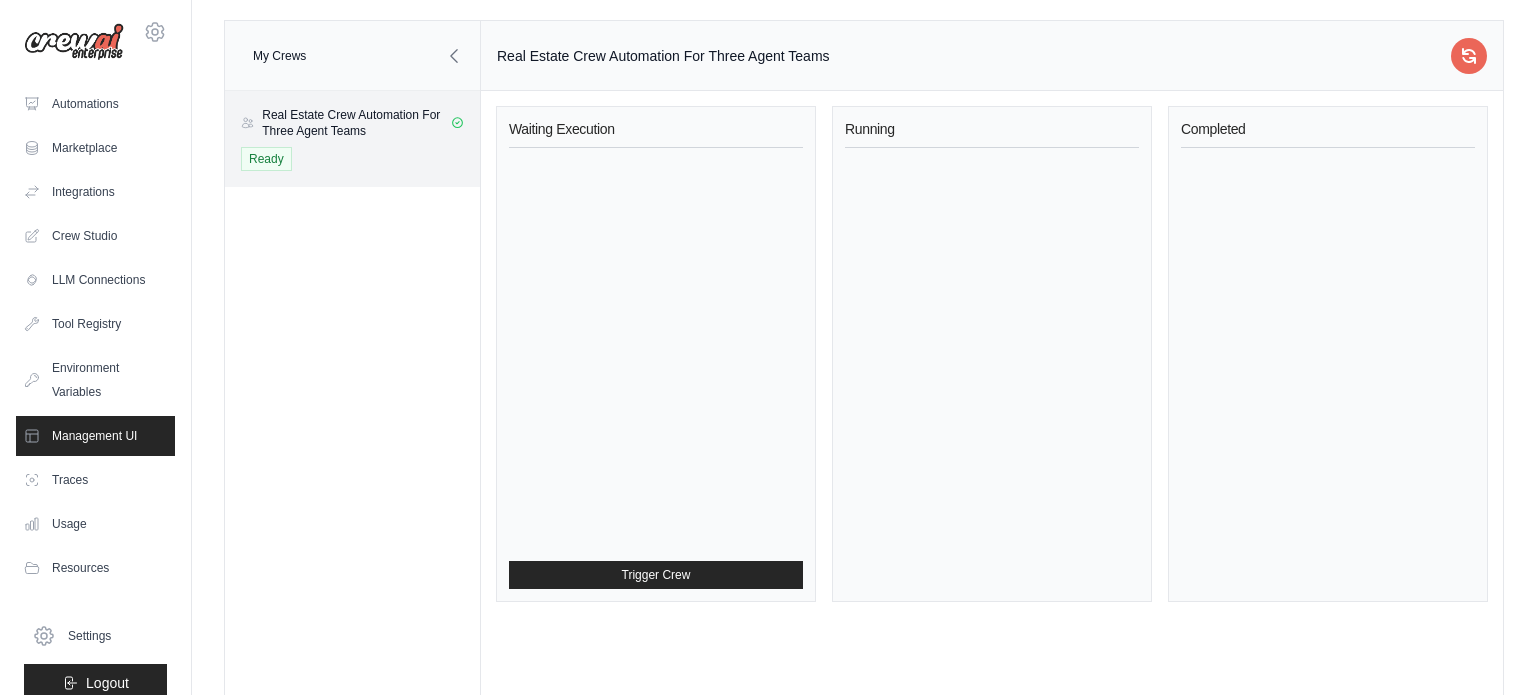 scroll, scrollTop: 22, scrollLeft: 0, axis: vertical 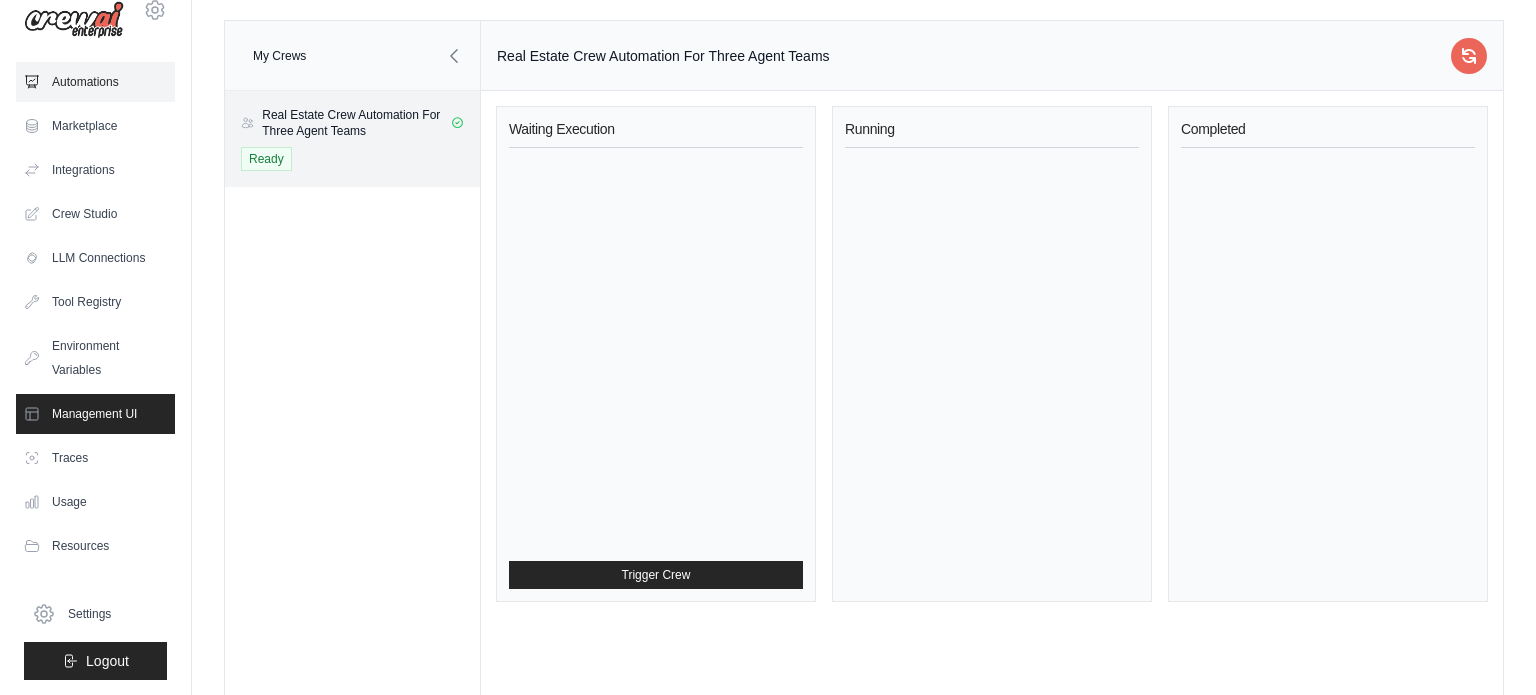click on "Automations" at bounding box center (95, 82) 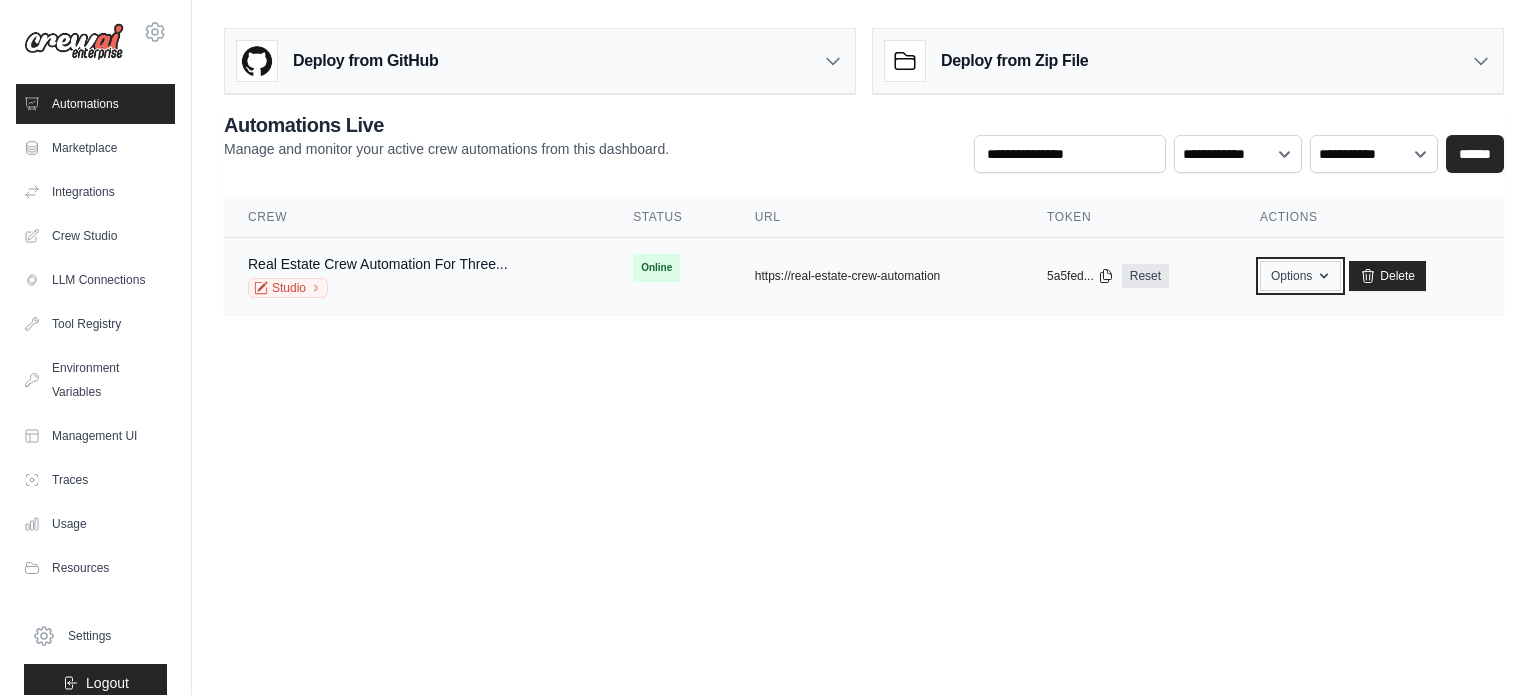 click on "Options" at bounding box center (1300, 276) 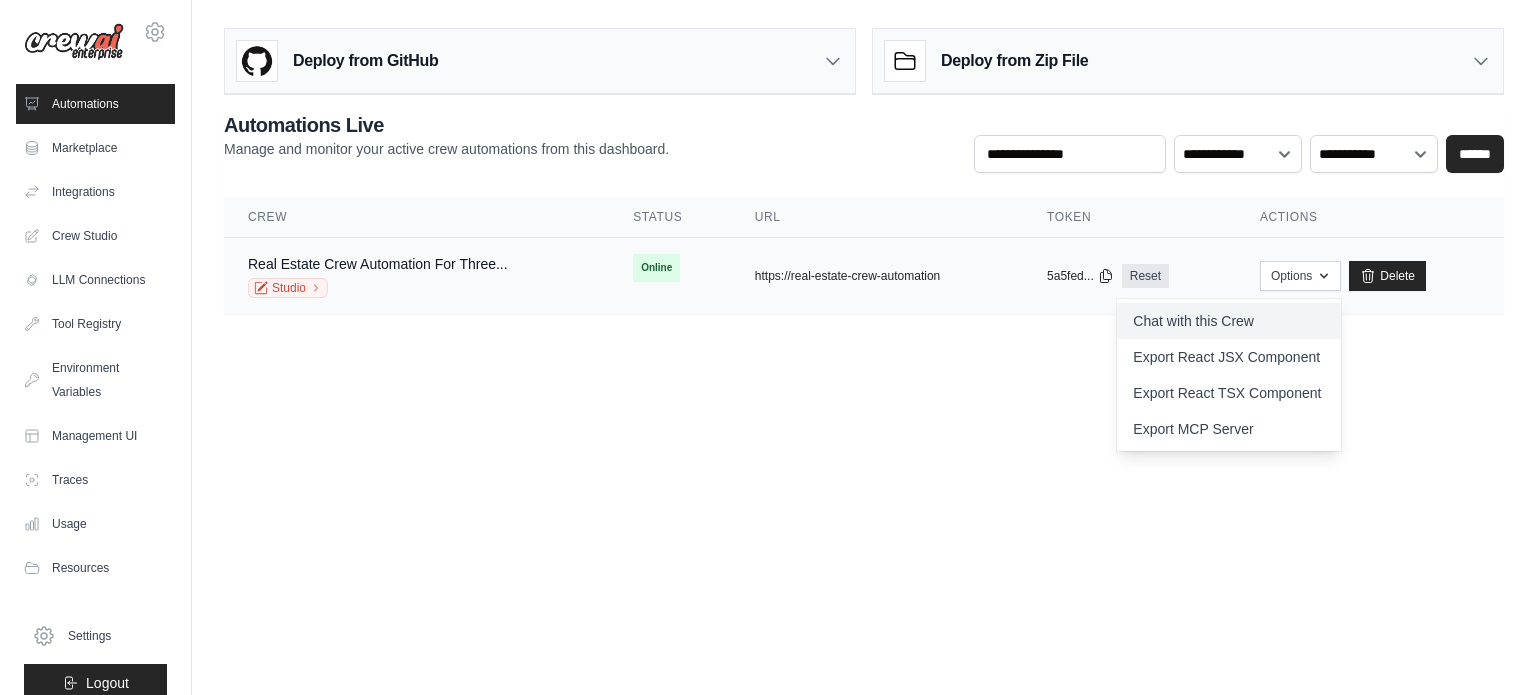 click on "Chat with this
Crew" at bounding box center [1229, 321] 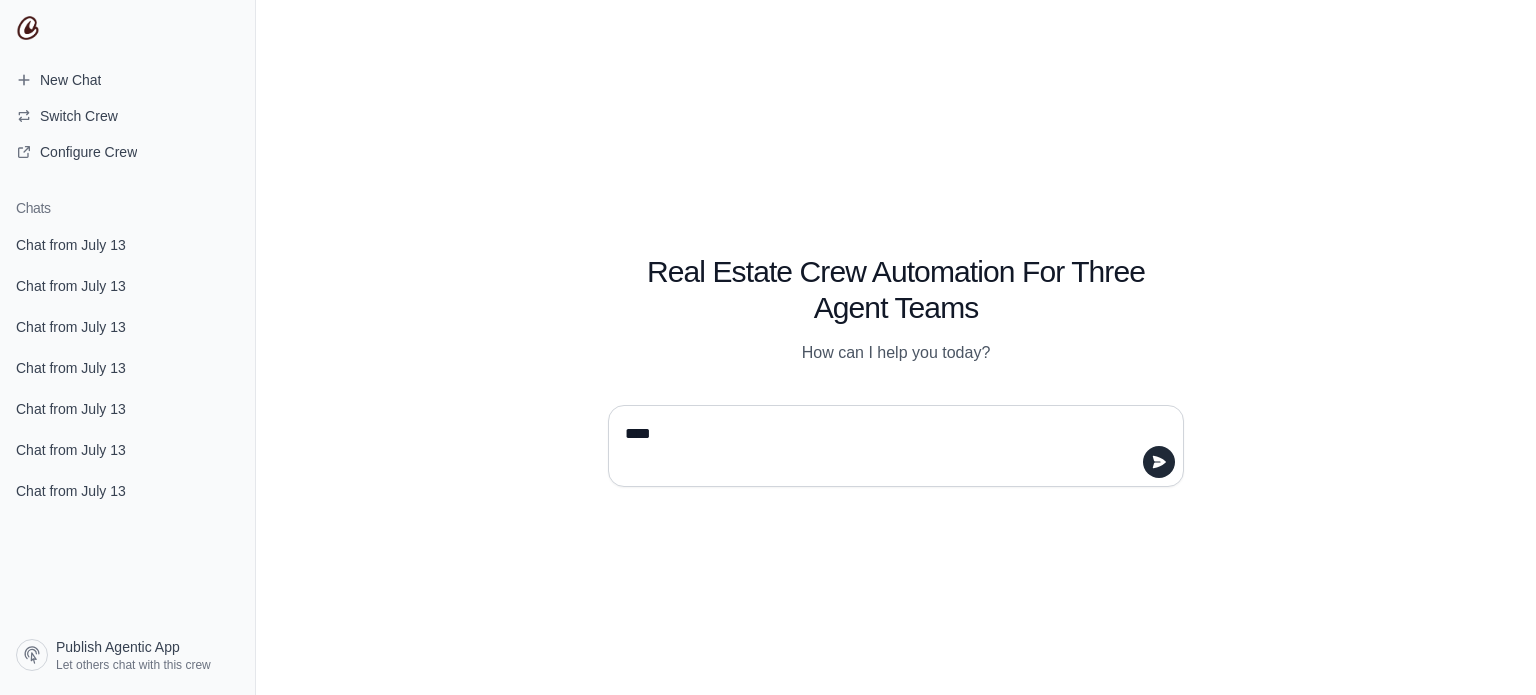 scroll, scrollTop: 0, scrollLeft: 0, axis: both 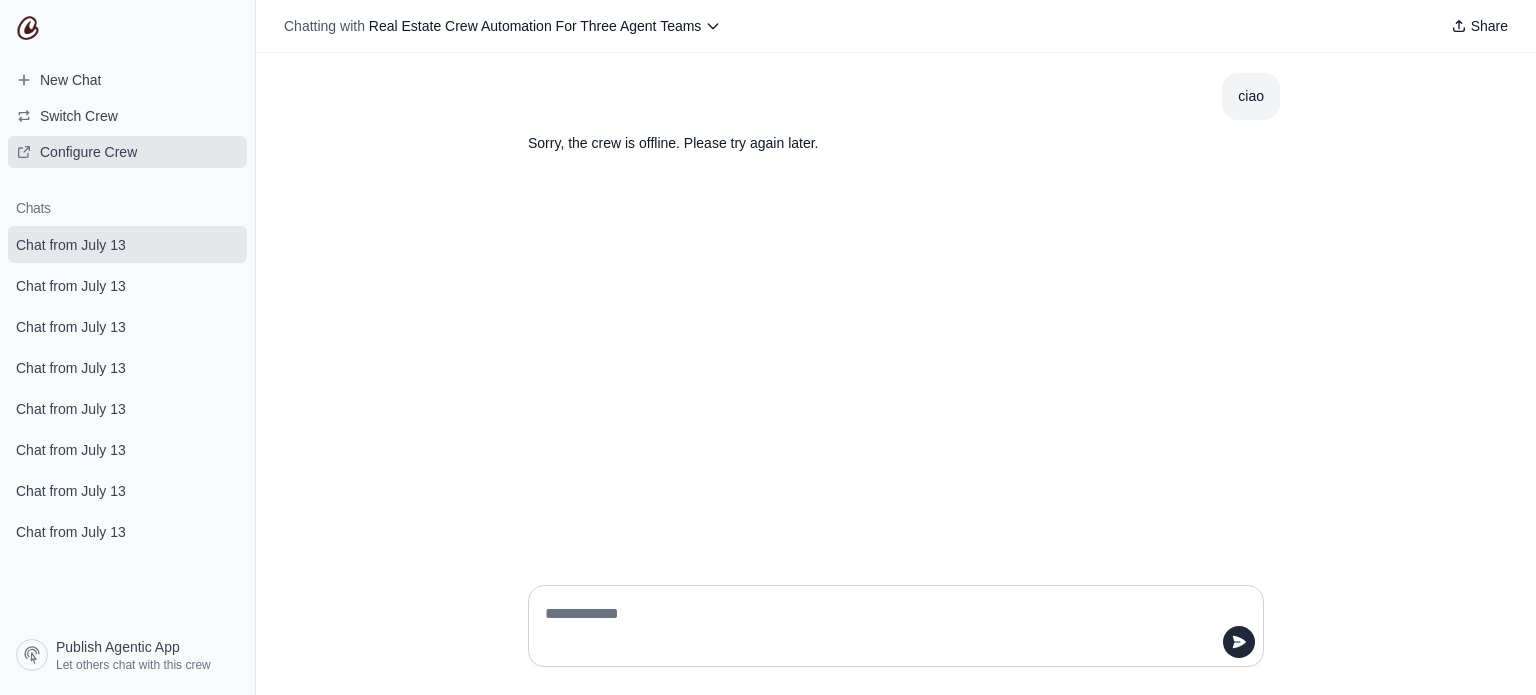 click on "Configure
Crew" at bounding box center (88, 152) 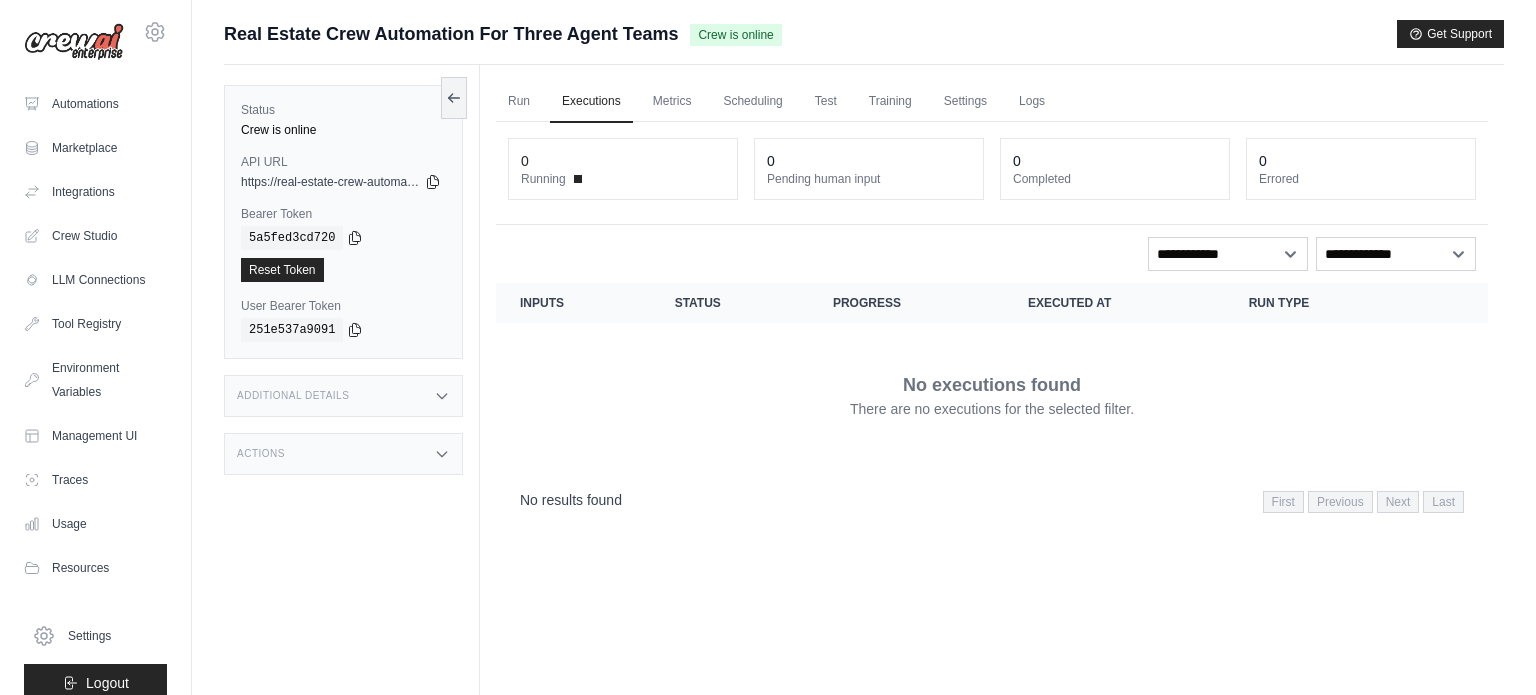 scroll, scrollTop: 0, scrollLeft: 0, axis: both 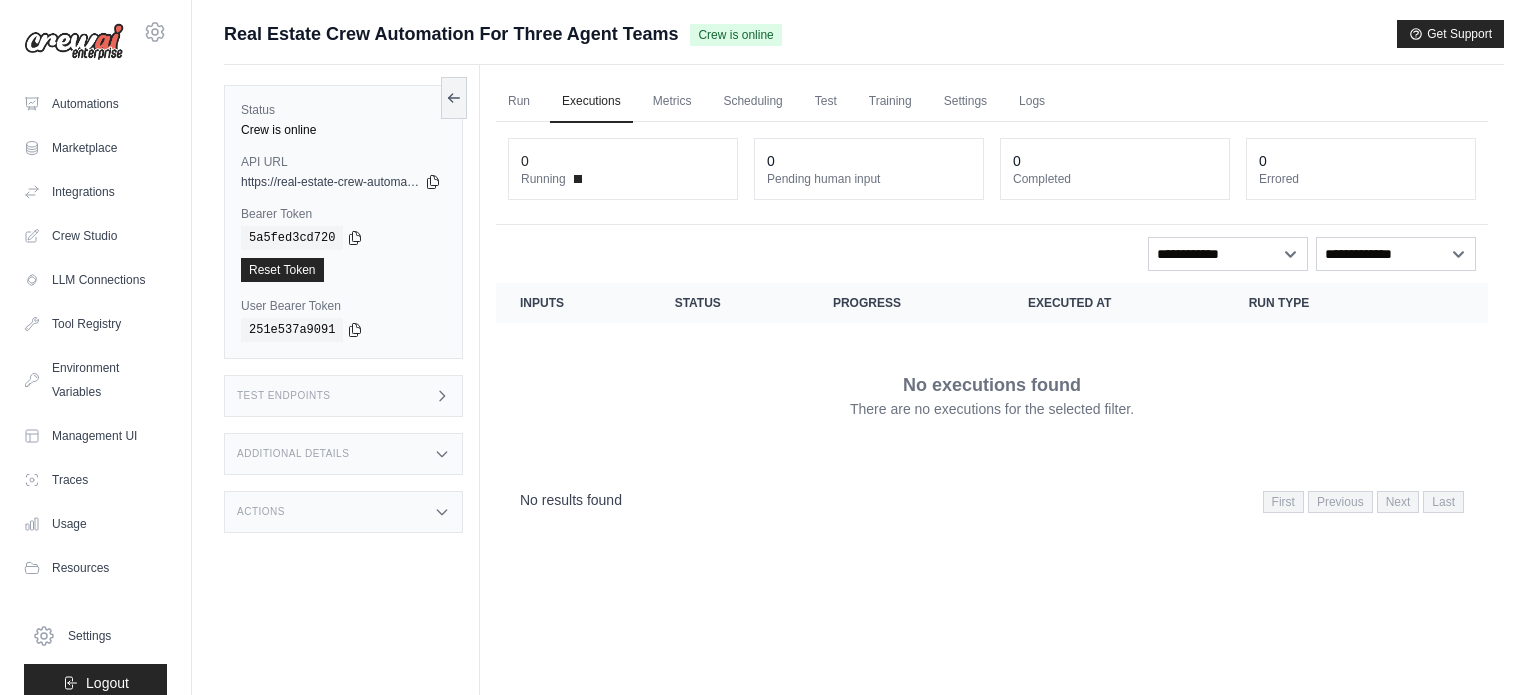 click on "Additional Details" at bounding box center [343, 454] 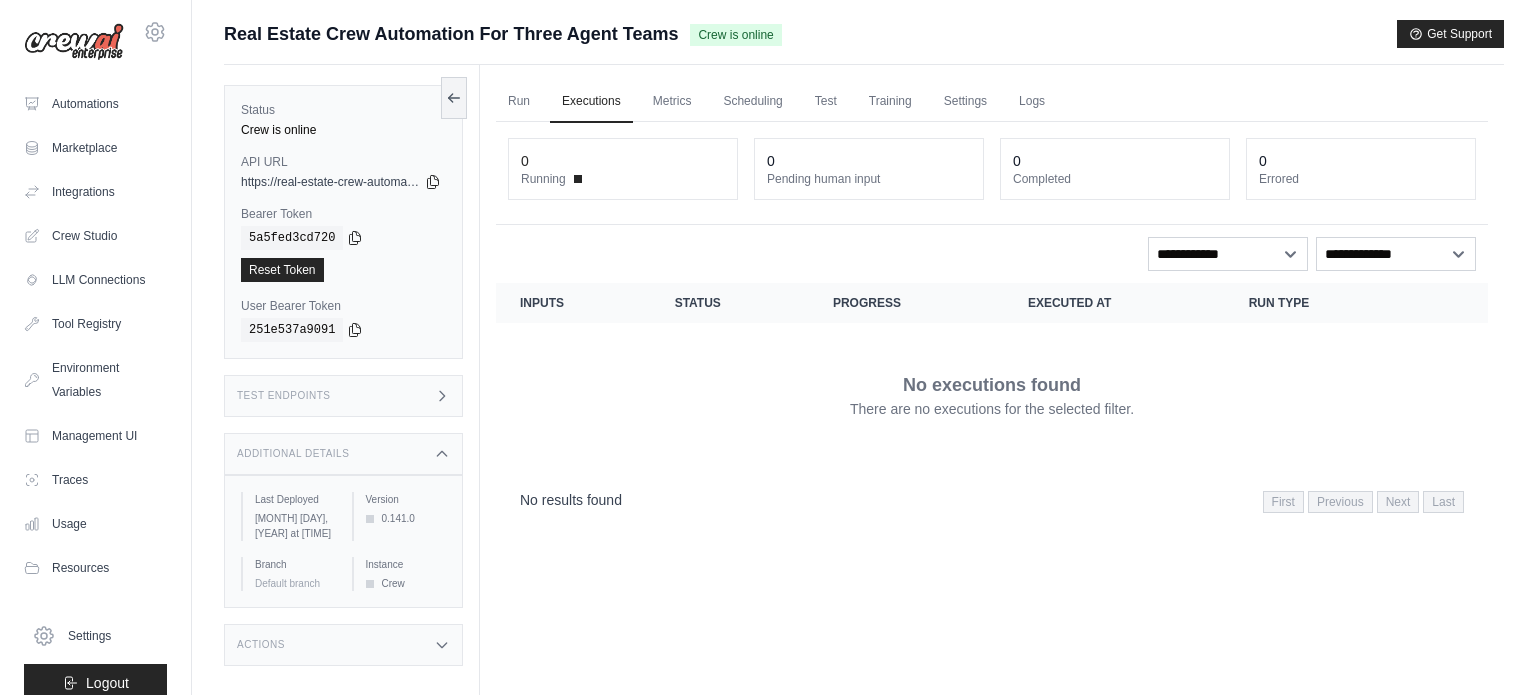 click 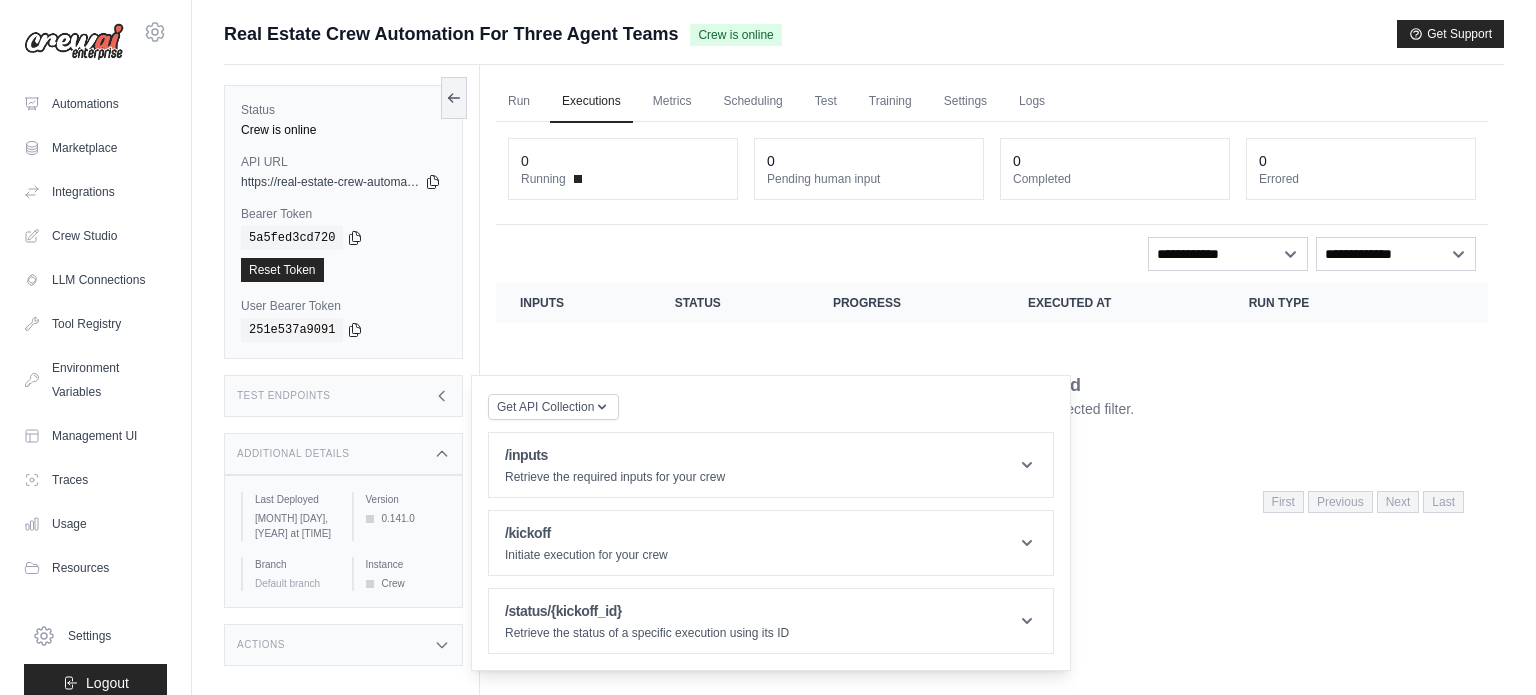 click 